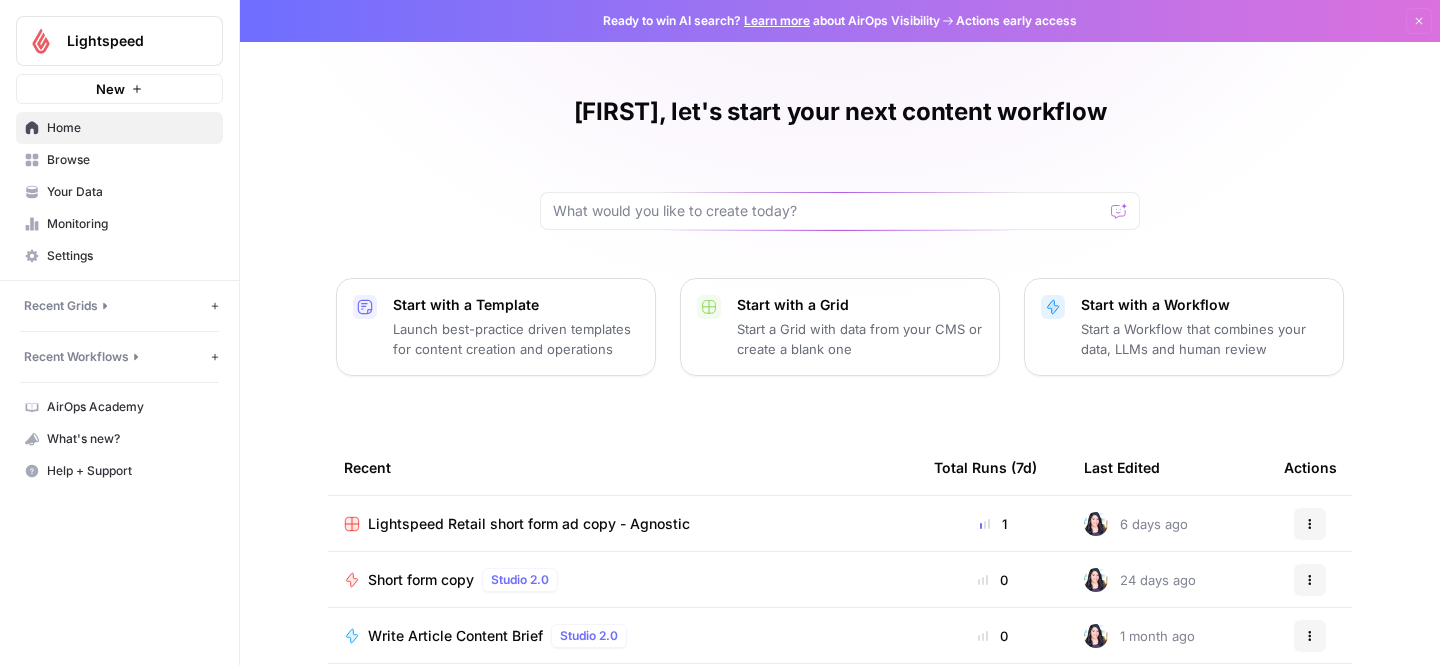 scroll, scrollTop: 0, scrollLeft: 0, axis: both 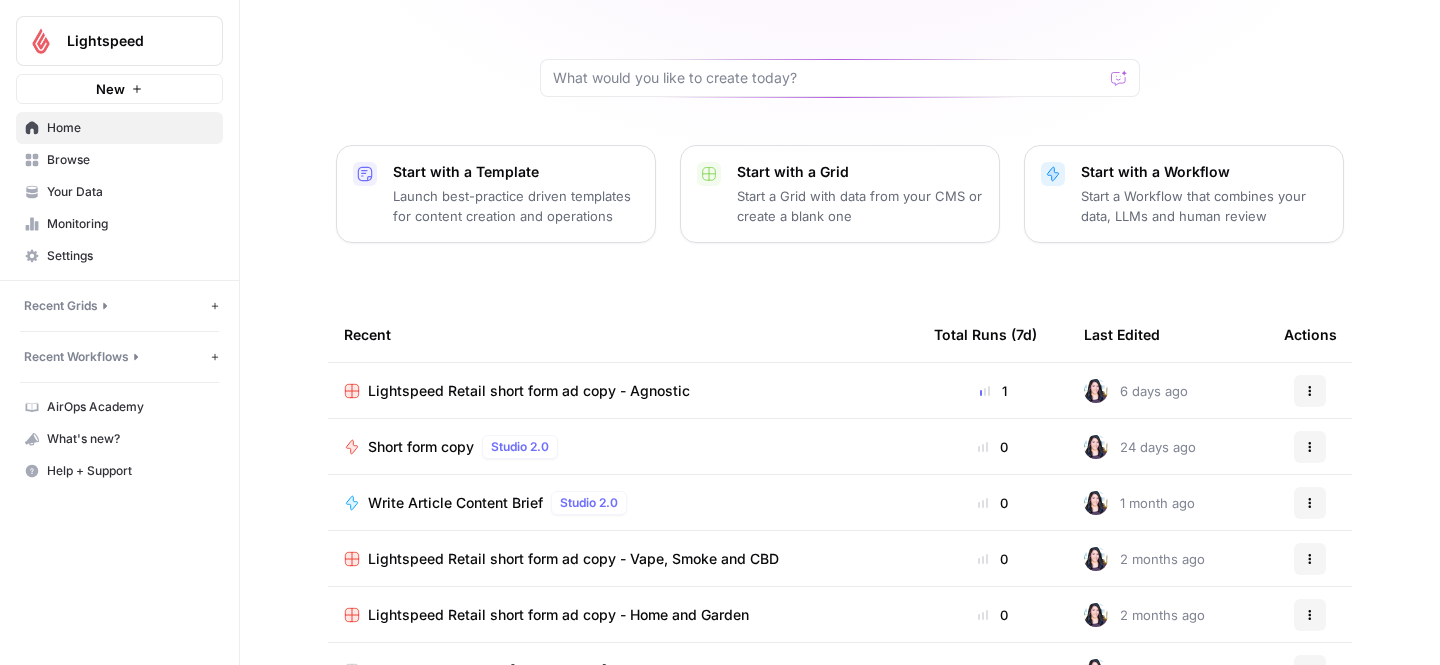 click on "Lightspeed Retail short form ad copy - Agnostic" at bounding box center (529, 391) 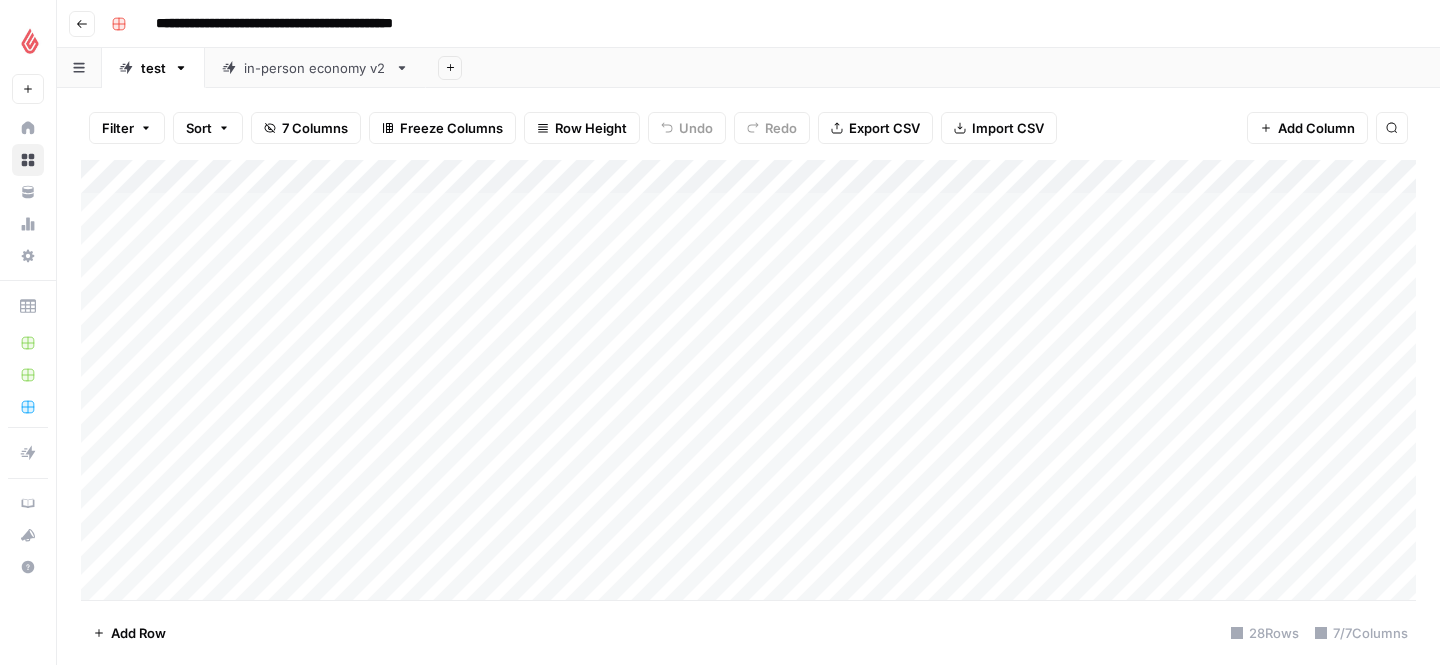 click 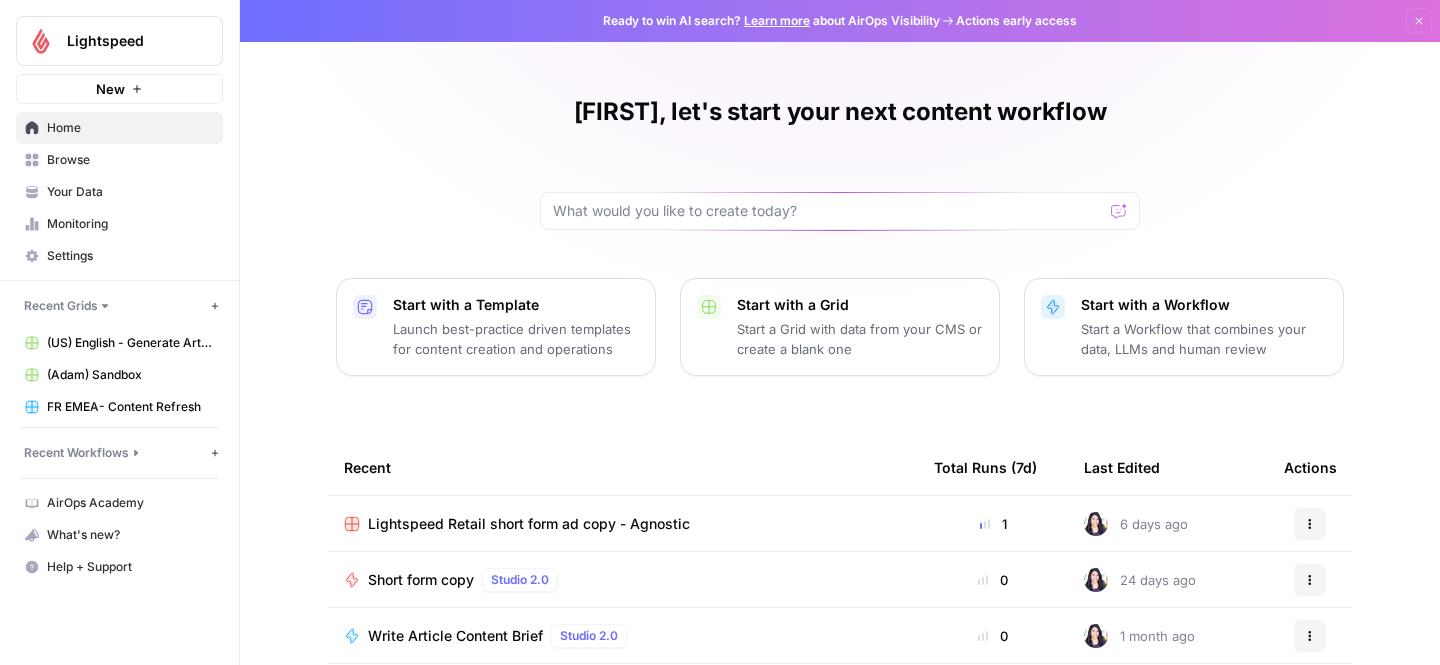 click on "Your Data" at bounding box center (130, 192) 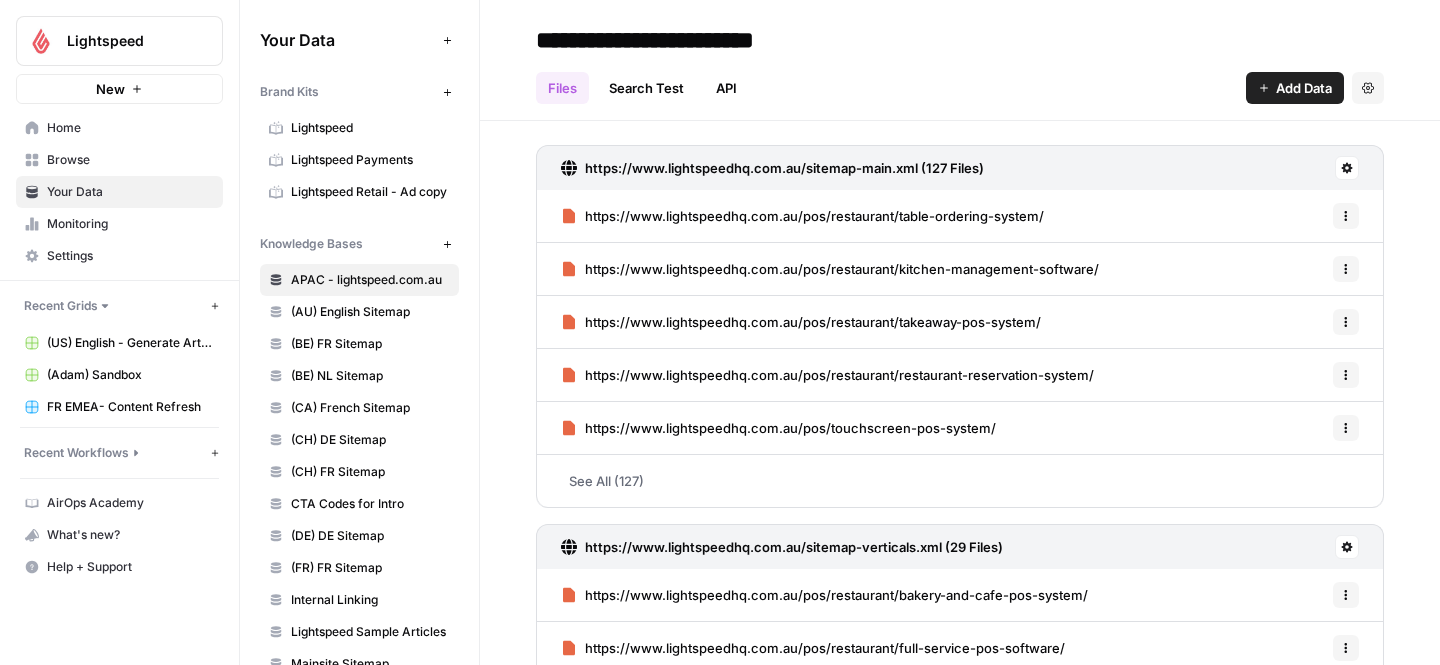 click on "Lightspeed Retail - Ad copy" at bounding box center [370, 192] 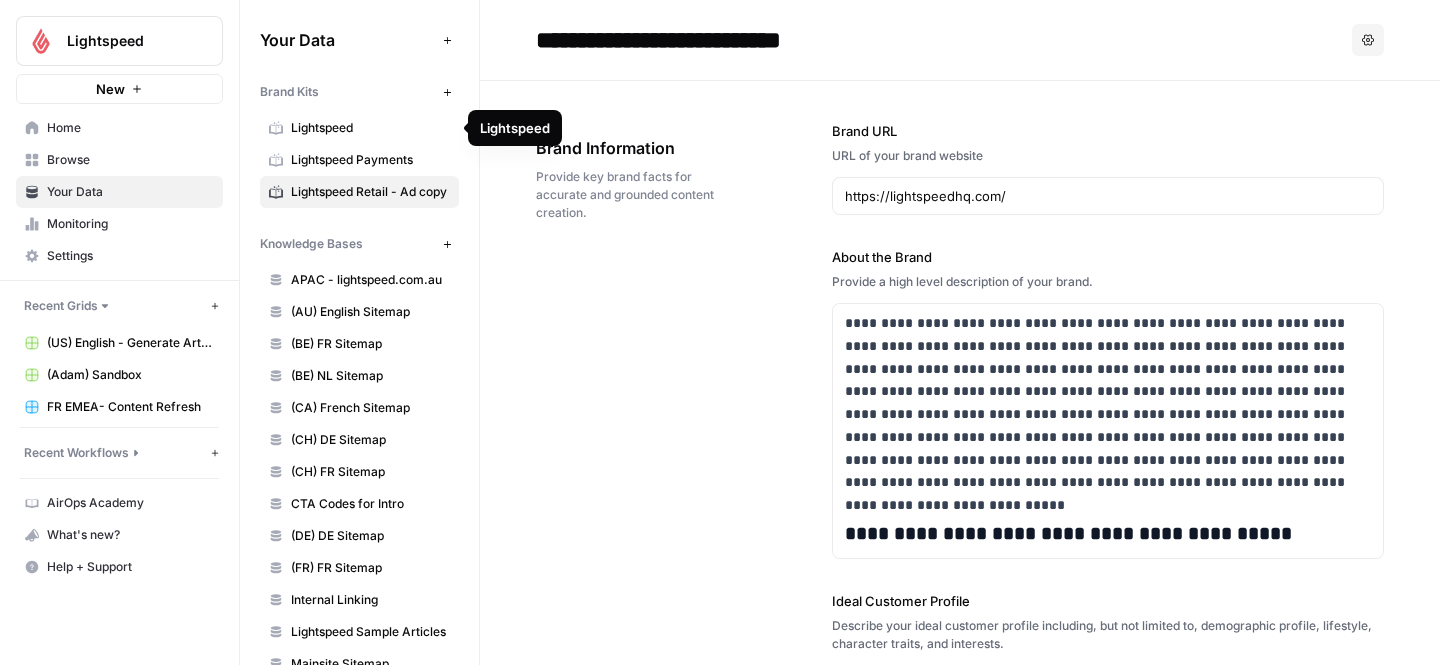 click on "Lightspeed" at bounding box center (370, 128) 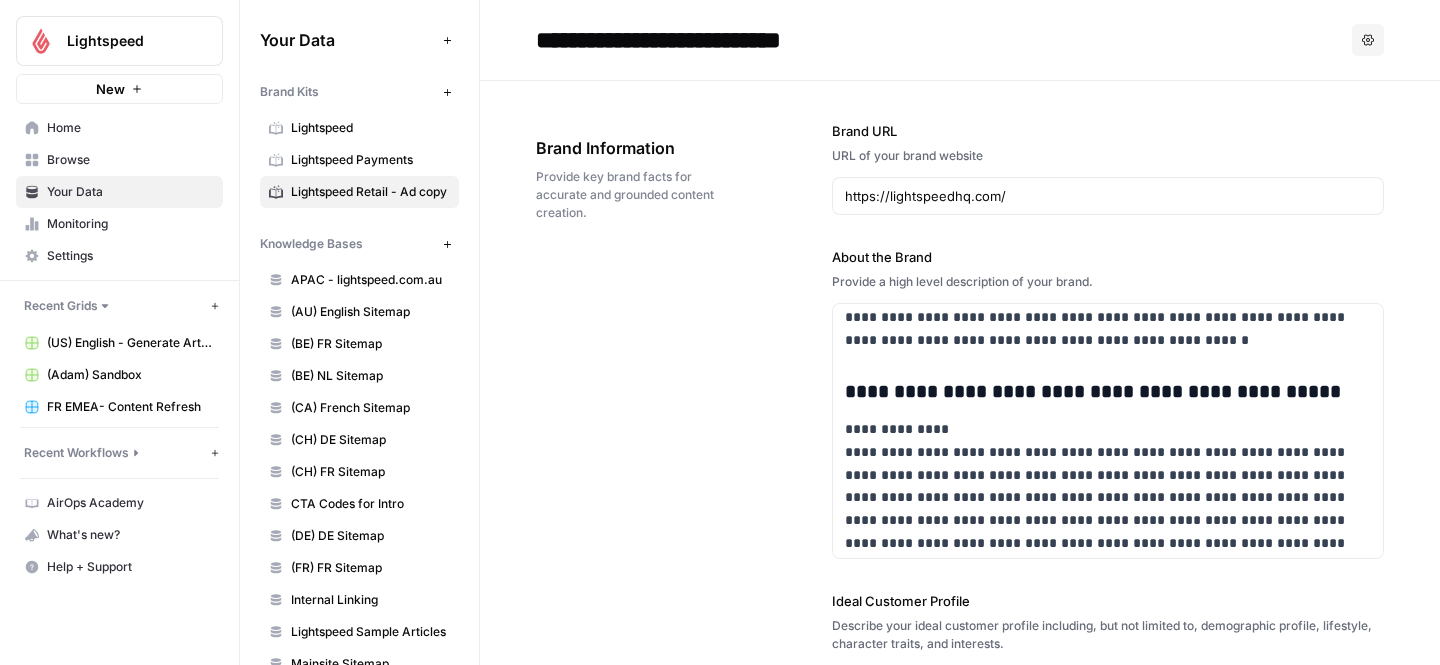 scroll, scrollTop: 920, scrollLeft: 0, axis: vertical 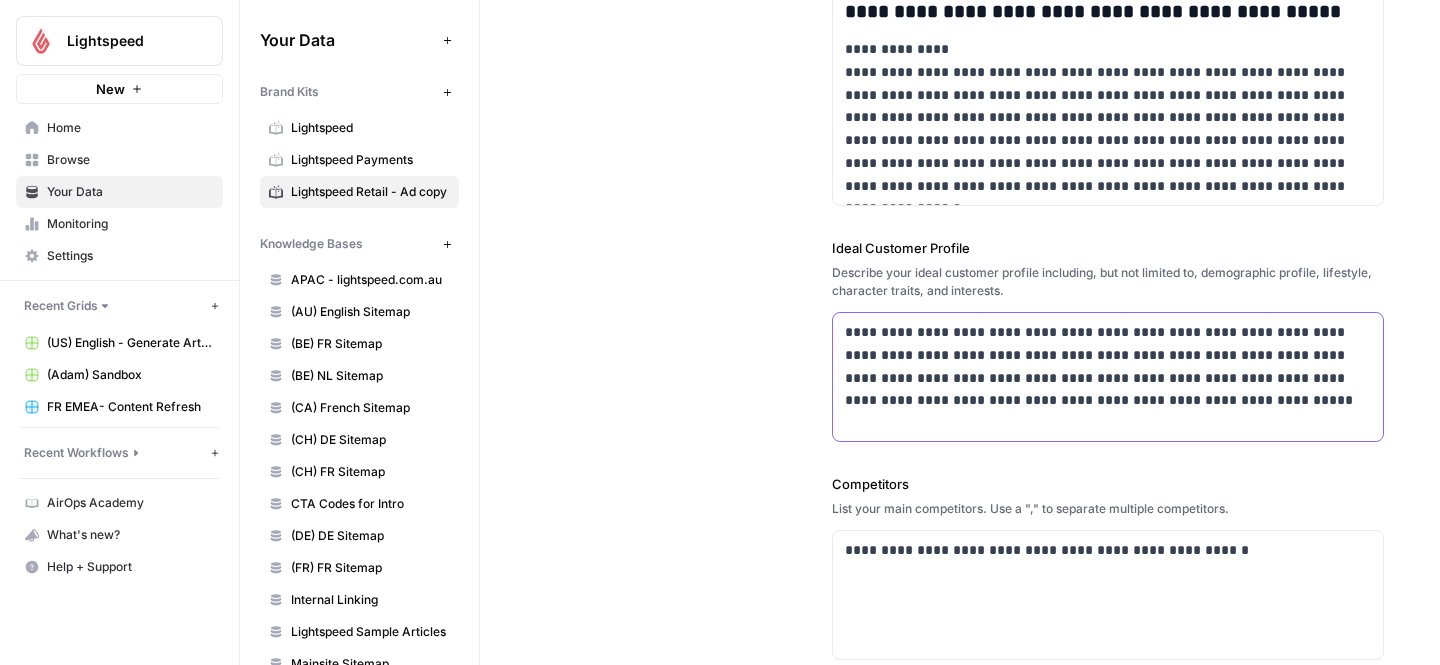 click on "**********" at bounding box center [1108, 366] 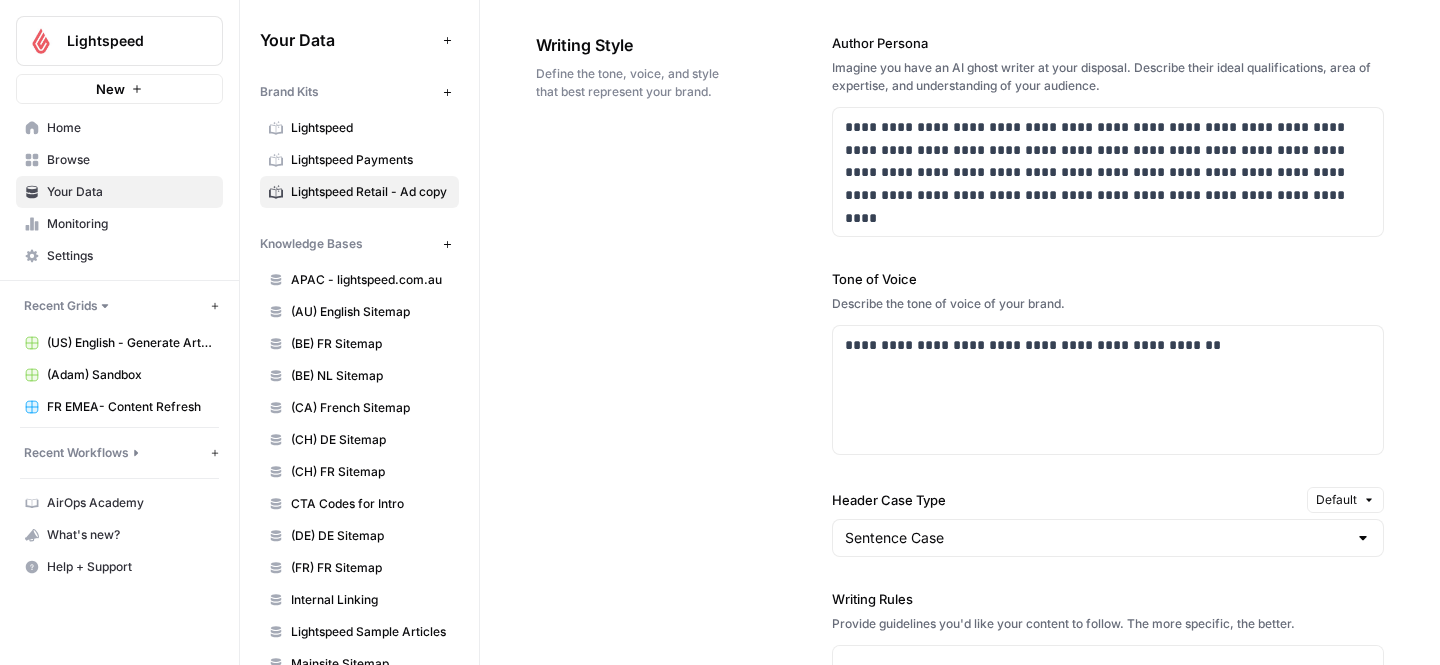 scroll, scrollTop: 1294, scrollLeft: 0, axis: vertical 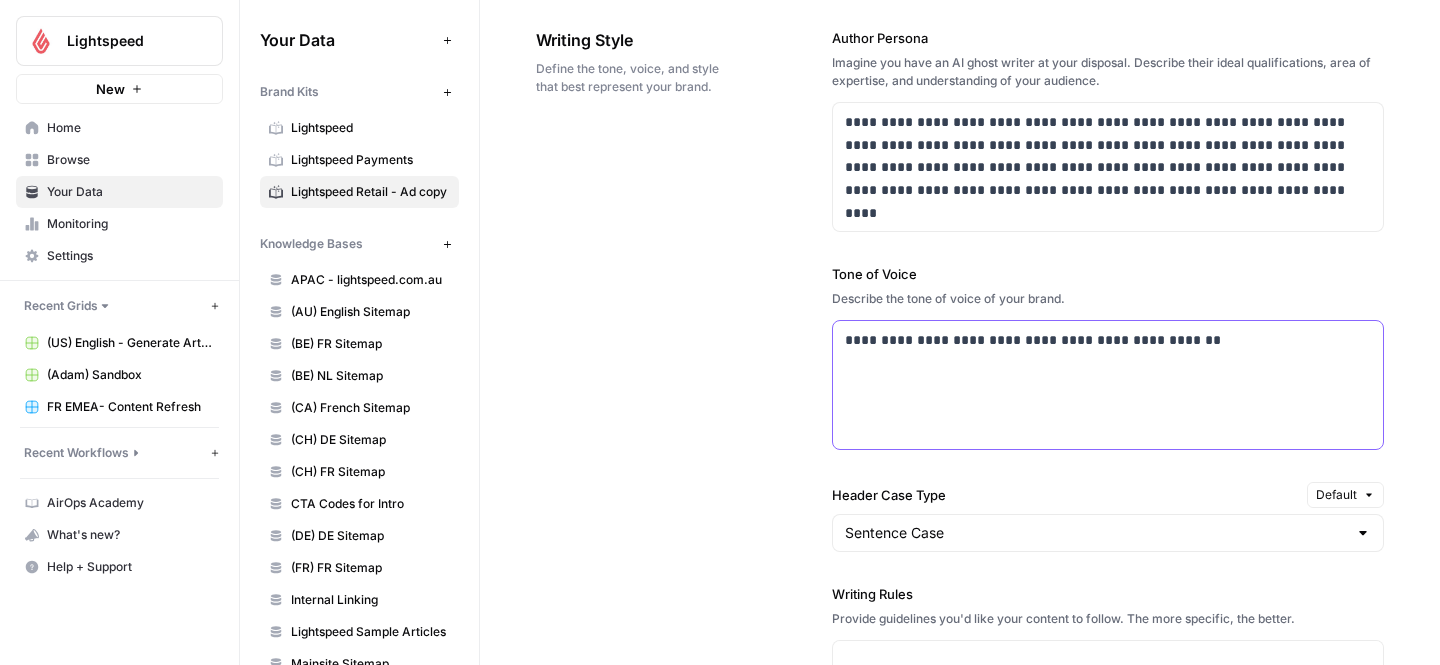 click on "**********" at bounding box center (1108, 340) 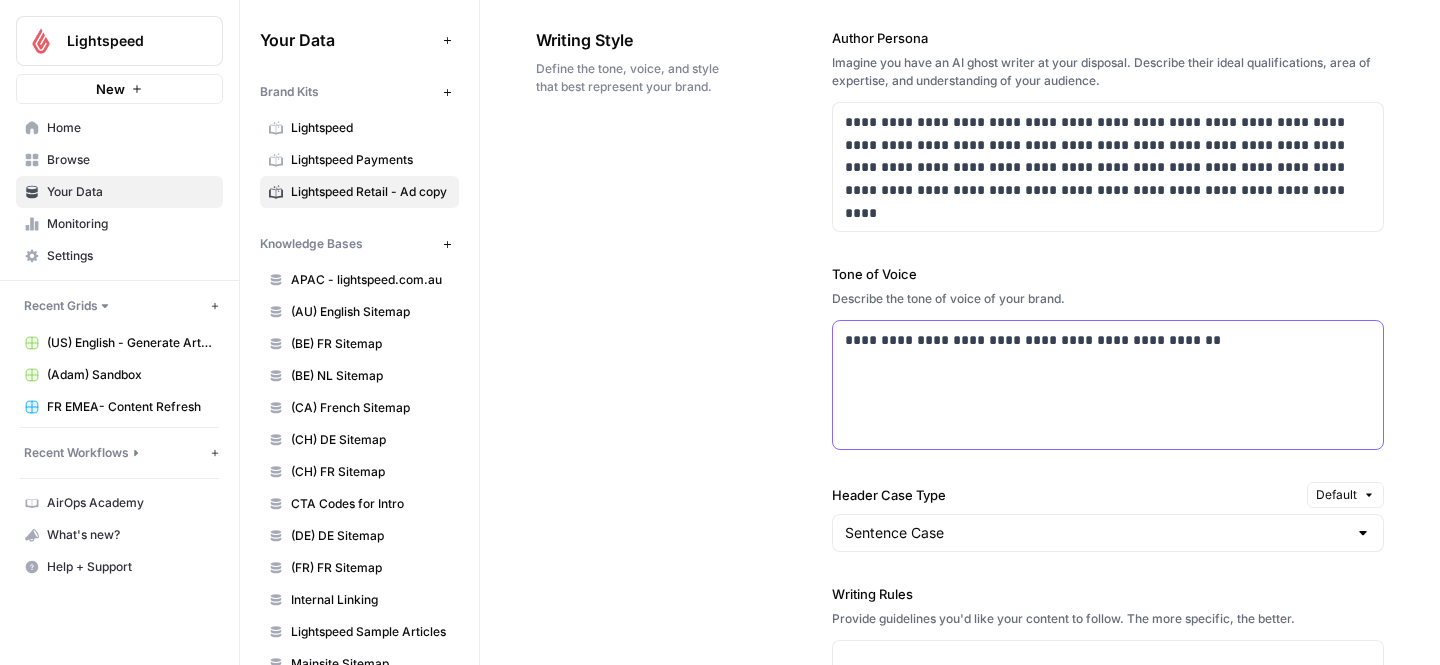 type 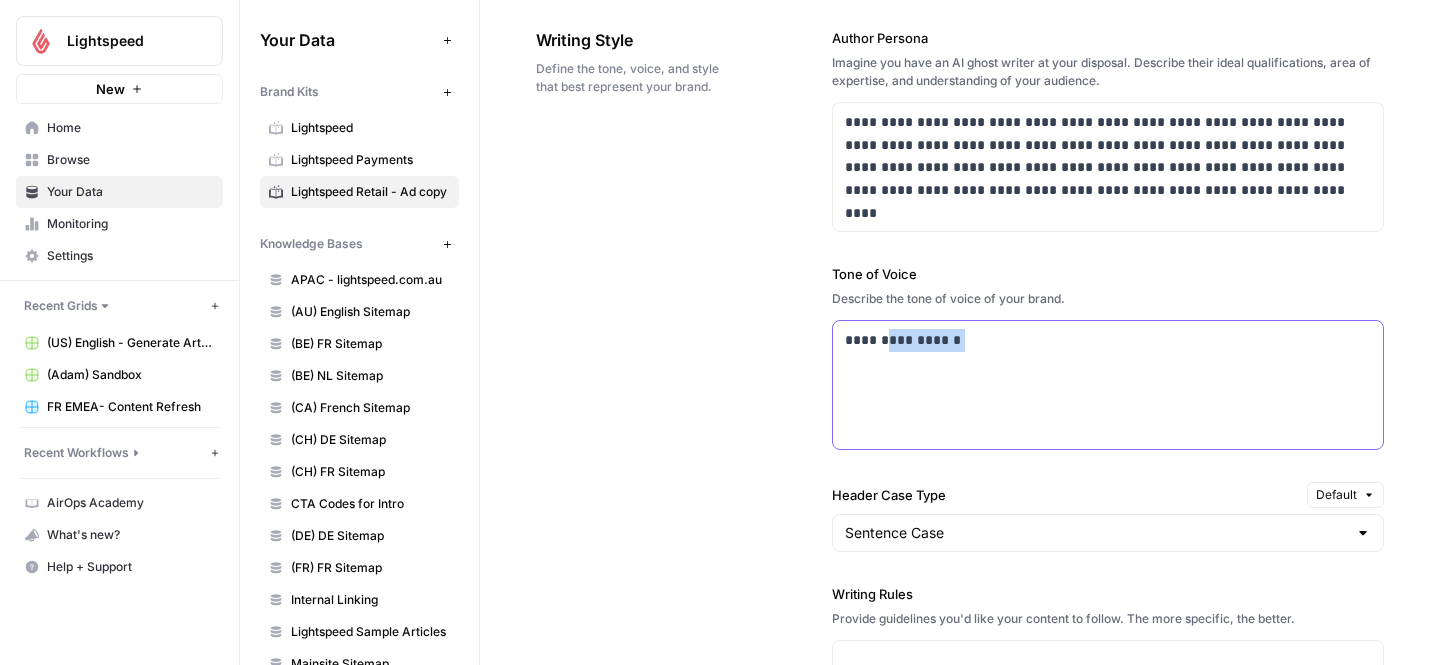 drag, startPoint x: 882, startPoint y: 342, endPoint x: 1082, endPoint y: 342, distance: 200 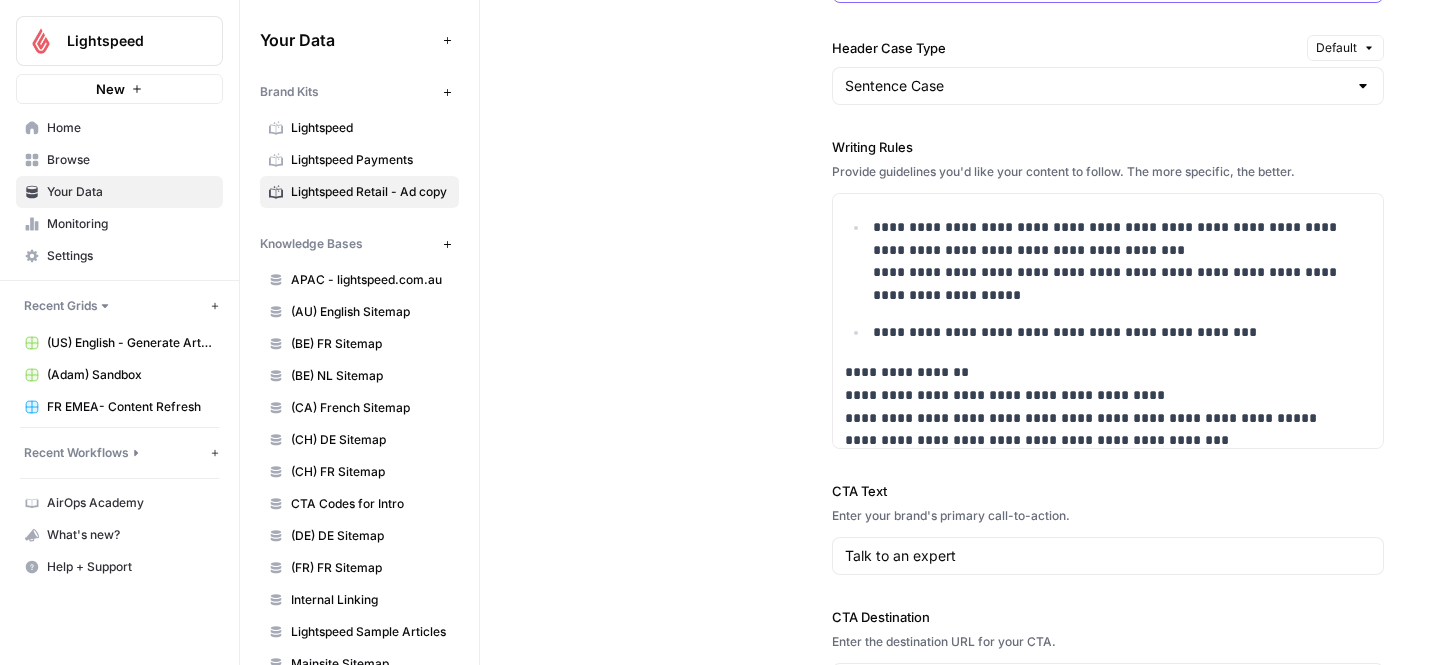 scroll, scrollTop: 1778, scrollLeft: 0, axis: vertical 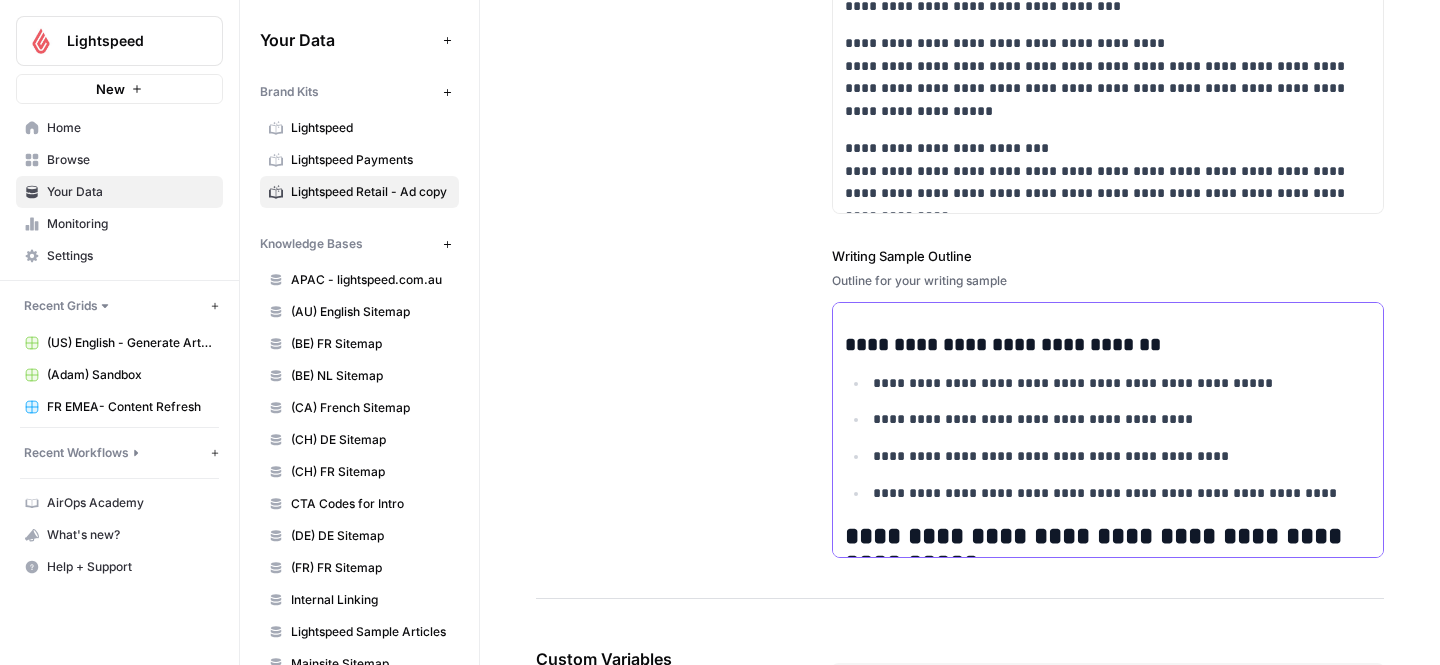 click on "**********" at bounding box center (1122, 456) 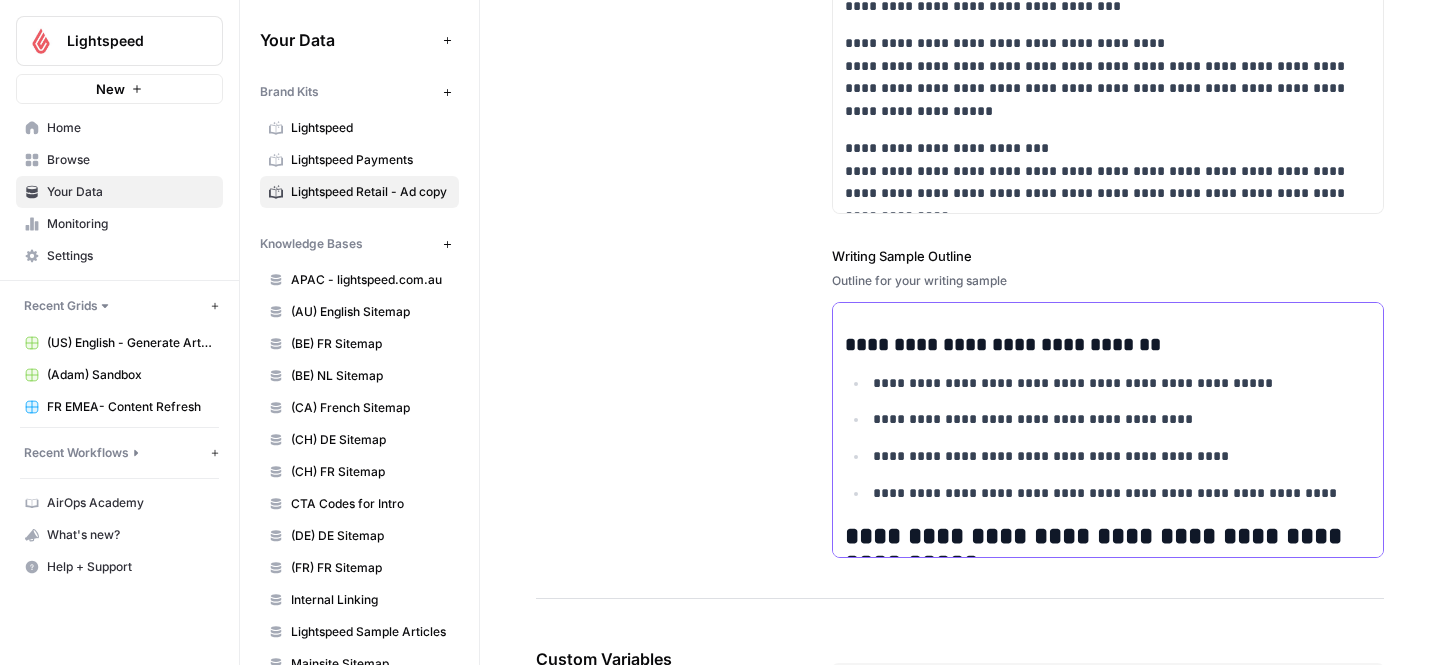 scroll, scrollTop: 0, scrollLeft: 0, axis: both 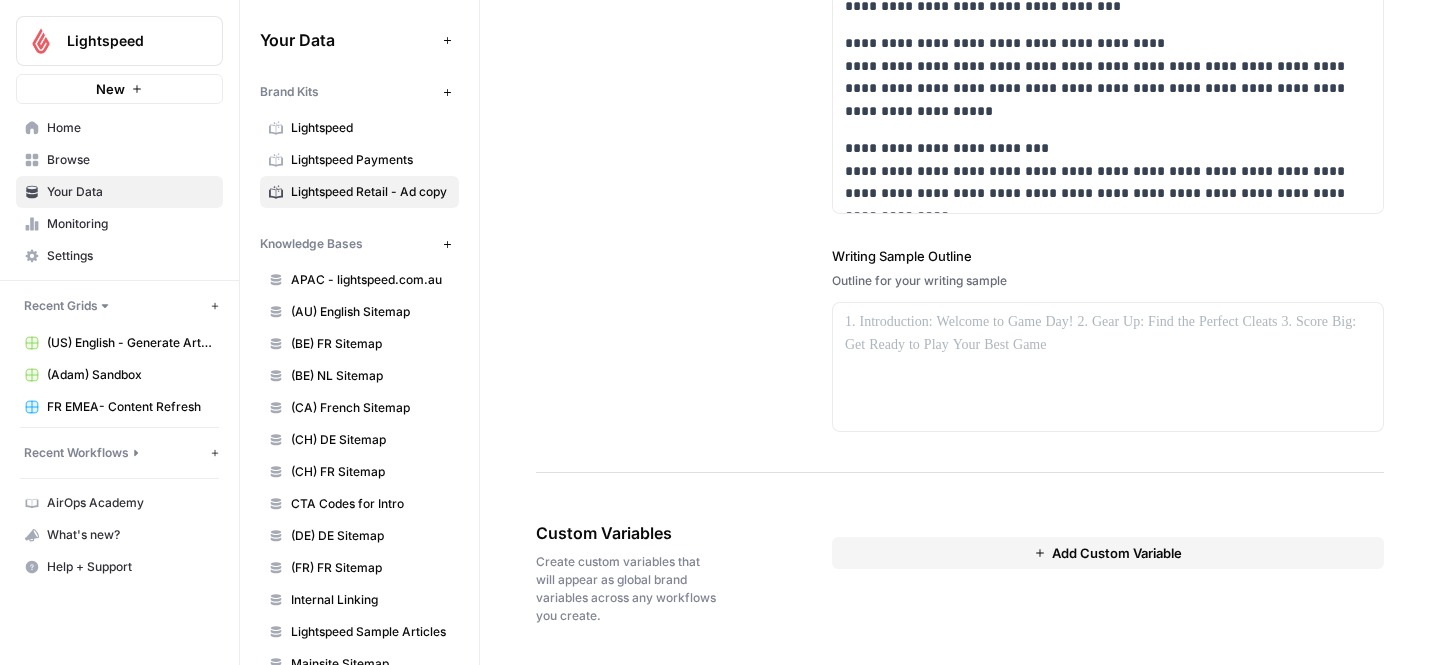 click on "Add Custom Variable" at bounding box center [1108, 553] 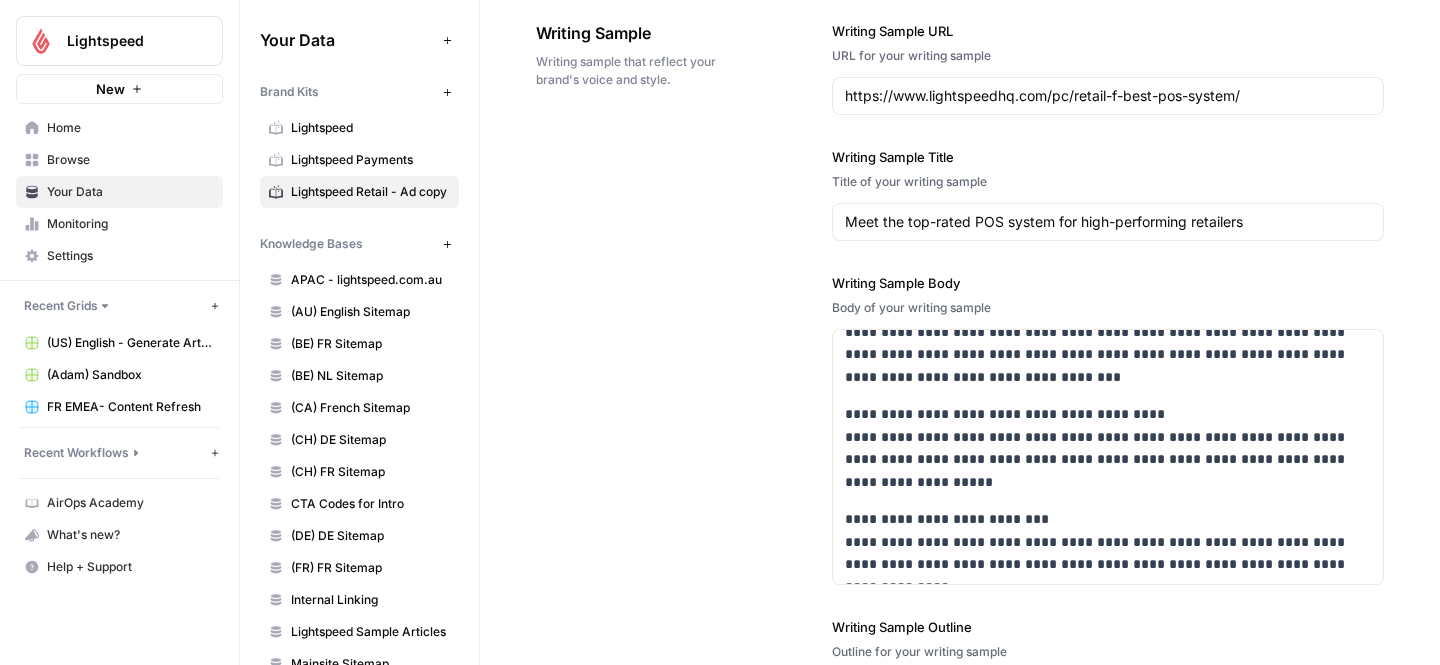 scroll, scrollTop: 2470, scrollLeft: 0, axis: vertical 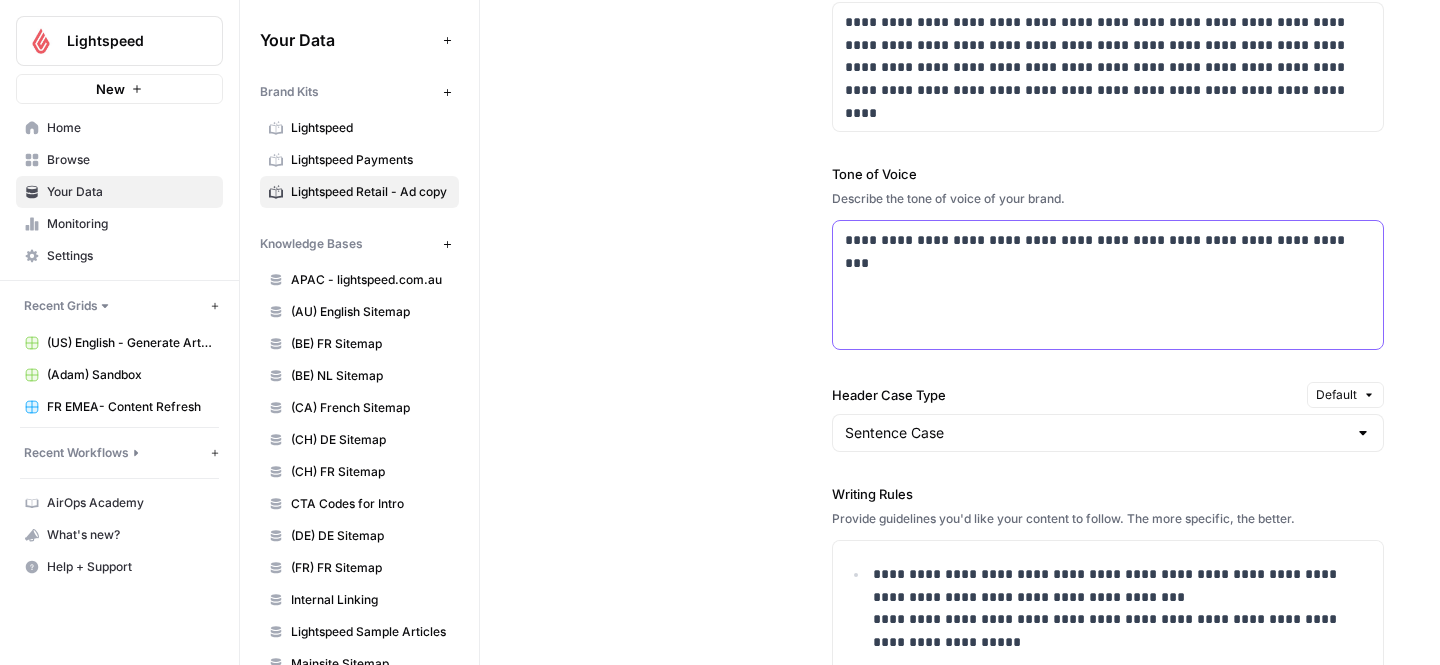 click on "**********" at bounding box center (1108, 240) 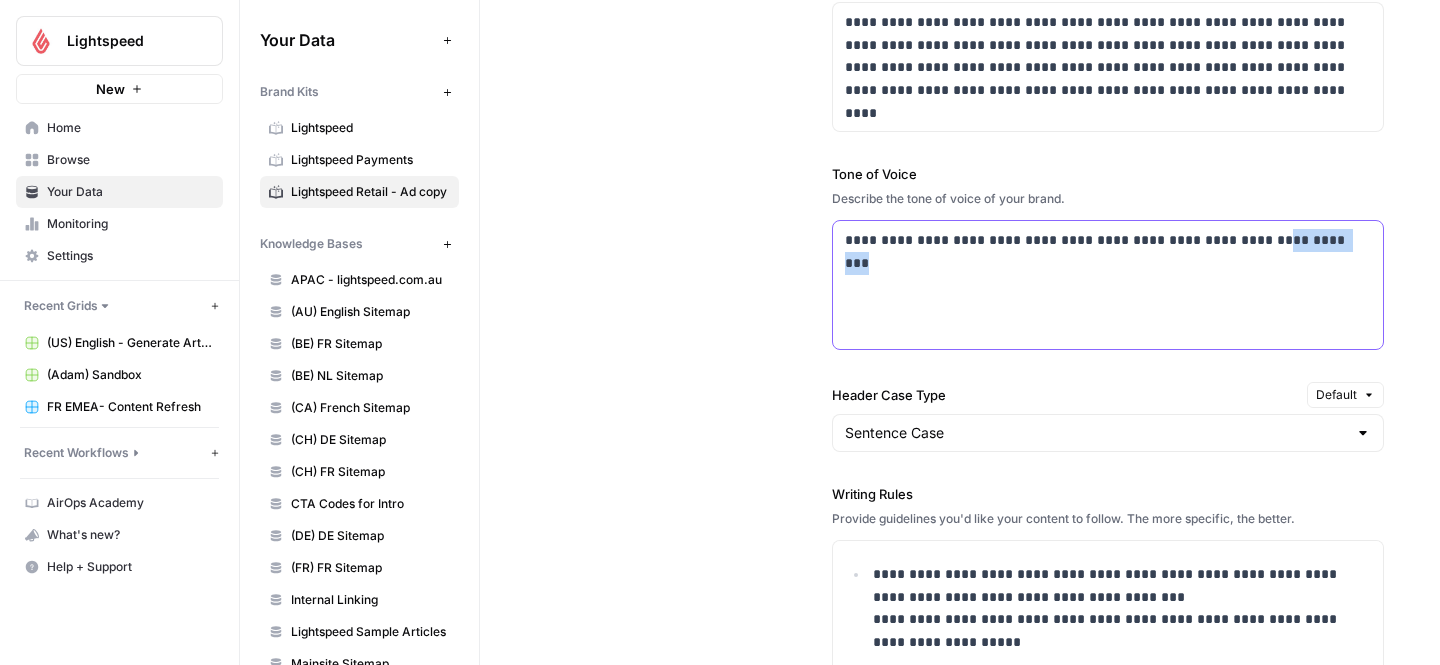 click on "**********" at bounding box center (1108, 240) 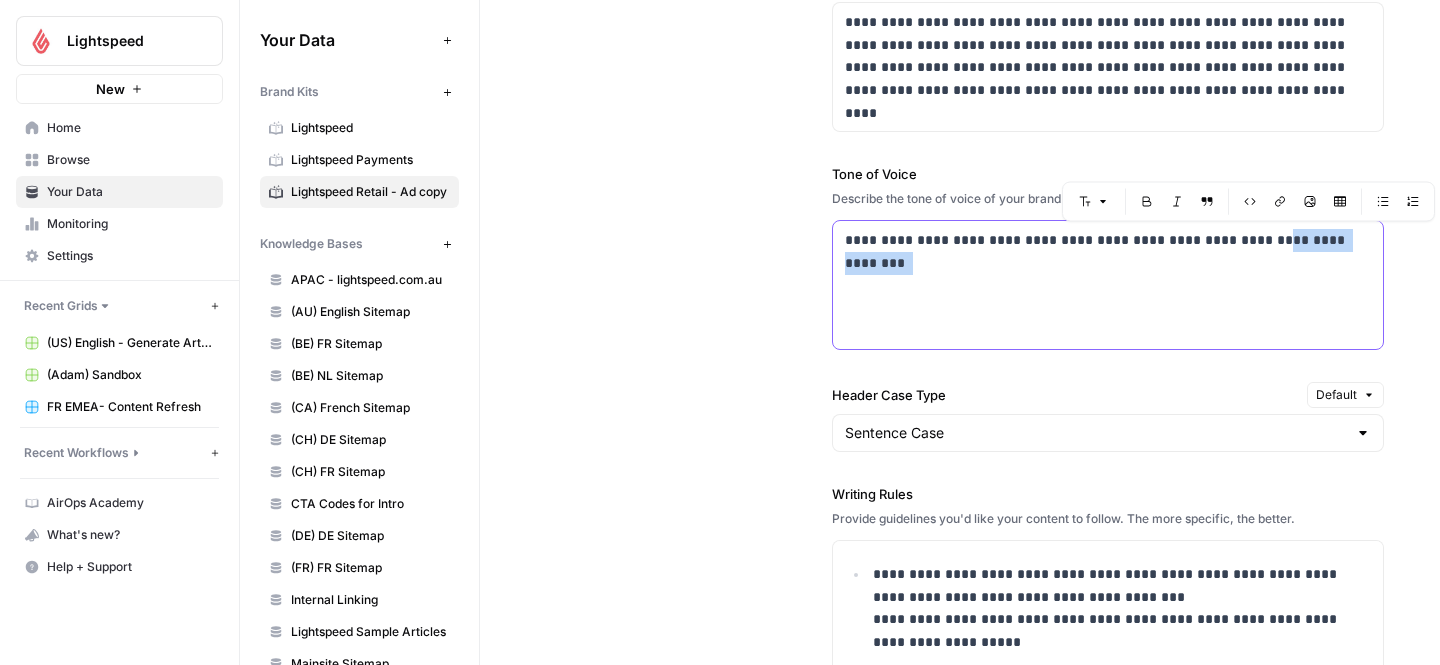 drag, startPoint x: 1240, startPoint y: 240, endPoint x: 1436, endPoint y: 253, distance: 196.43065 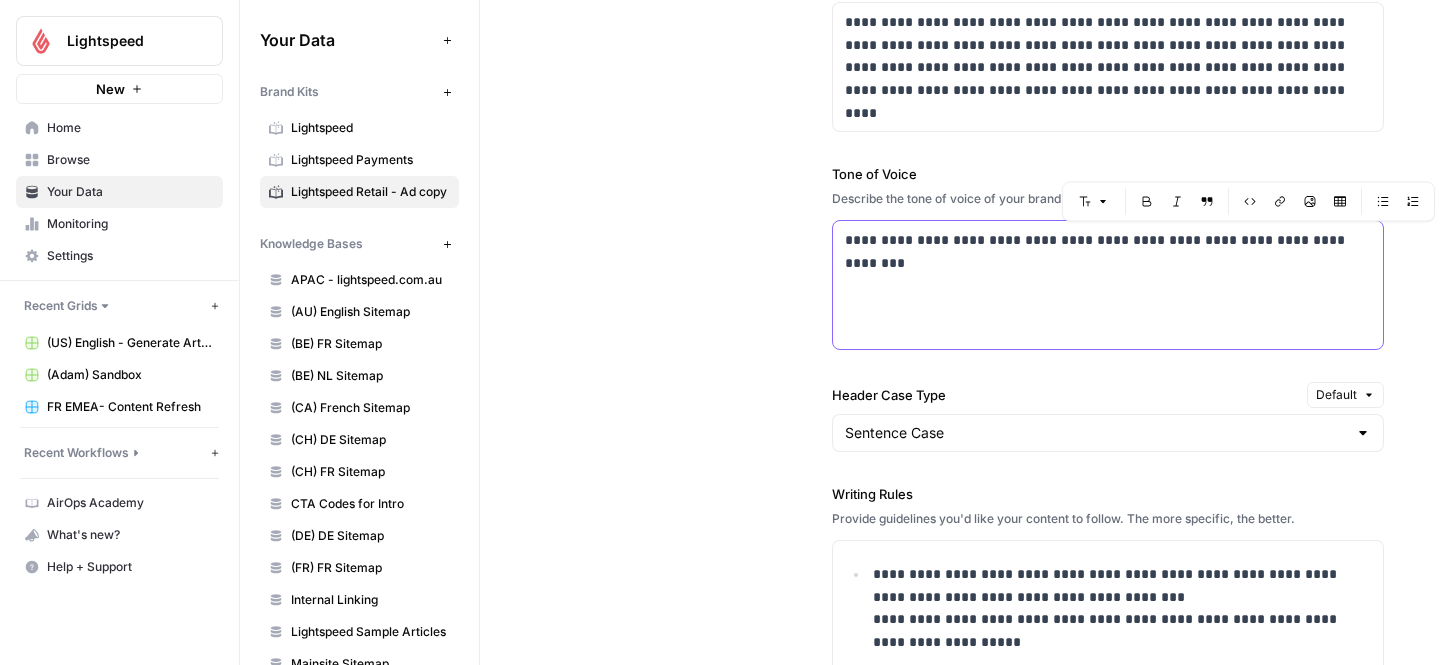click on "**********" at bounding box center [1108, 285] 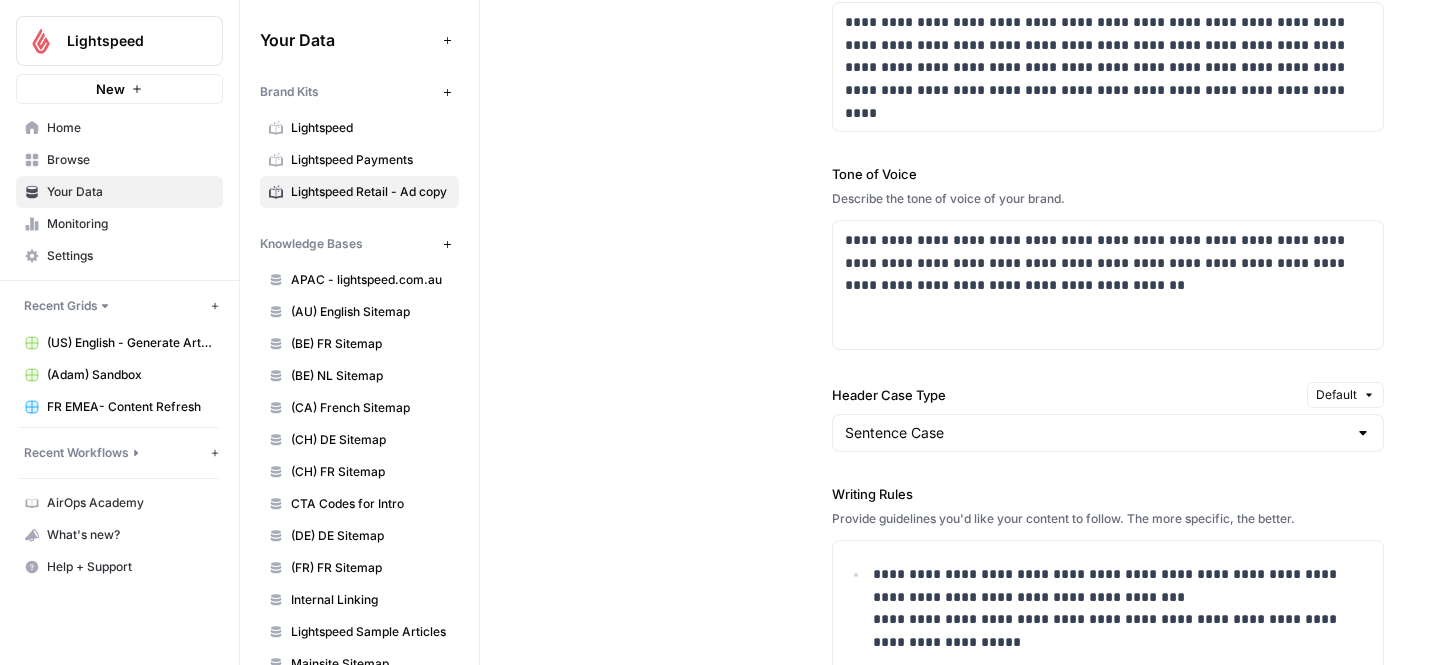click on "**********" at bounding box center [1108, 488] 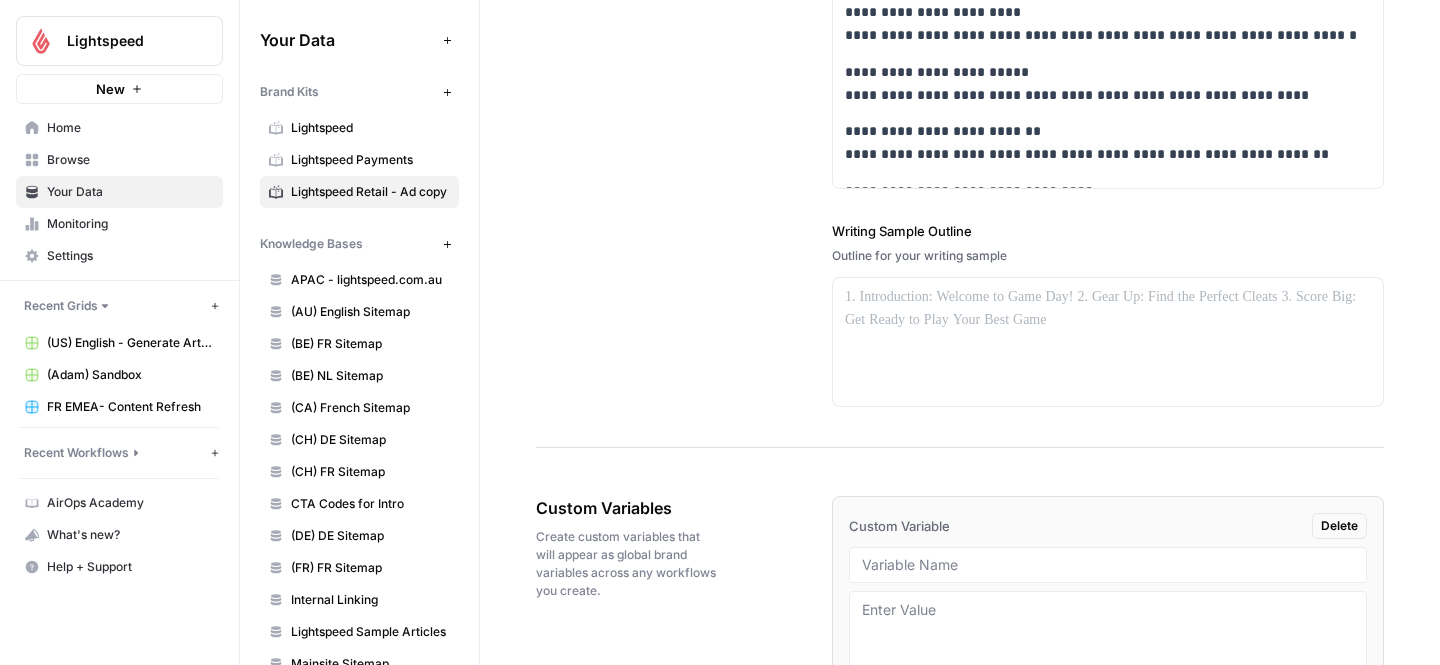 scroll, scrollTop: 3097, scrollLeft: 0, axis: vertical 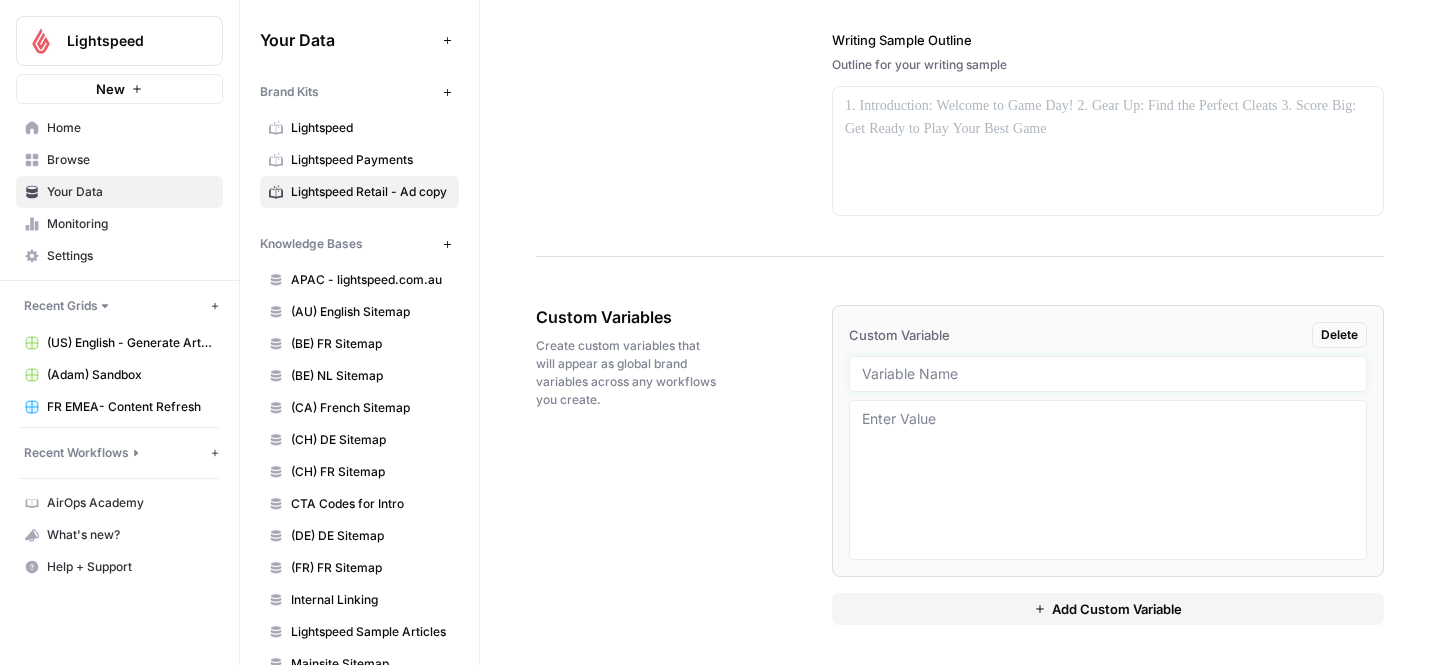 click at bounding box center [1108, 374] 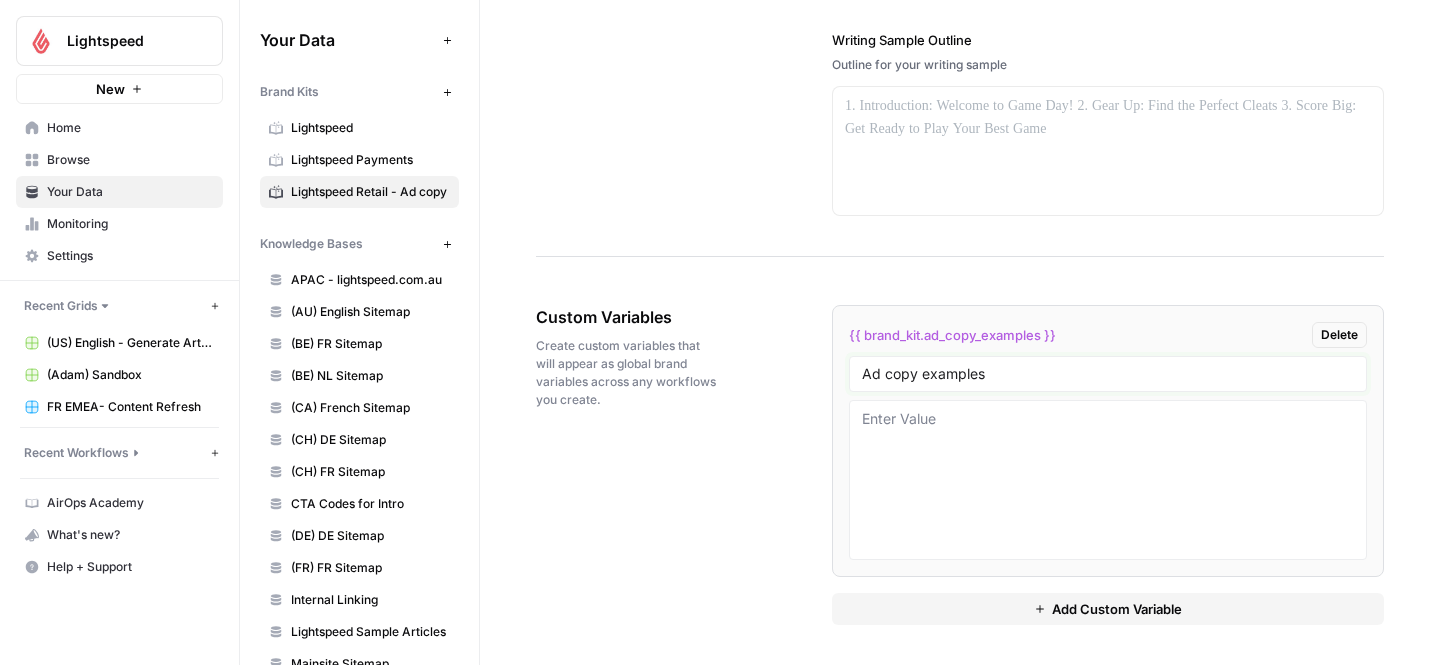 type on "Ad copy examples" 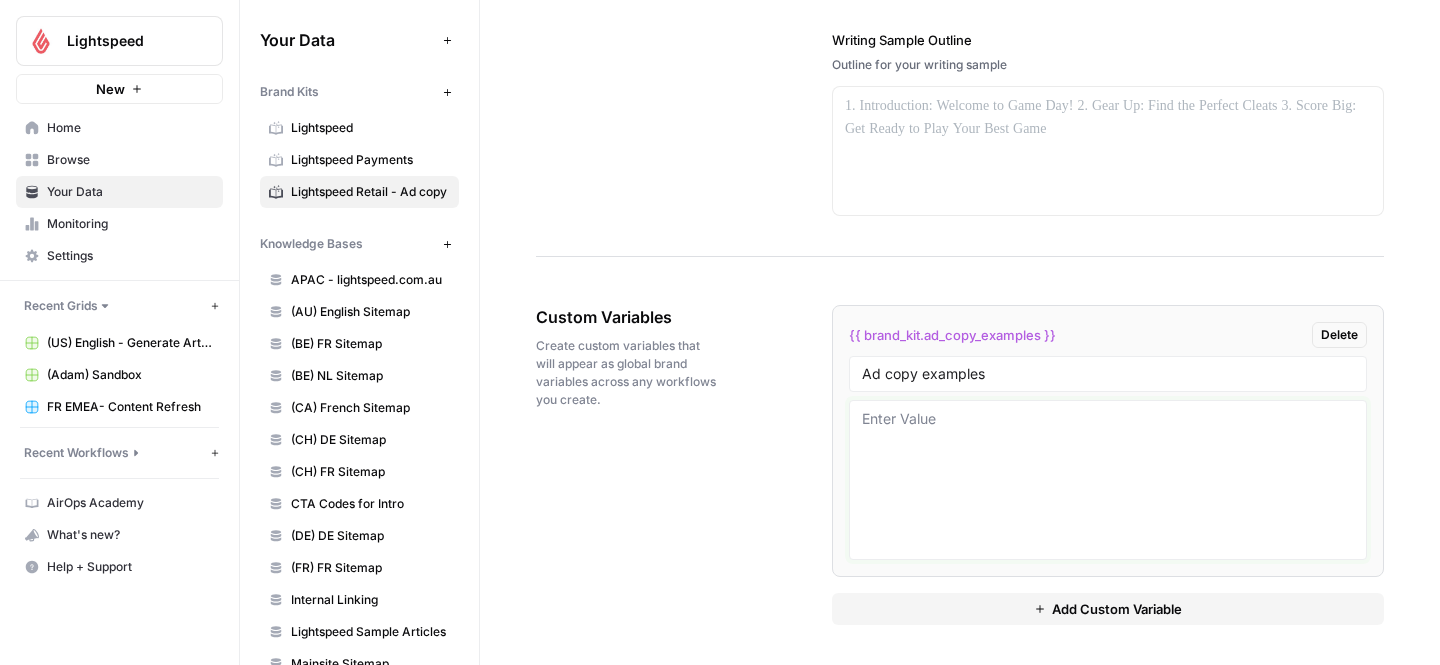 click at bounding box center [1108, 480] 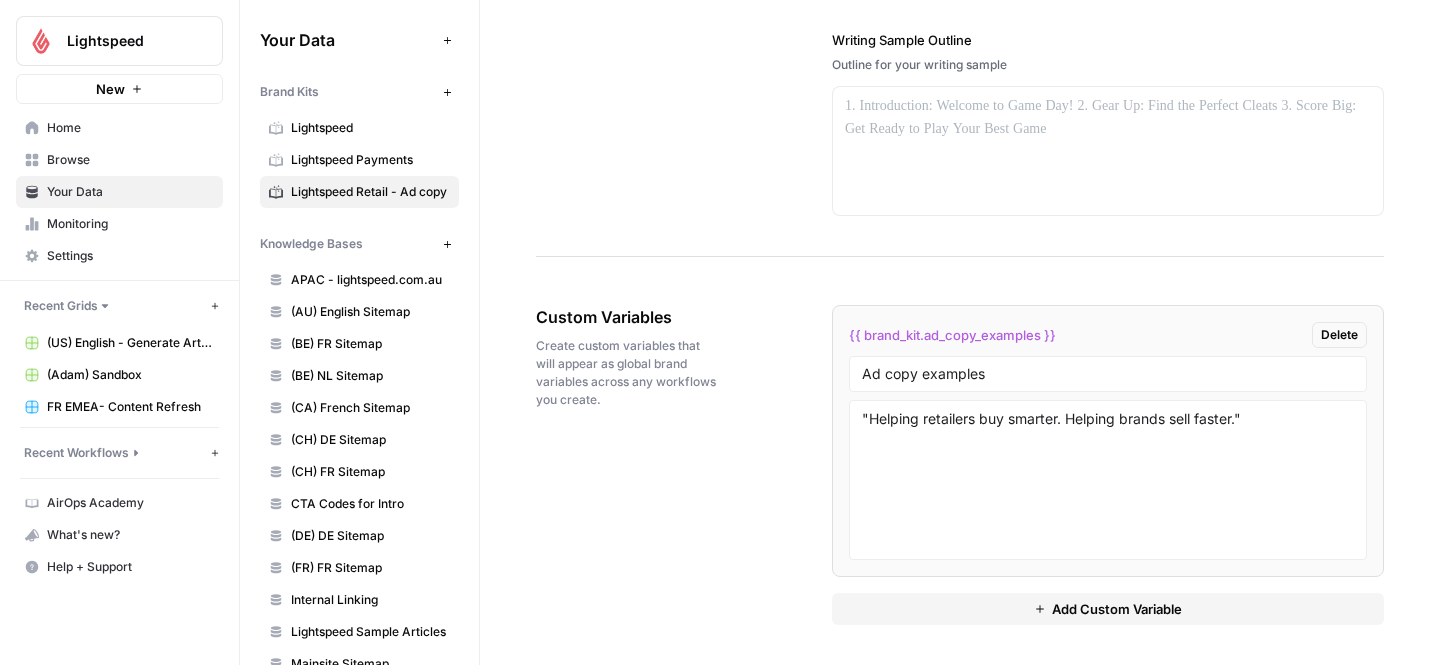 click on ""Helping retailers buy smarter. Helping brands sell faster." at bounding box center [1108, 480] 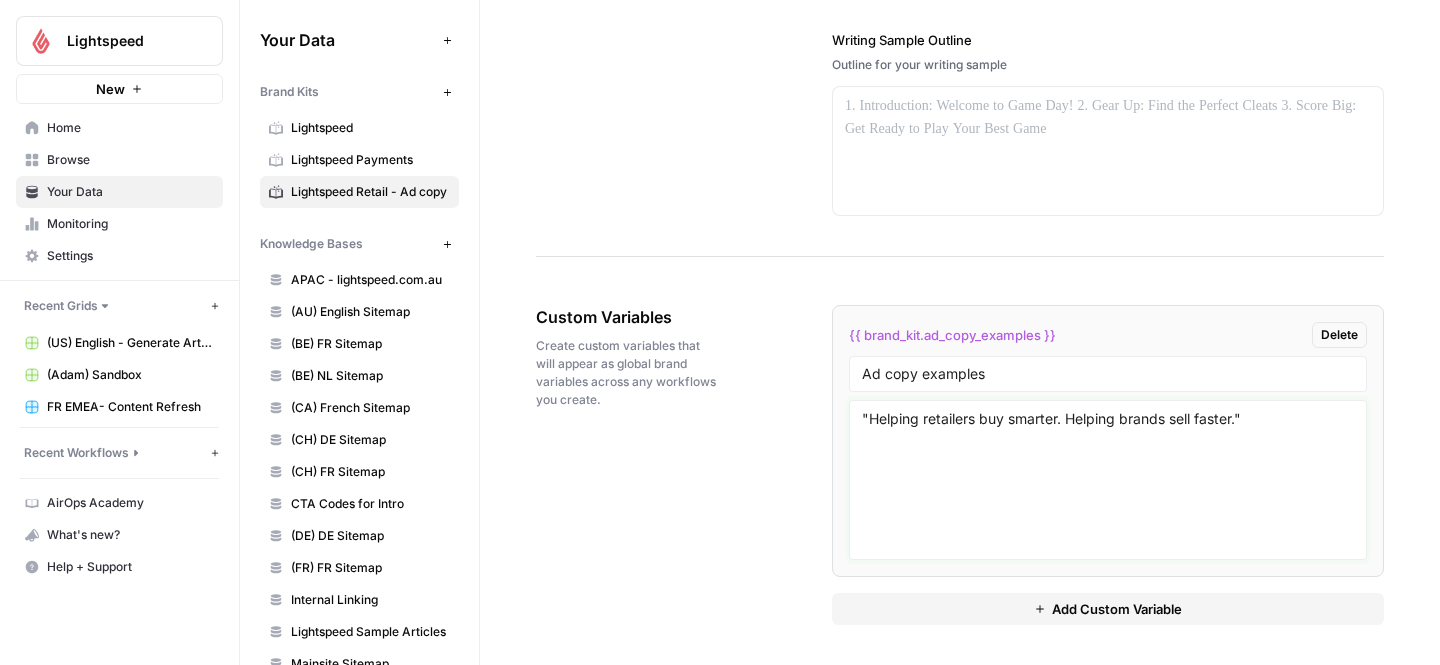 click on ""Helping retailers buy smarter. Helping brands sell faster." at bounding box center [1108, 480] 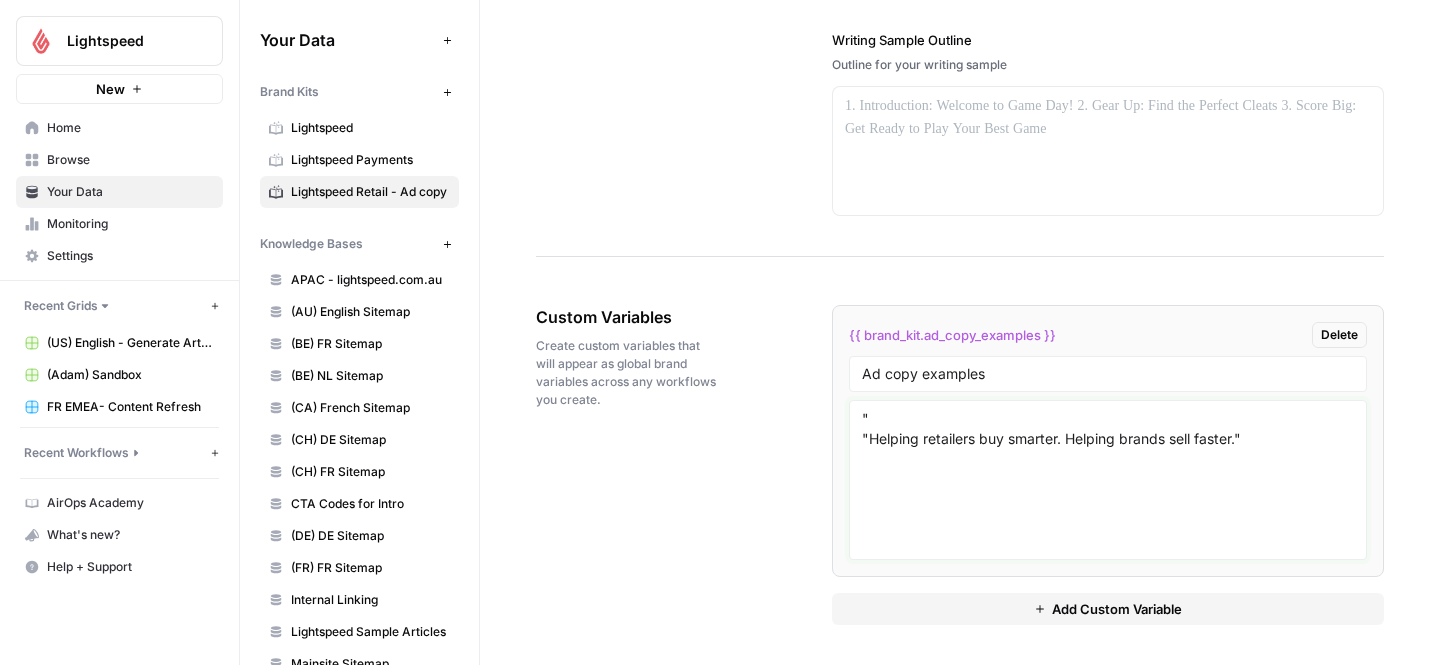 paste on "Delight customers in-store online and on-the-go" 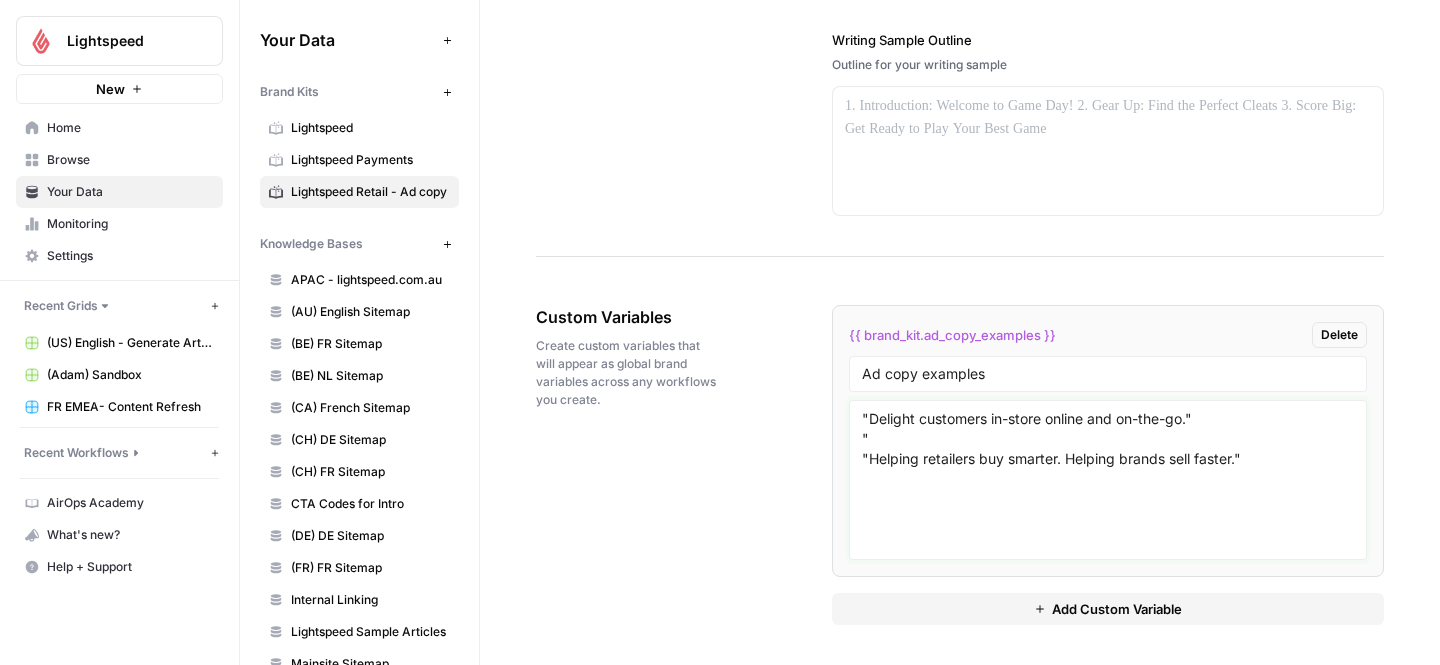 paste on "Built for brick & mortar, made to grow home & garden retail." 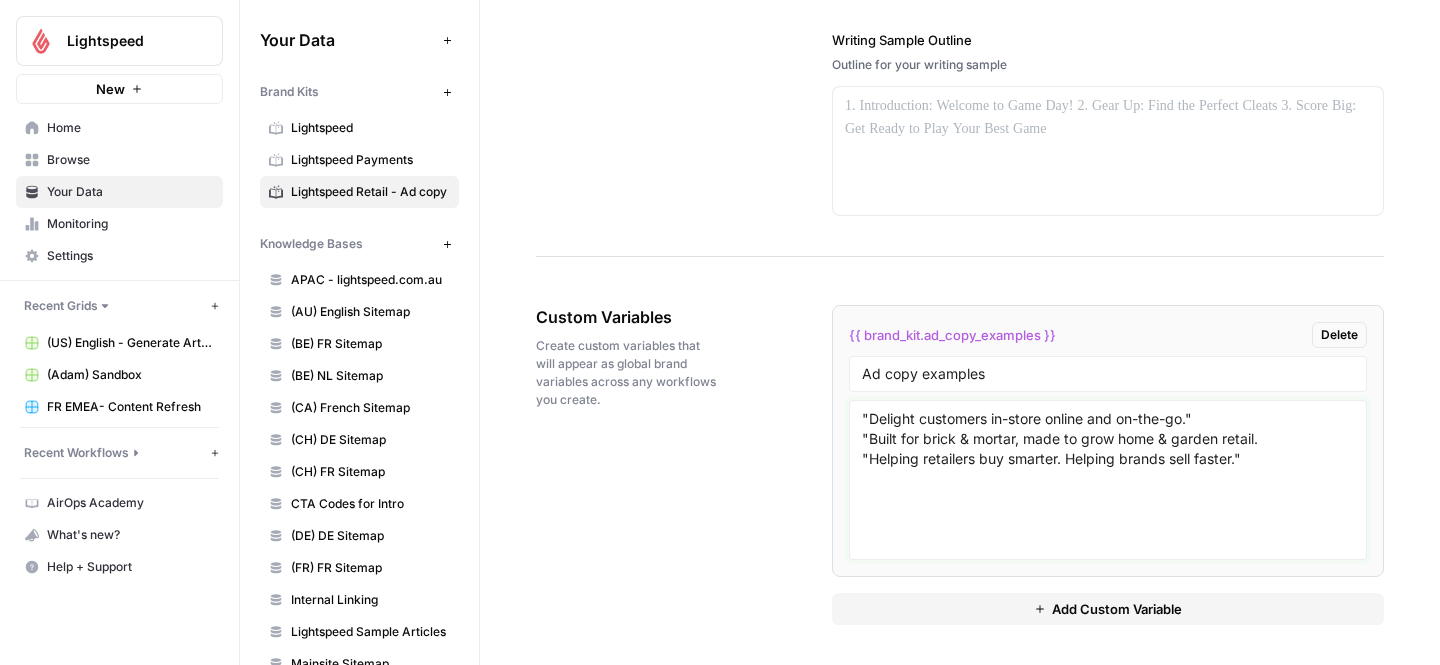 drag, startPoint x: 1121, startPoint y: 439, endPoint x: 1333, endPoint y: 438, distance: 212.00237 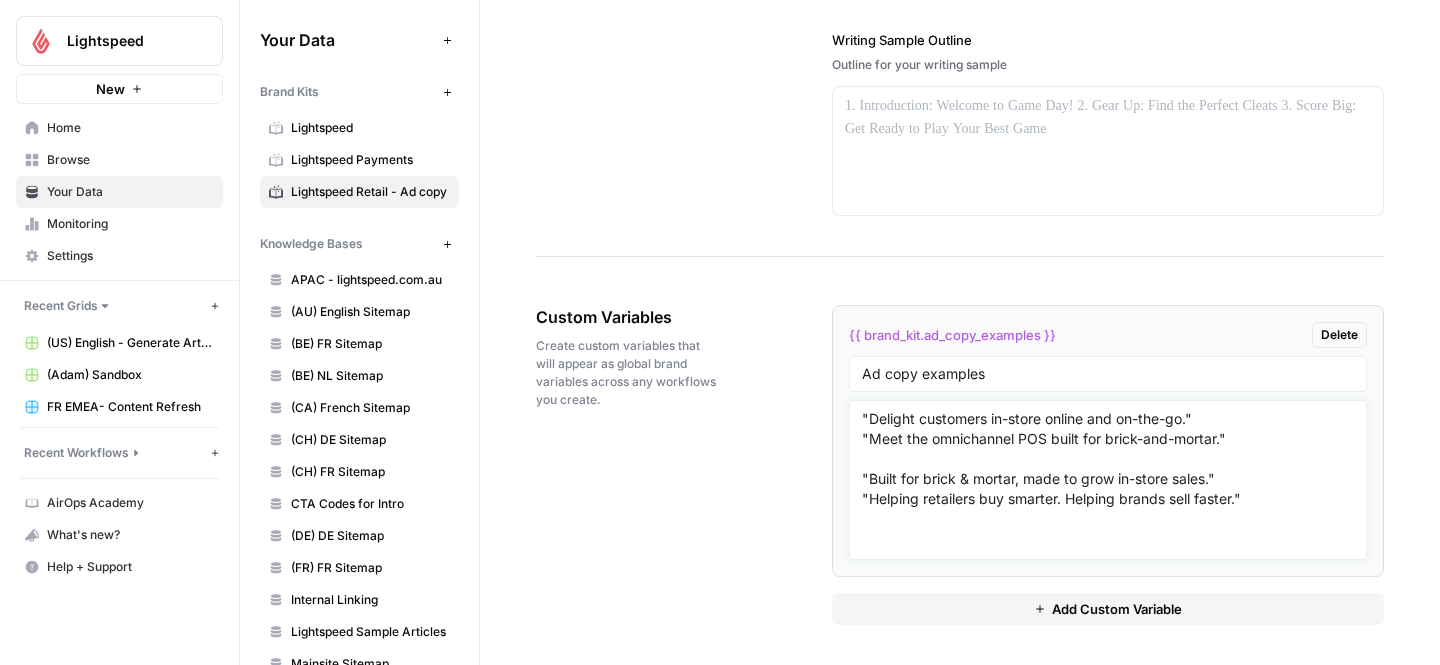 paste on ""Make every sale a win with a POS built for the shop floor."" 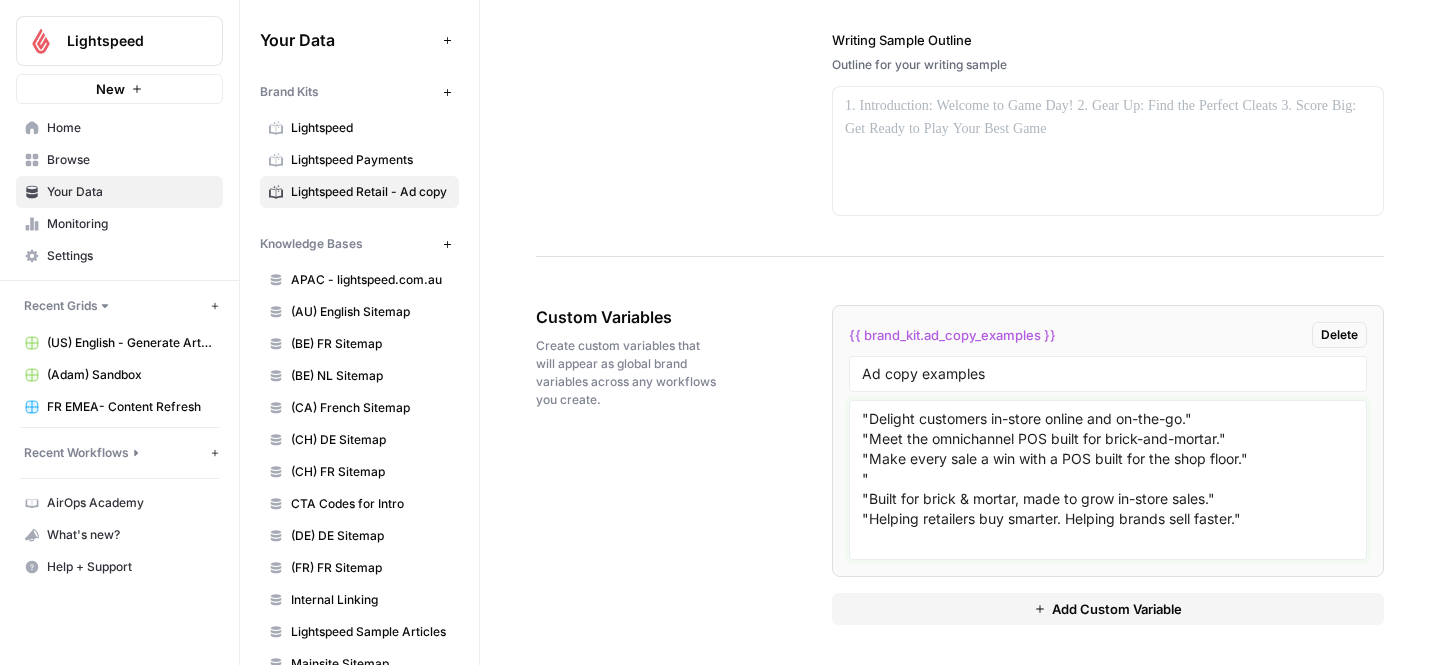 paste on "Keep data flowing seamlessly and stores running smoothly." 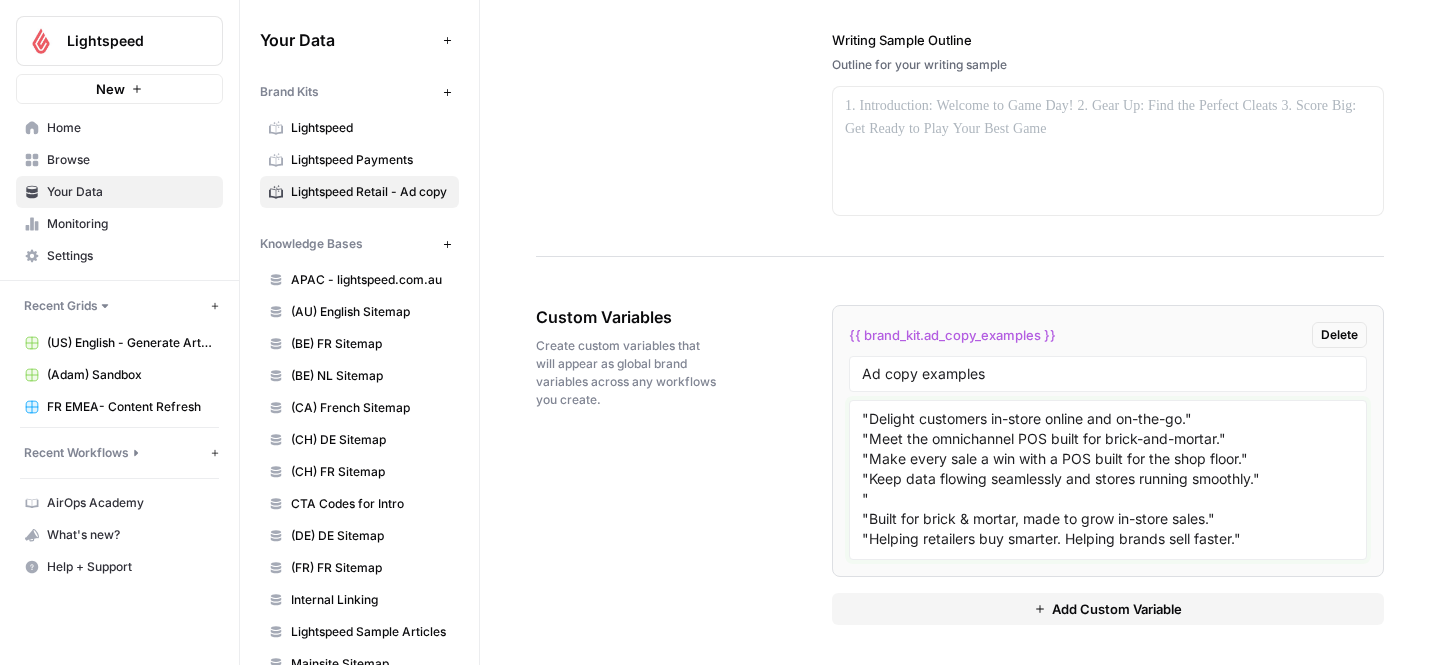 paste on "Integrate smarter, operate better." 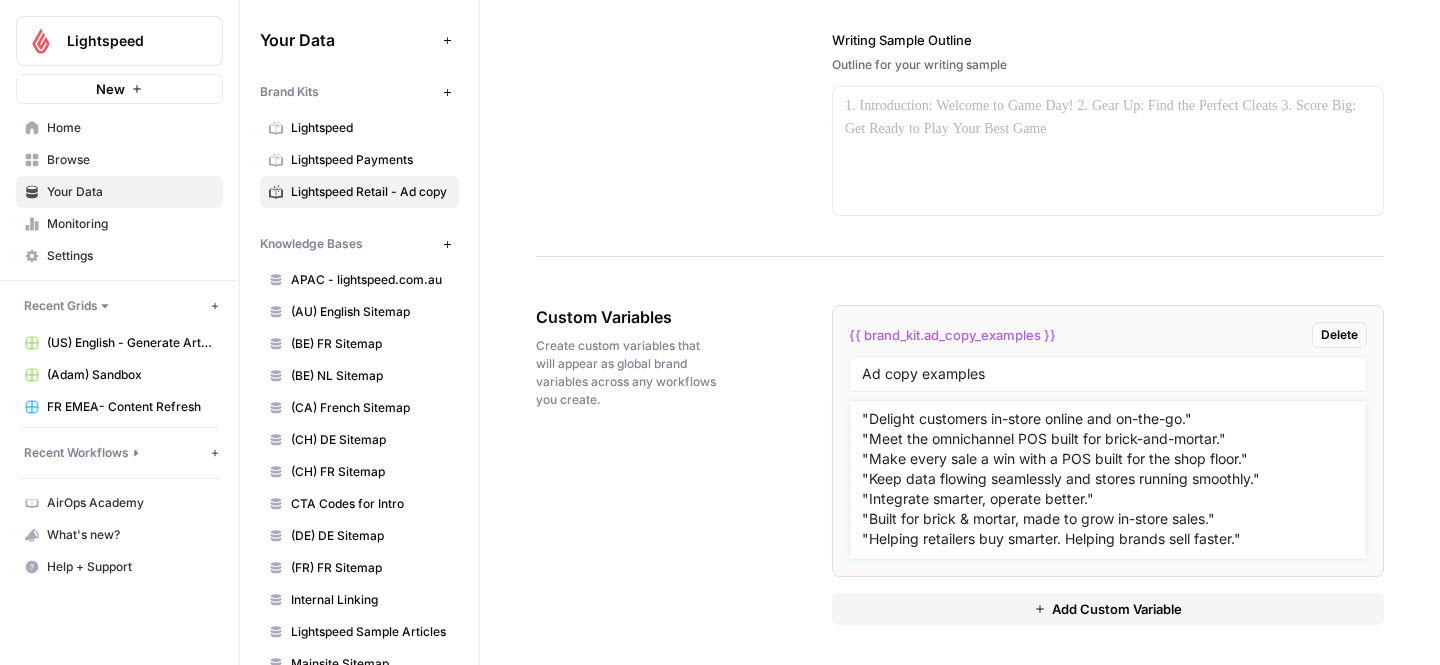 scroll, scrollTop: 0, scrollLeft: 0, axis: both 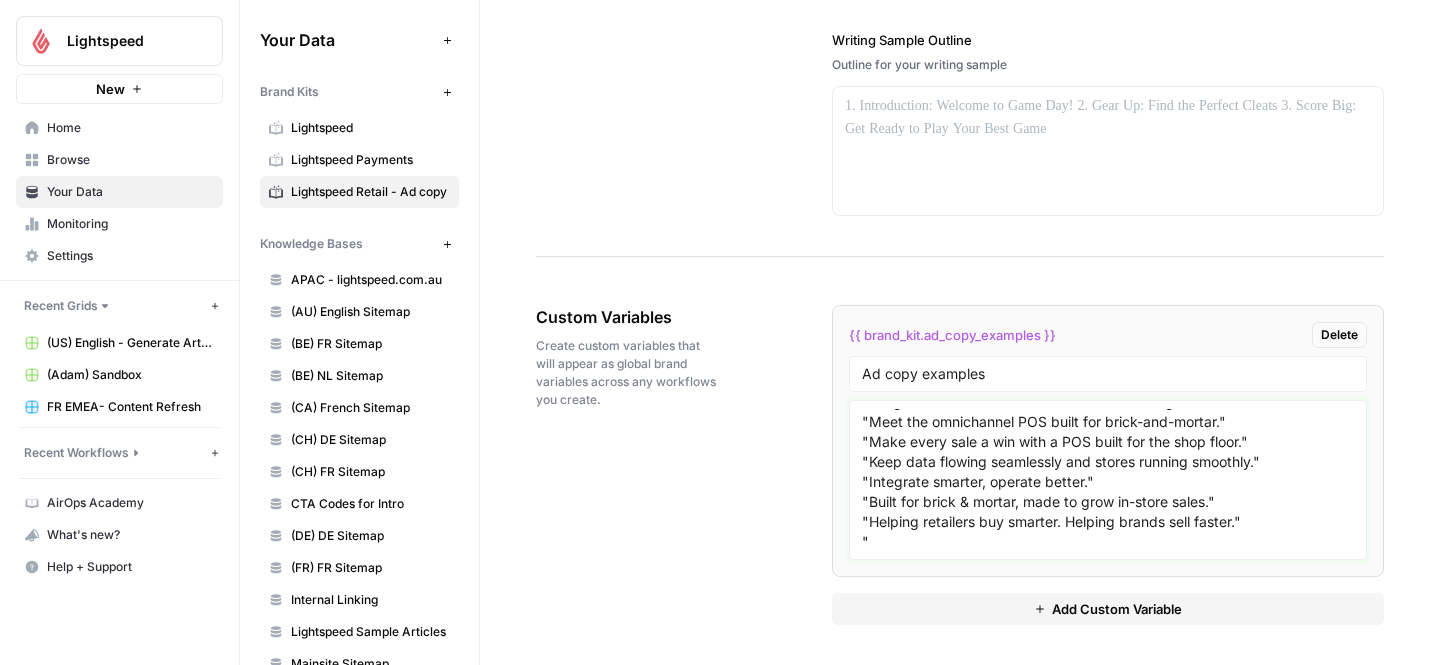 paste on "The omnichannel POS built for in-person retail" 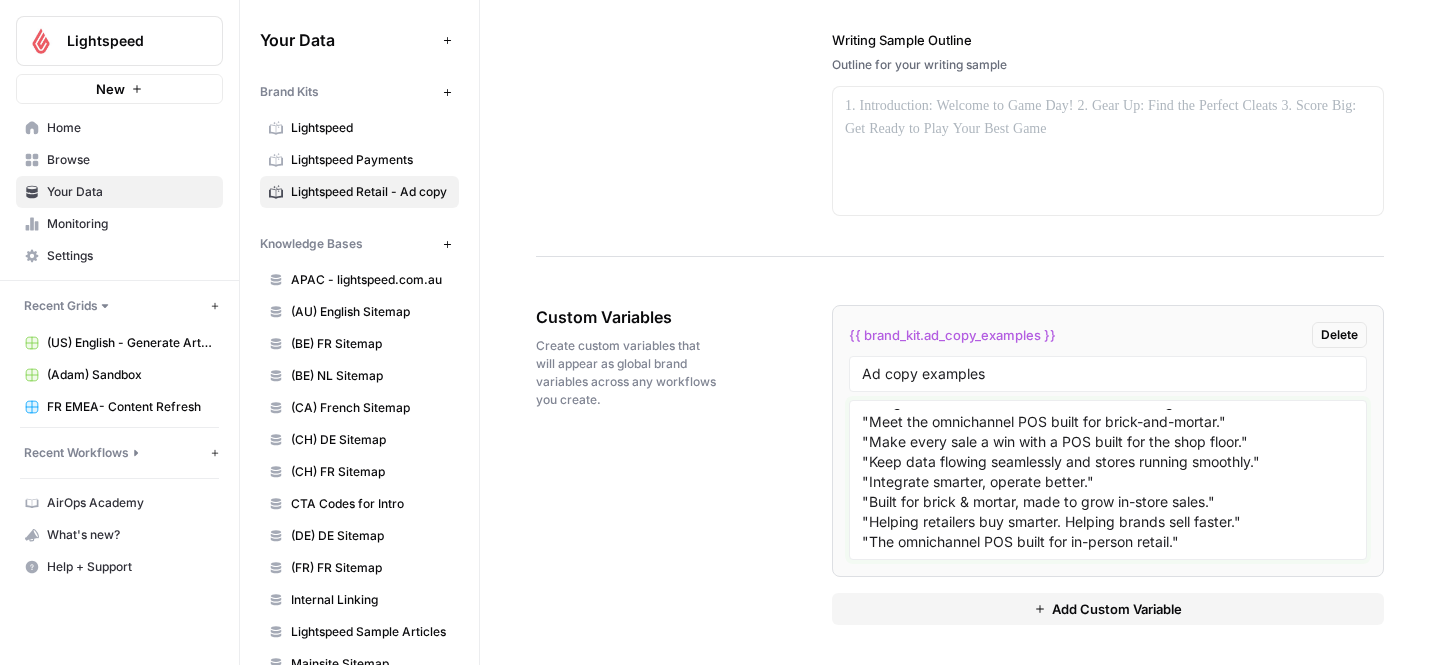 scroll, scrollTop: 37, scrollLeft: 0, axis: vertical 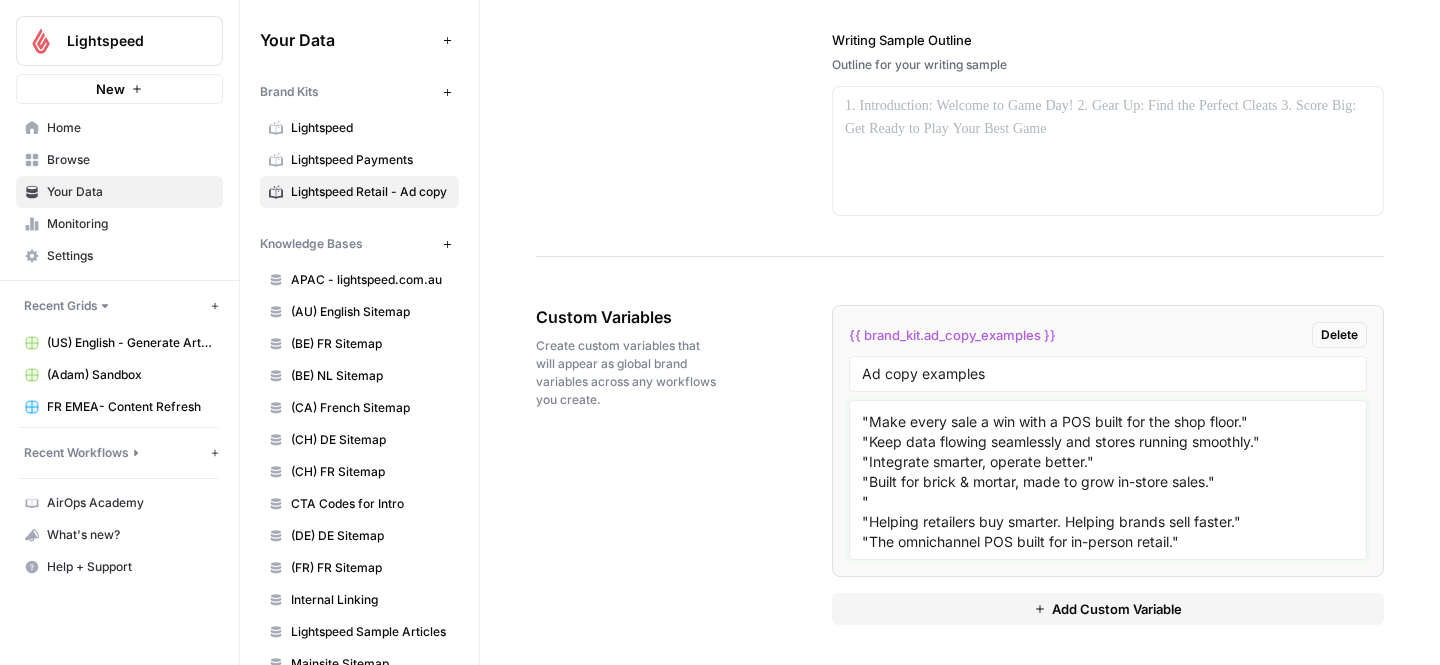 paste on "From checkout to stockroom, Lightspeed helps you operate smarter, sell more and stay ahead." 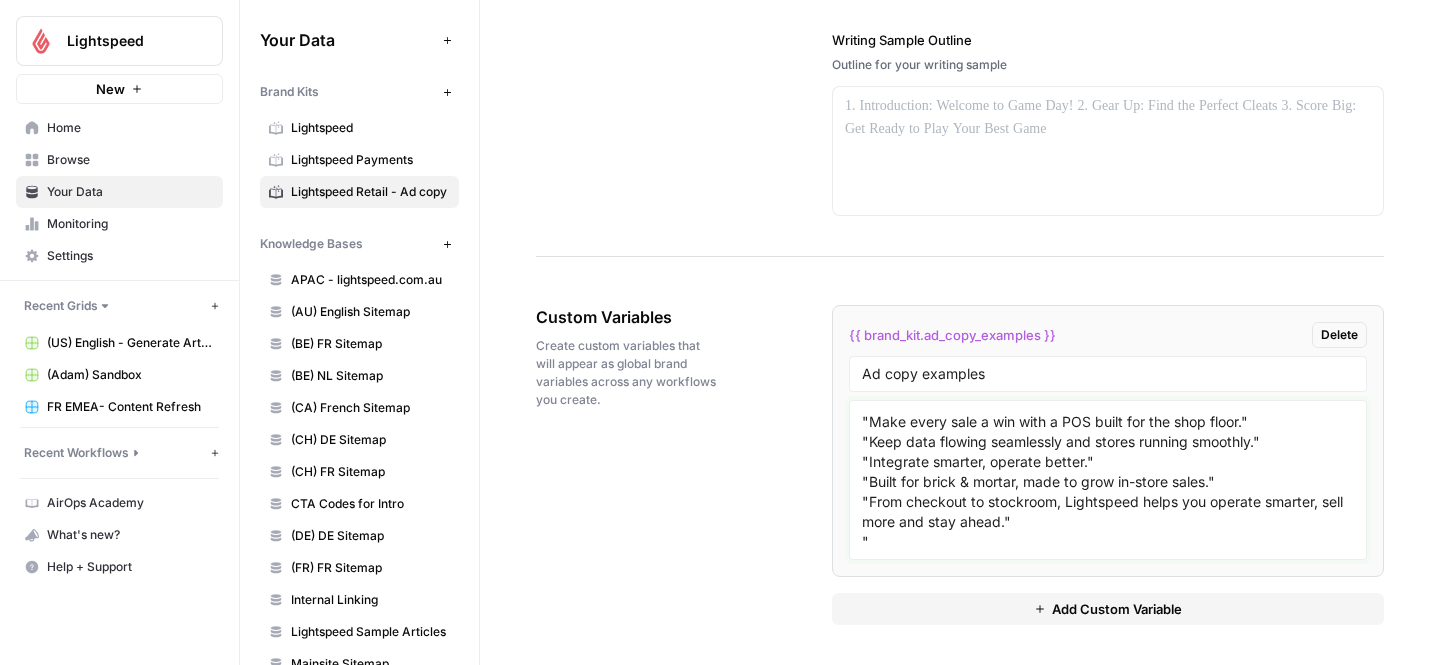 paste on "Nobody does inventory management like Lightspeed." 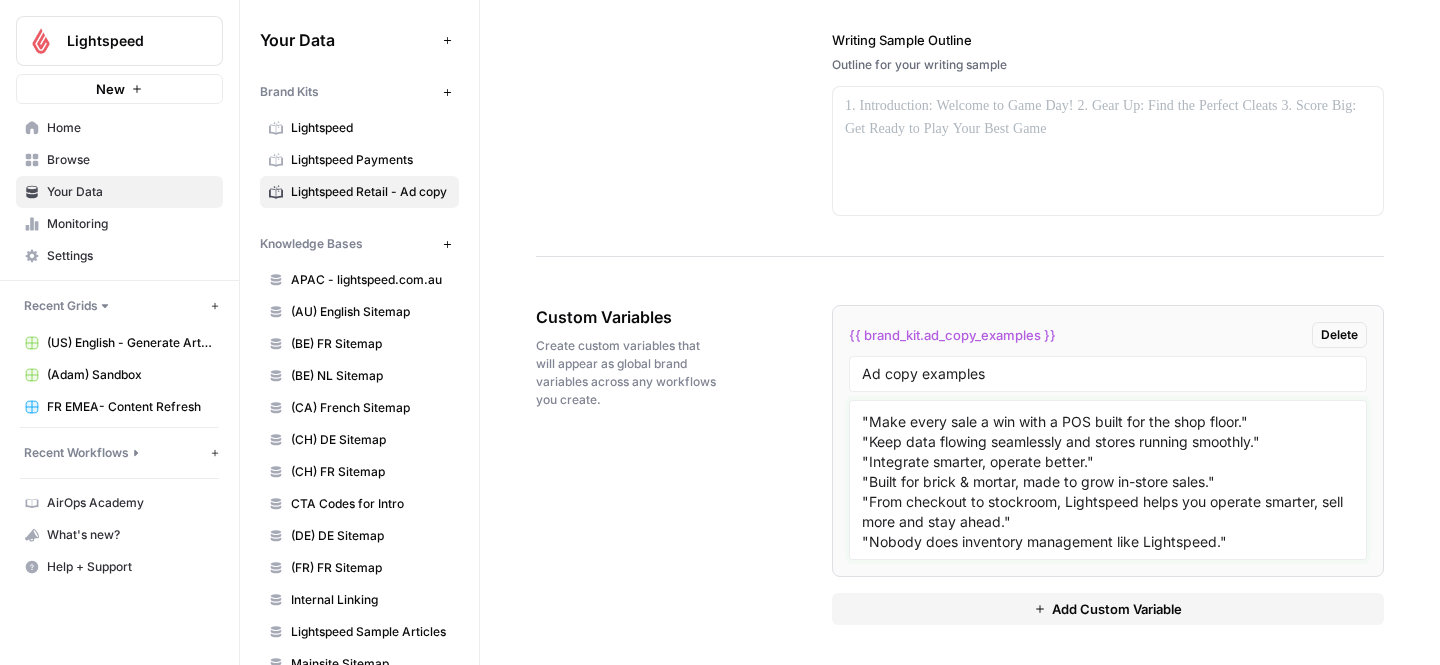 scroll, scrollTop: 74, scrollLeft: 0, axis: vertical 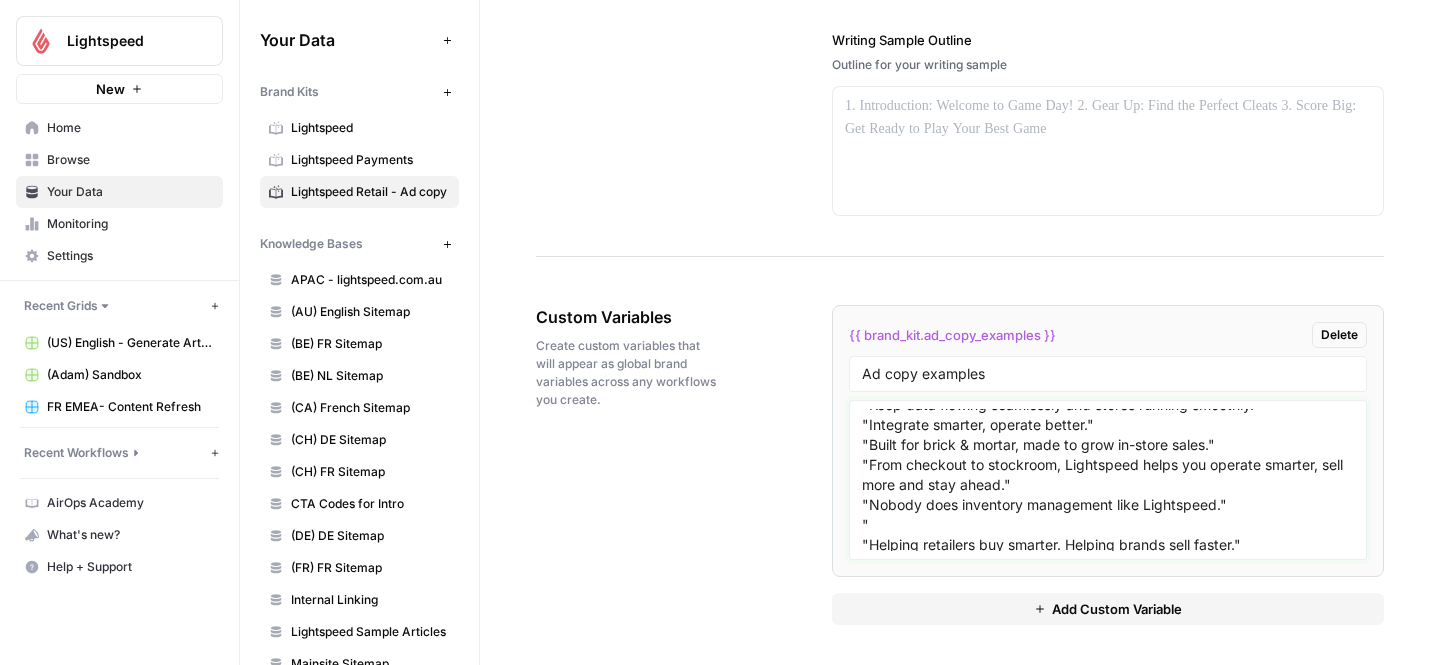 paste on "Maximize efficiency and team happiness" 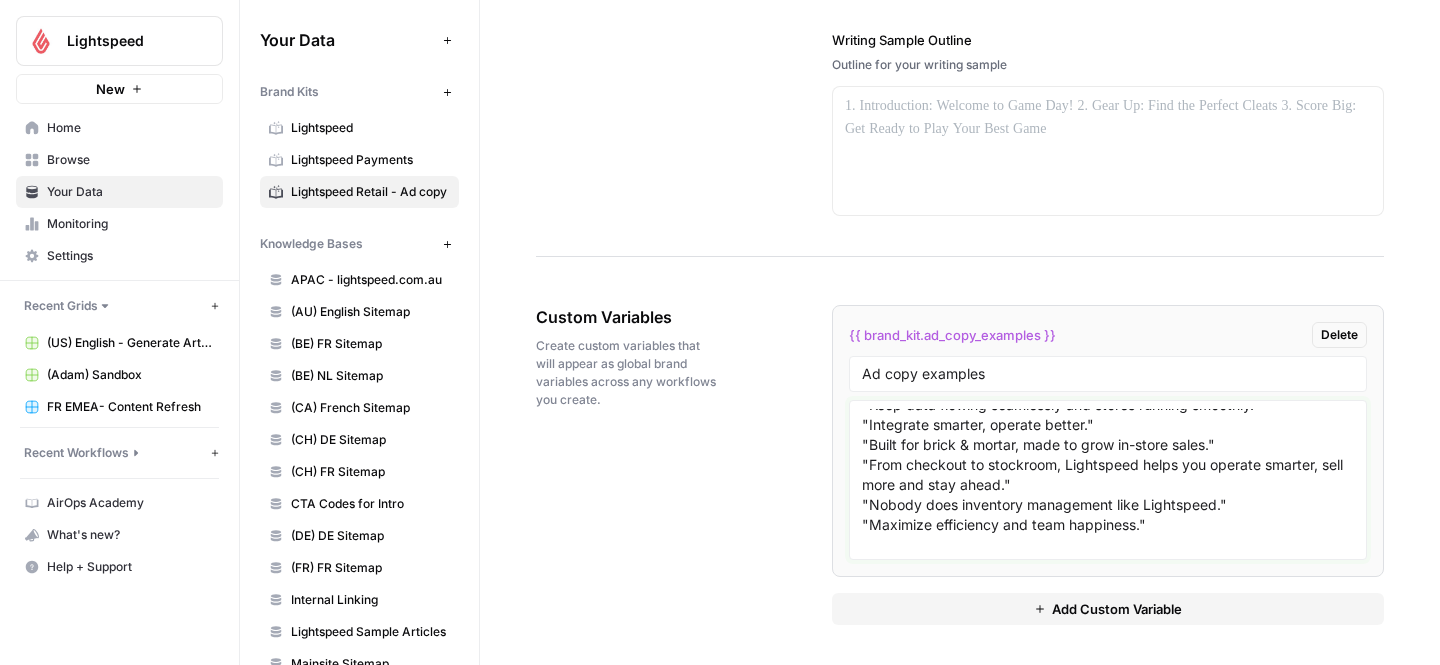 scroll, scrollTop: 77, scrollLeft: 0, axis: vertical 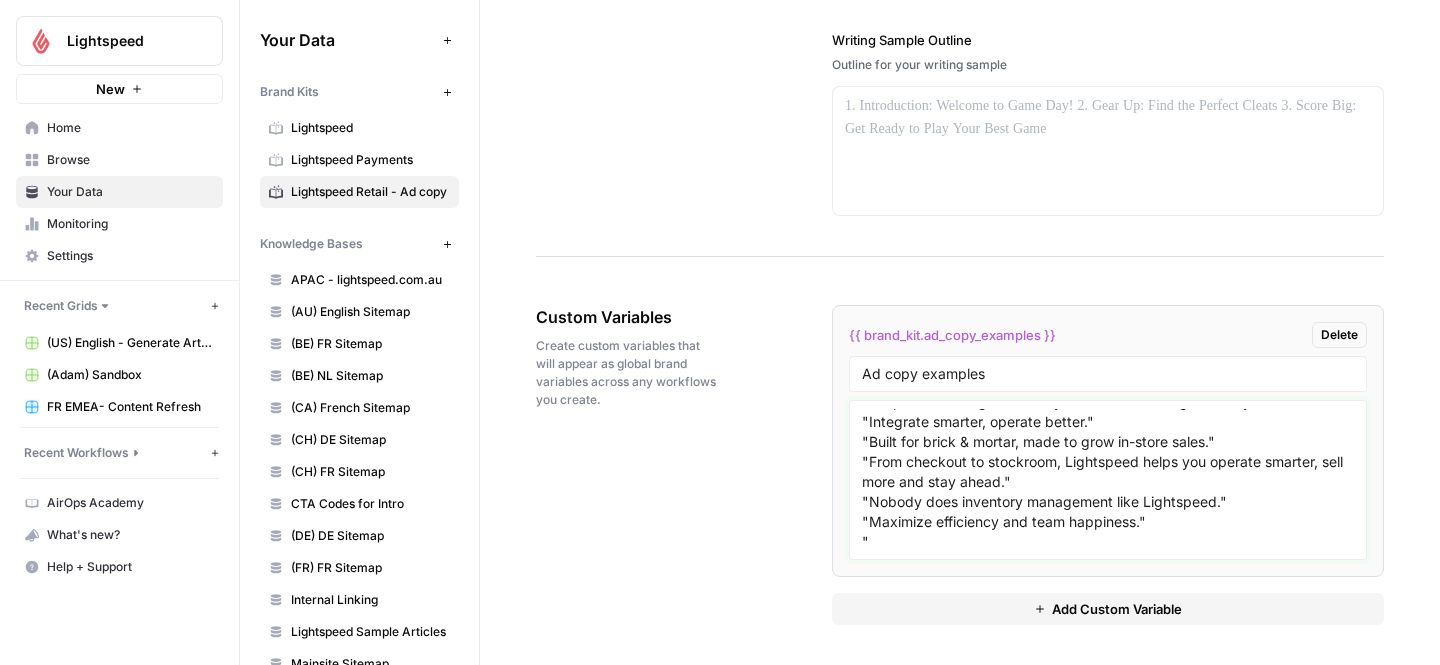 paste on "Set your store apart with Lightspeed. Delight your customers. Transform inventory operations by managing stores and suppliers in one platform. Get insights you need to scale and succeed." 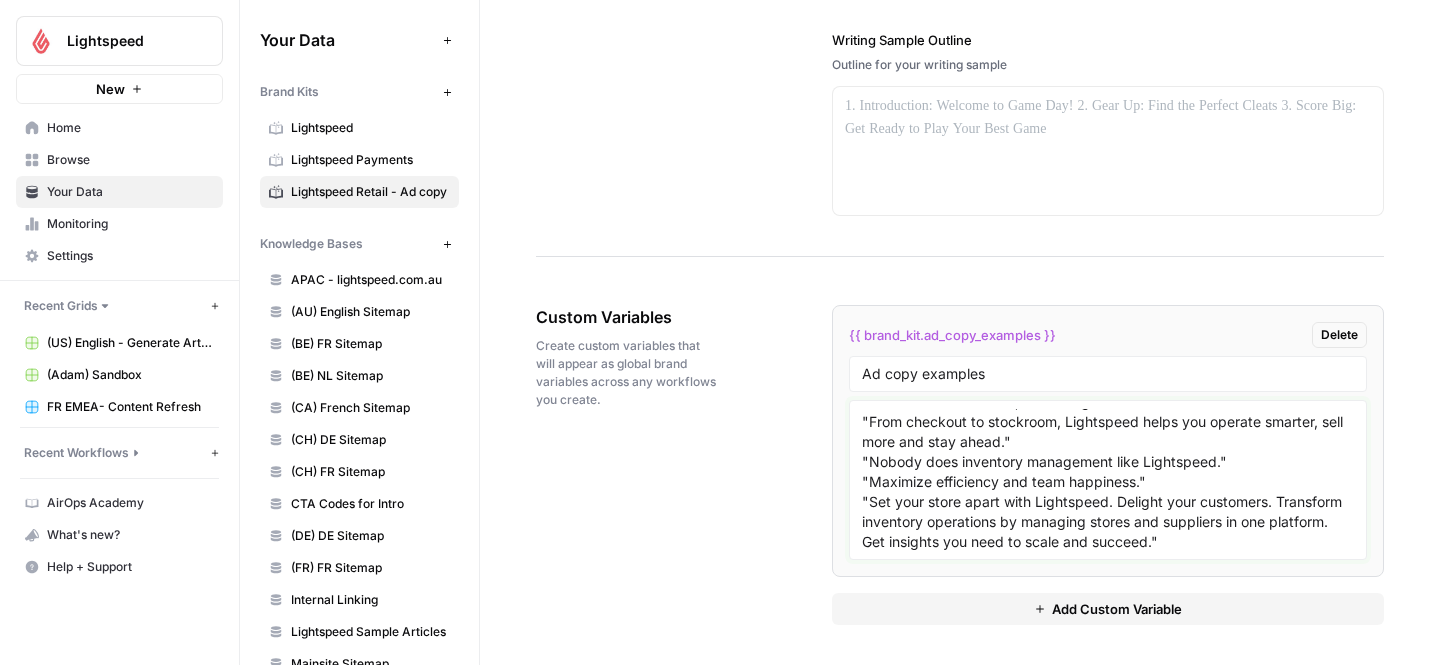 scroll, scrollTop: 137, scrollLeft: 0, axis: vertical 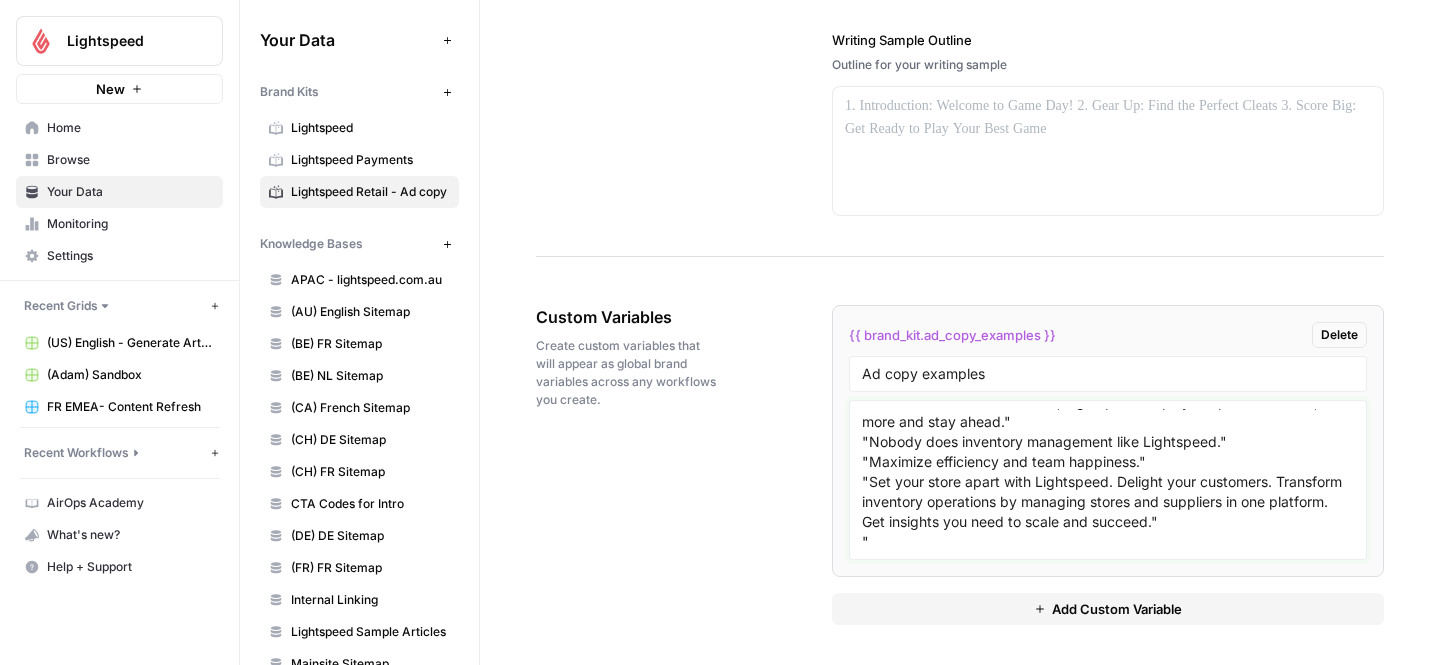 paste on "Powering gamechanging businesses in over 100 countries" 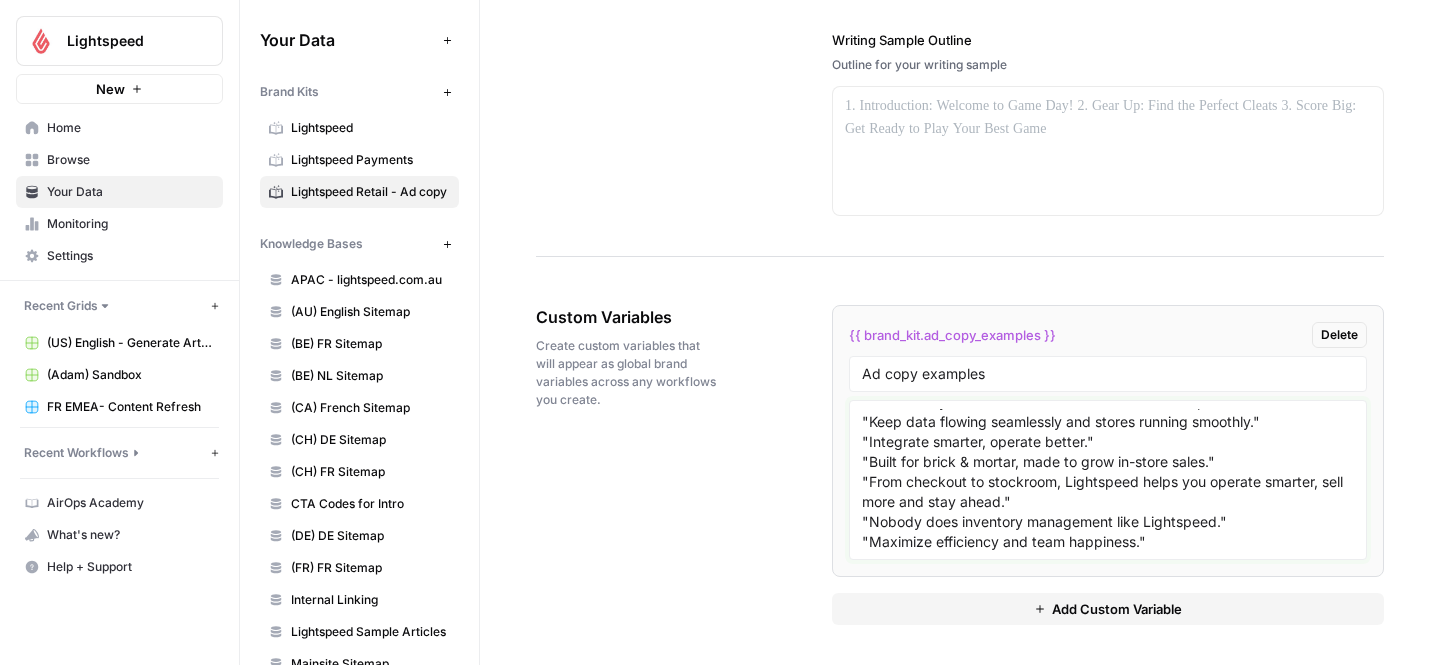 scroll, scrollTop: 0, scrollLeft: 0, axis: both 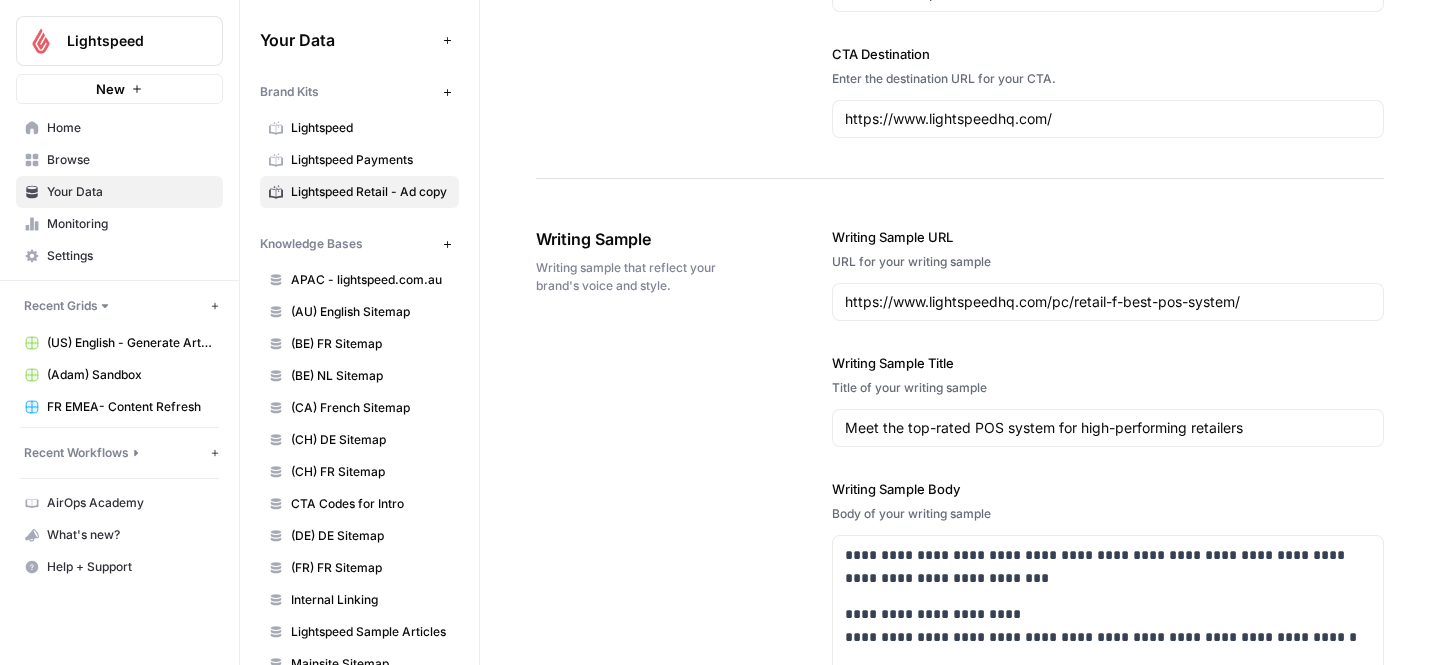 type on ""Delight customers in-store online and on-the-go."
"Meet the omnichannel POS built for brick-and-mortar."
"Make every sale a win with a POS built for the shop floor."
"Keep data flowing seamlessly and stores running smoothly."
"Integrate smarter, operate better."
"Built for brick & mortar, made to grow in-store sales."
"From checkout to stockroom, Lightspeed helps you operate smarter, sell more and stay ahead."
"Nobody does inventory management like Lightspeed."
"Maximize efficiency and team happiness."
"Set your store apart with Lightspeed. Delight your customers. Transform inventory operations by managing stores and suppliers in one platform. Get insights you need to scale and succeed."
"Powering gamechanging businesses in over 100 countries."
"Helping retailers buy smarter. Helping brands sell faster."
"The omnichannel POS built for in-person retail."" 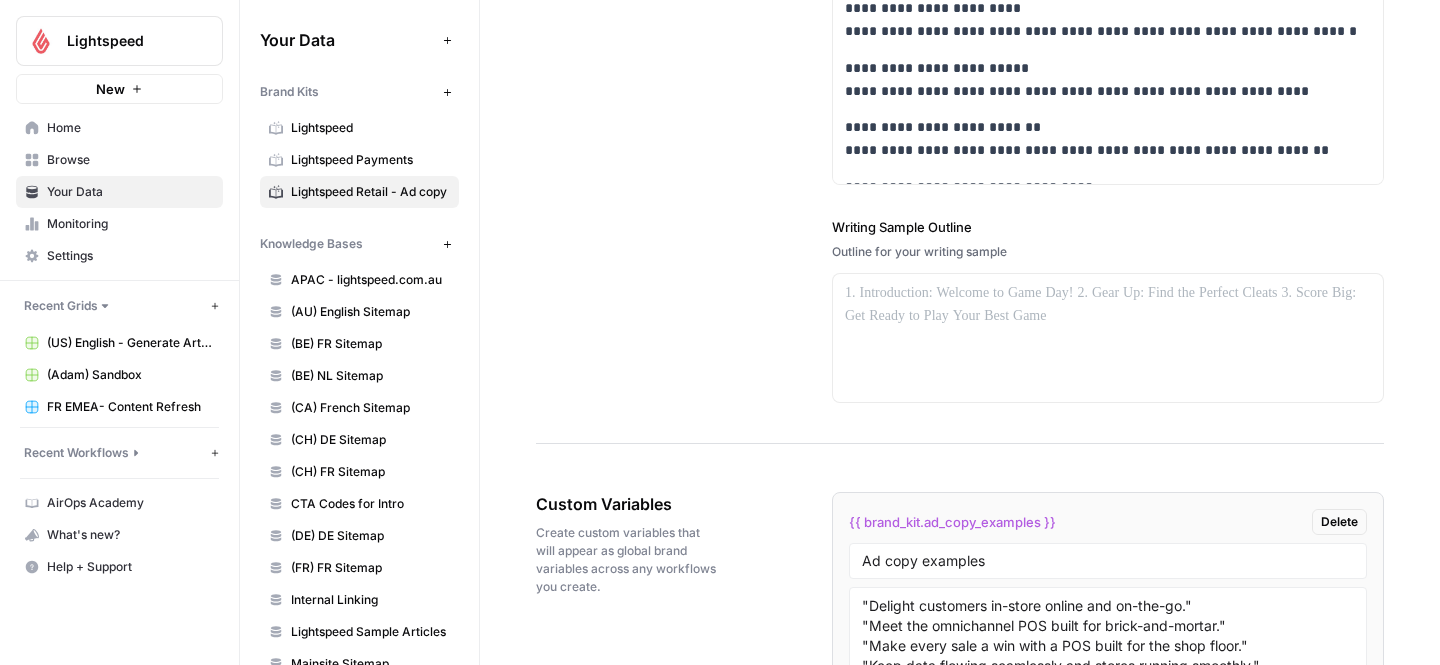 scroll, scrollTop: 3097, scrollLeft: 0, axis: vertical 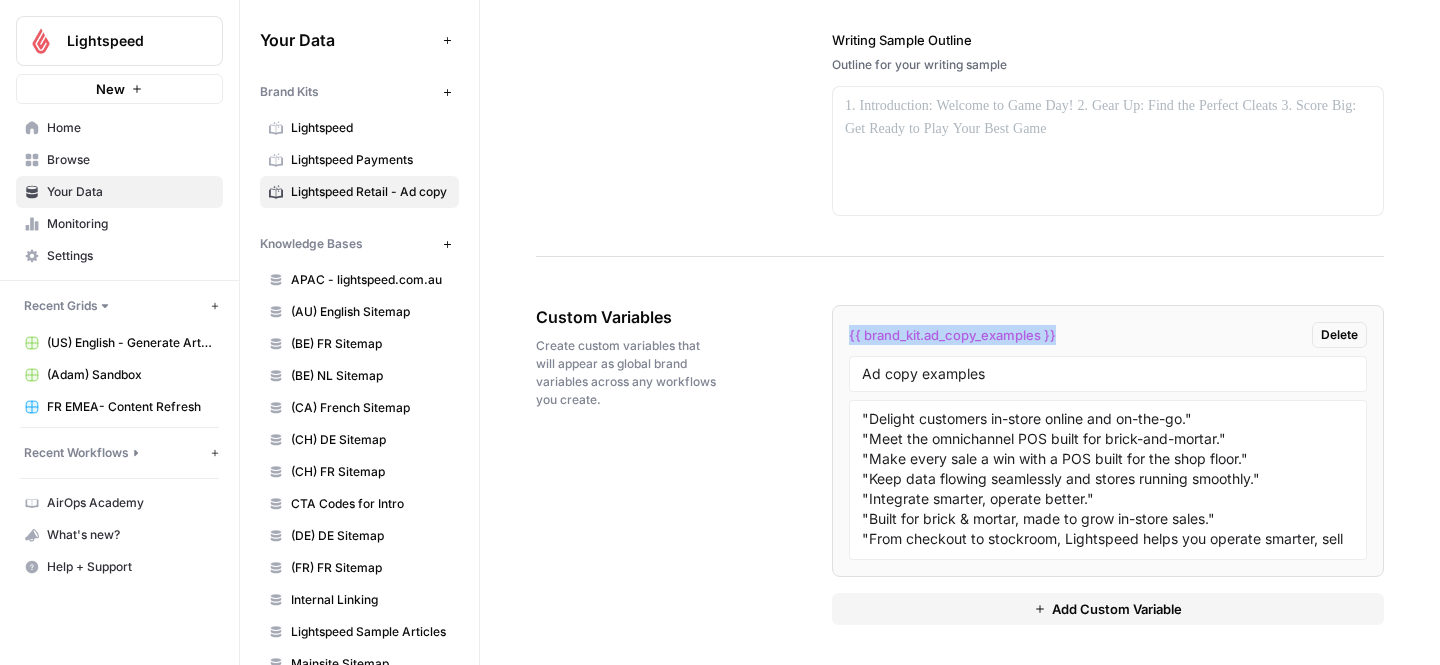 drag, startPoint x: 1070, startPoint y: 326, endPoint x: 843, endPoint y: 335, distance: 227.17834 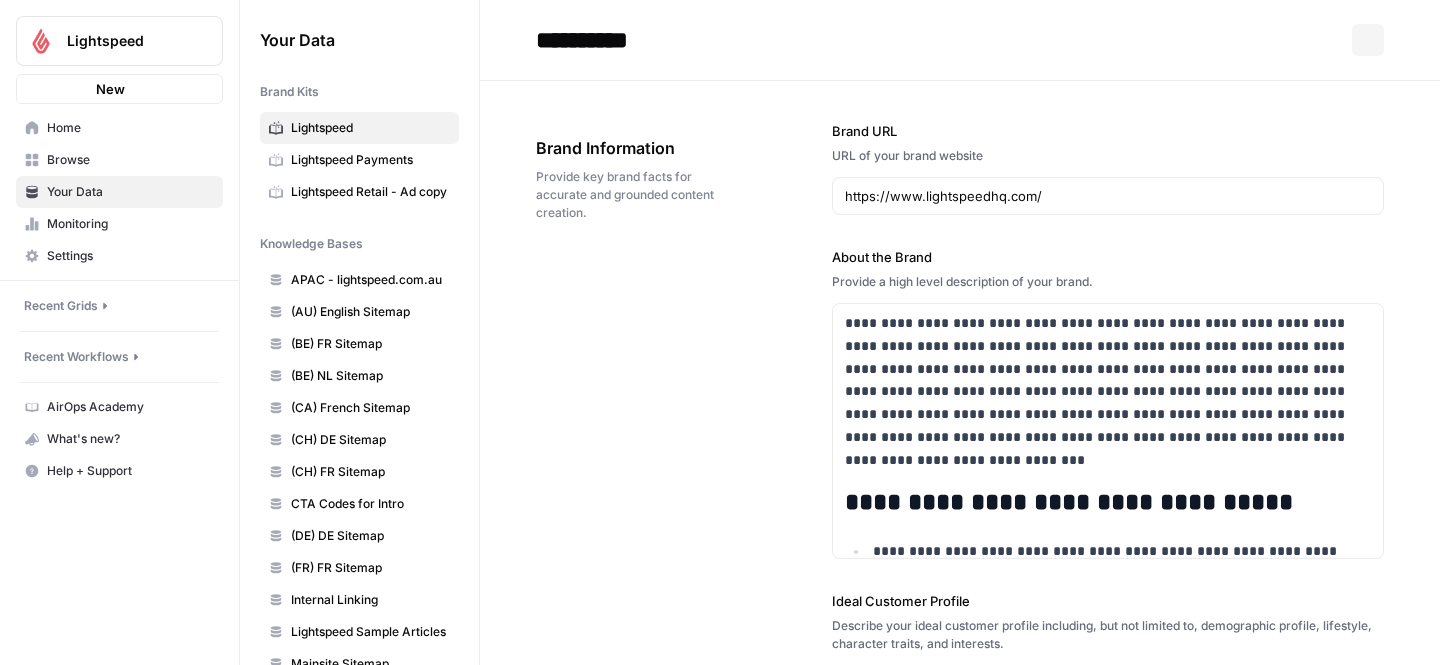 scroll, scrollTop: 0, scrollLeft: 0, axis: both 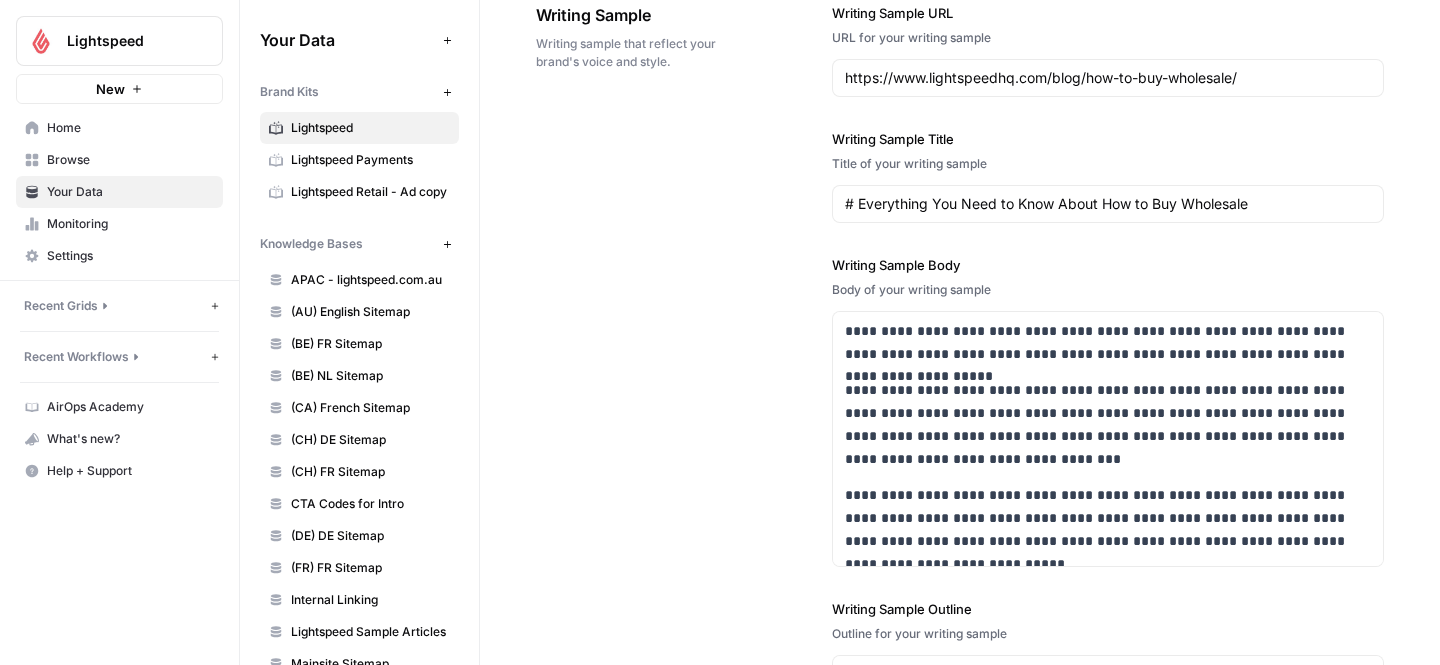 click on "Home" at bounding box center (130, 128) 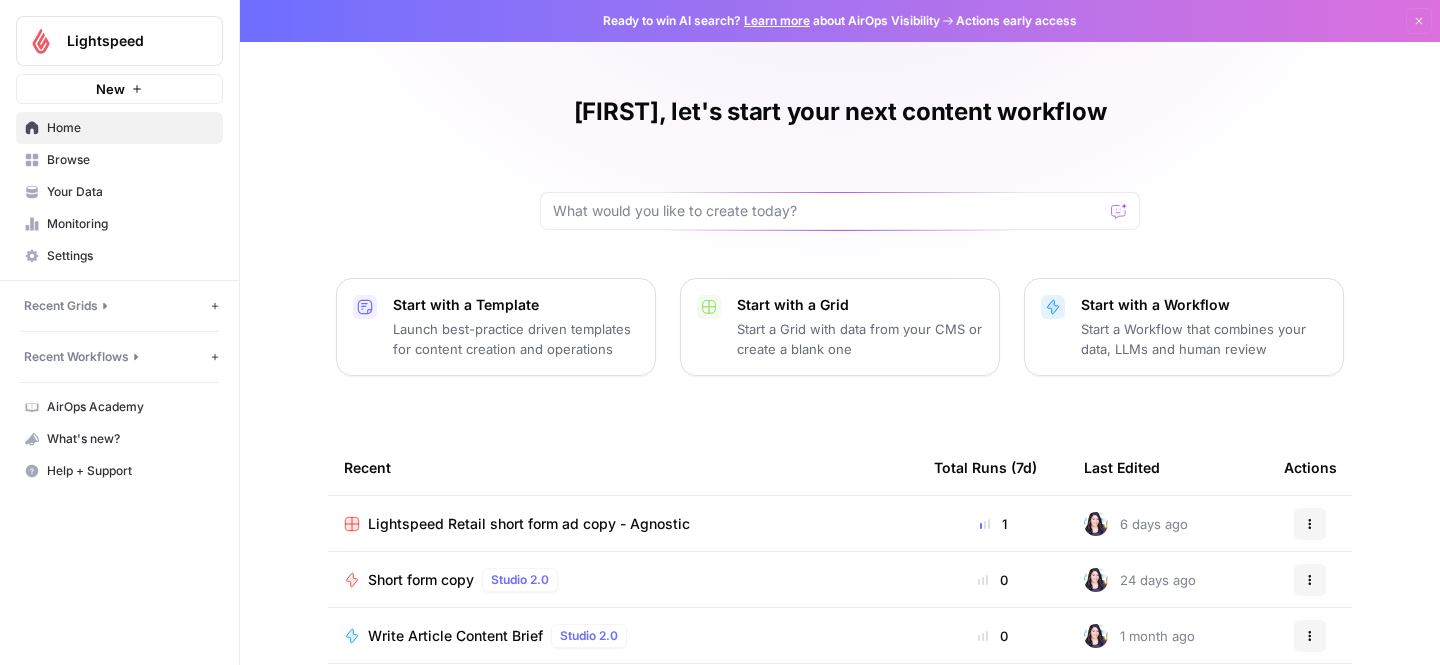 click on "Lightspeed Retail short form ad copy - Agnostic" at bounding box center (529, 524) 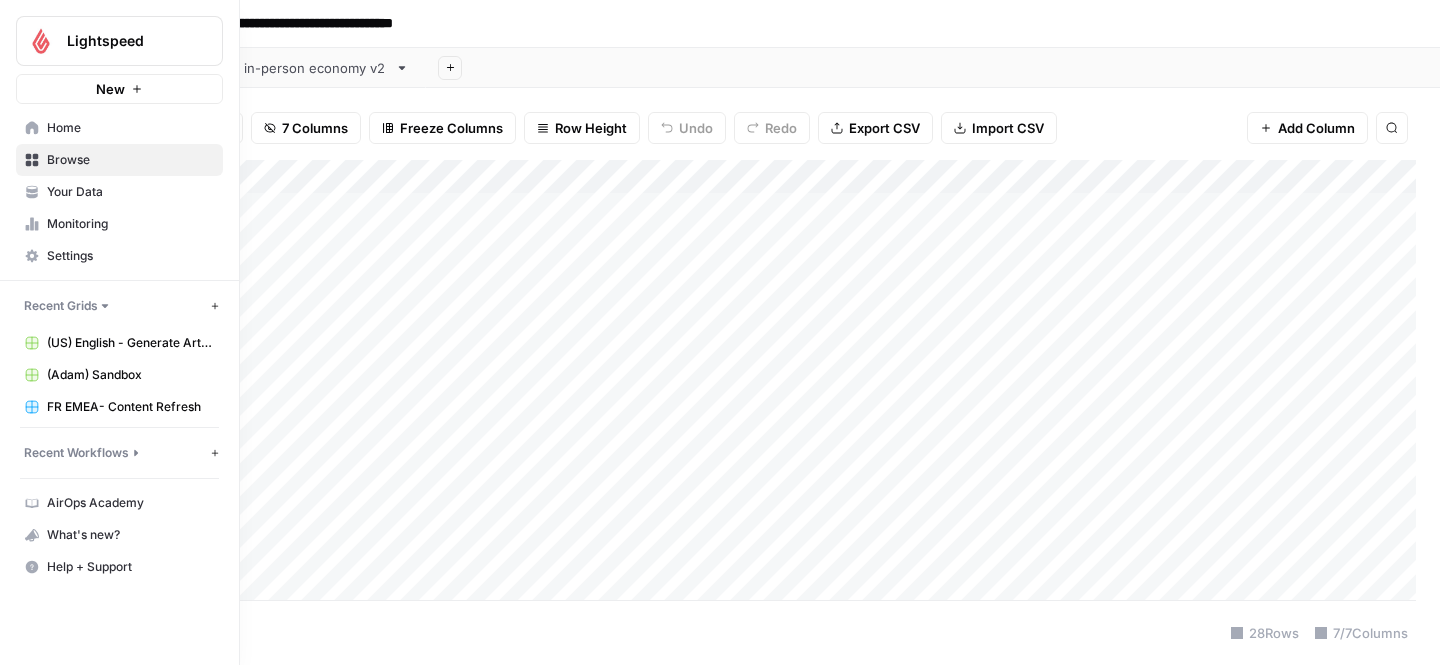 click on "Browse" at bounding box center [130, 160] 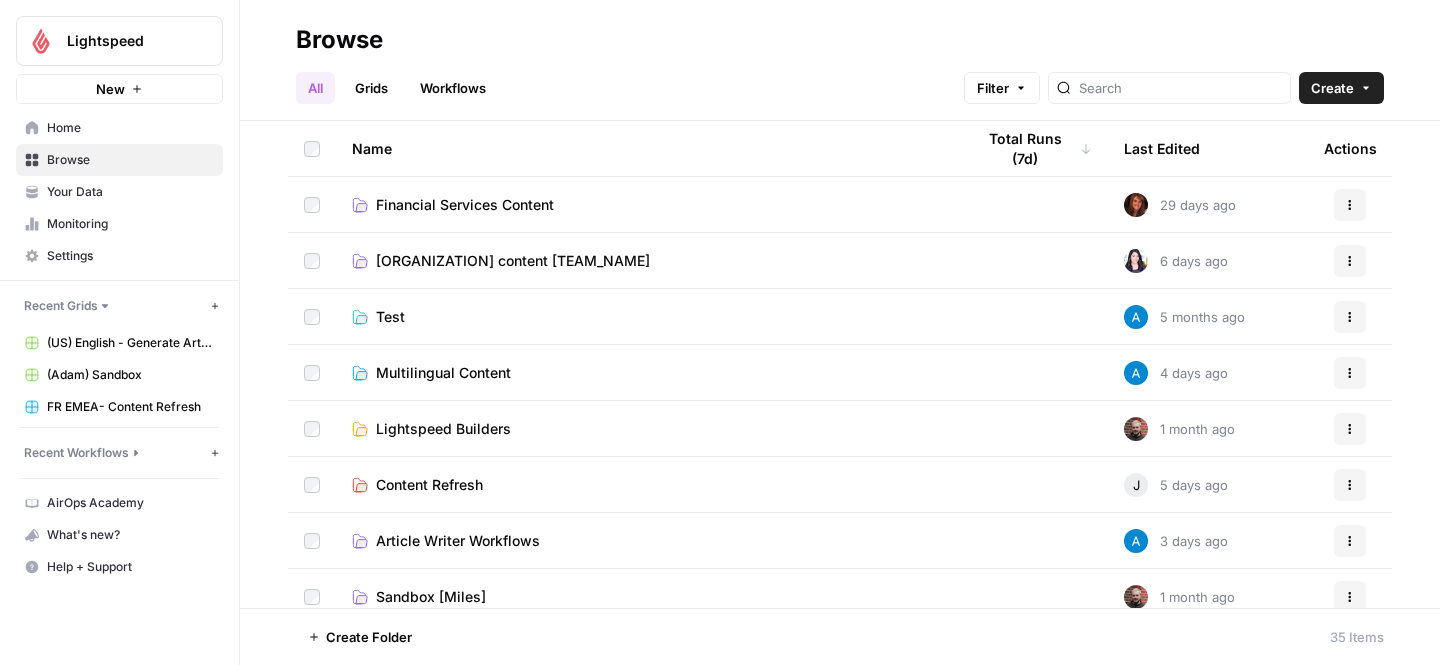 click on "[ORGANIZATION] content [TEAM_NAME]" at bounding box center [513, 261] 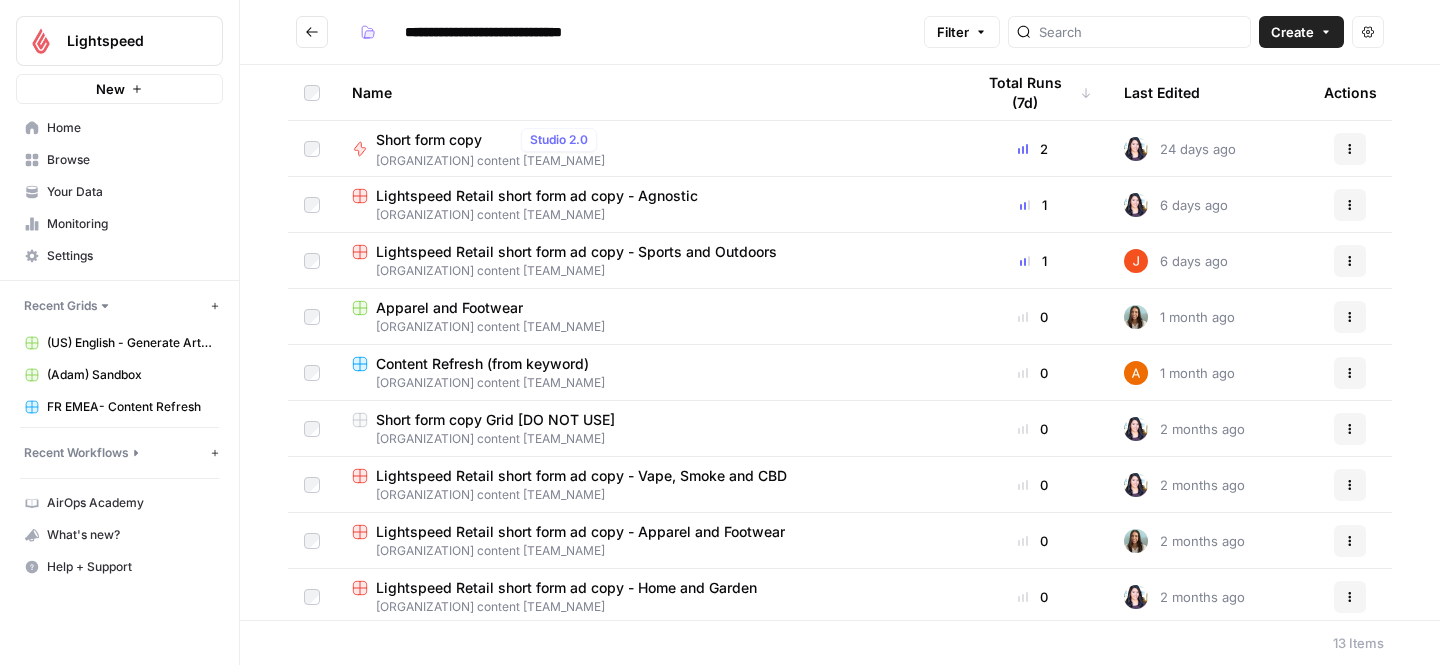 click on "[ORGANIZATION] content [TEAM_NAME]" at bounding box center (490, 161) 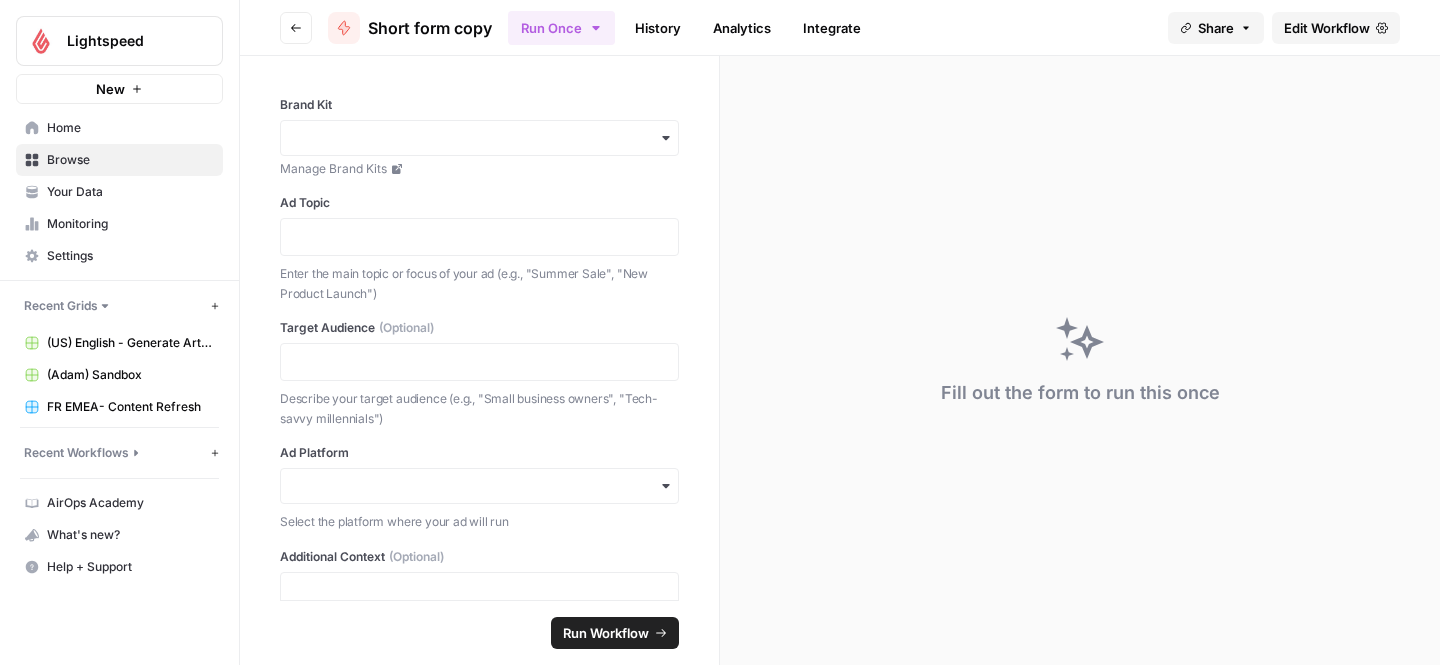 click 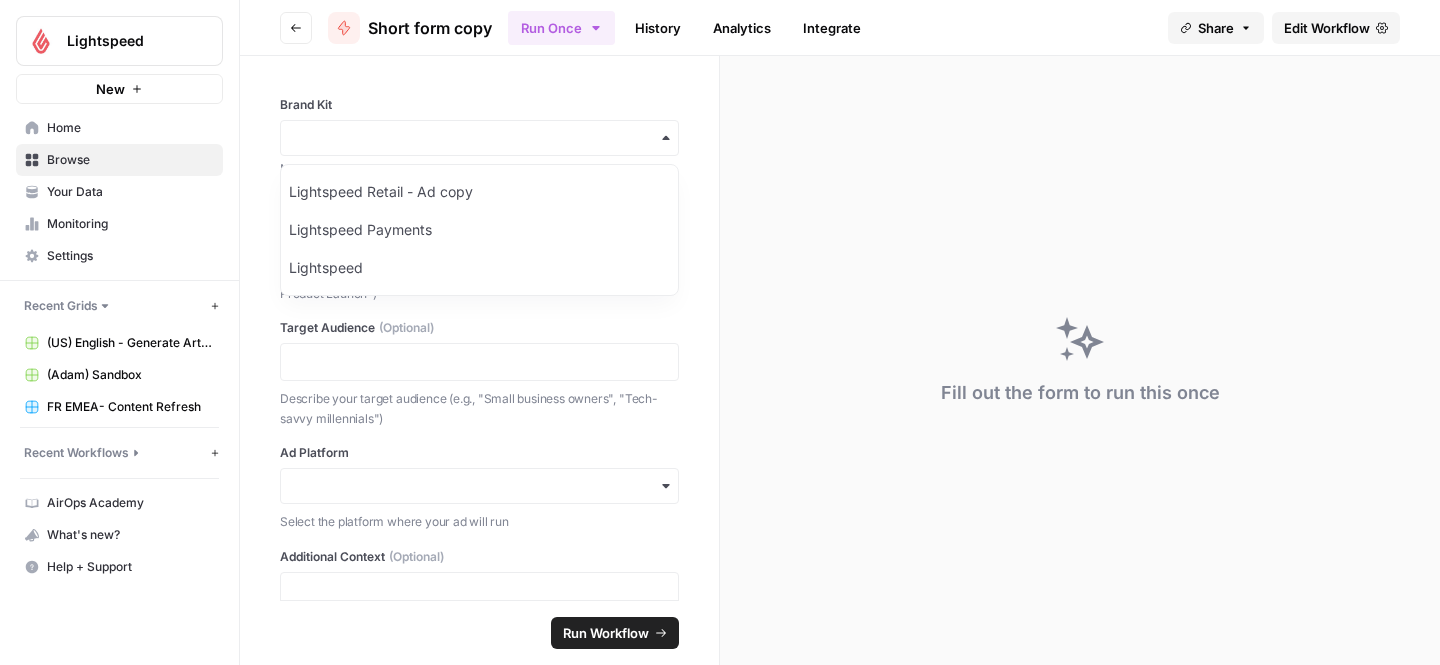 click on "Brand Kit Manage Brand Kits Ad Topic Enter the main topic or focus of your ad (e.g., "Summer Sale", "New Product Launch") Target Audience (Optional) Describe your target audience (e.g., "Small business owners", "Tech-savvy millennials") Ad Platform Select the platform where your ad will run Additional Context (Optional) Add any additional context, USPs, or specific instructions for the ad copy (optional)" at bounding box center (479, 328) 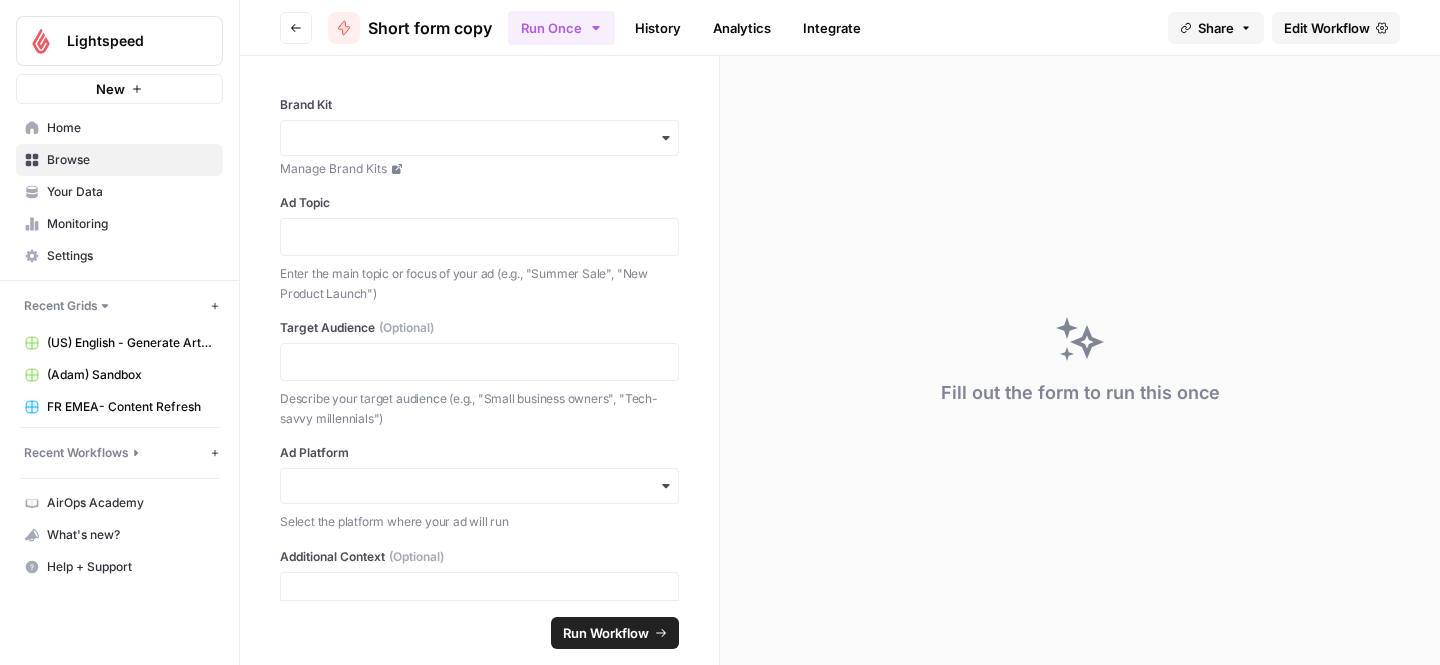 click on "Edit Workflow" at bounding box center [1327, 28] 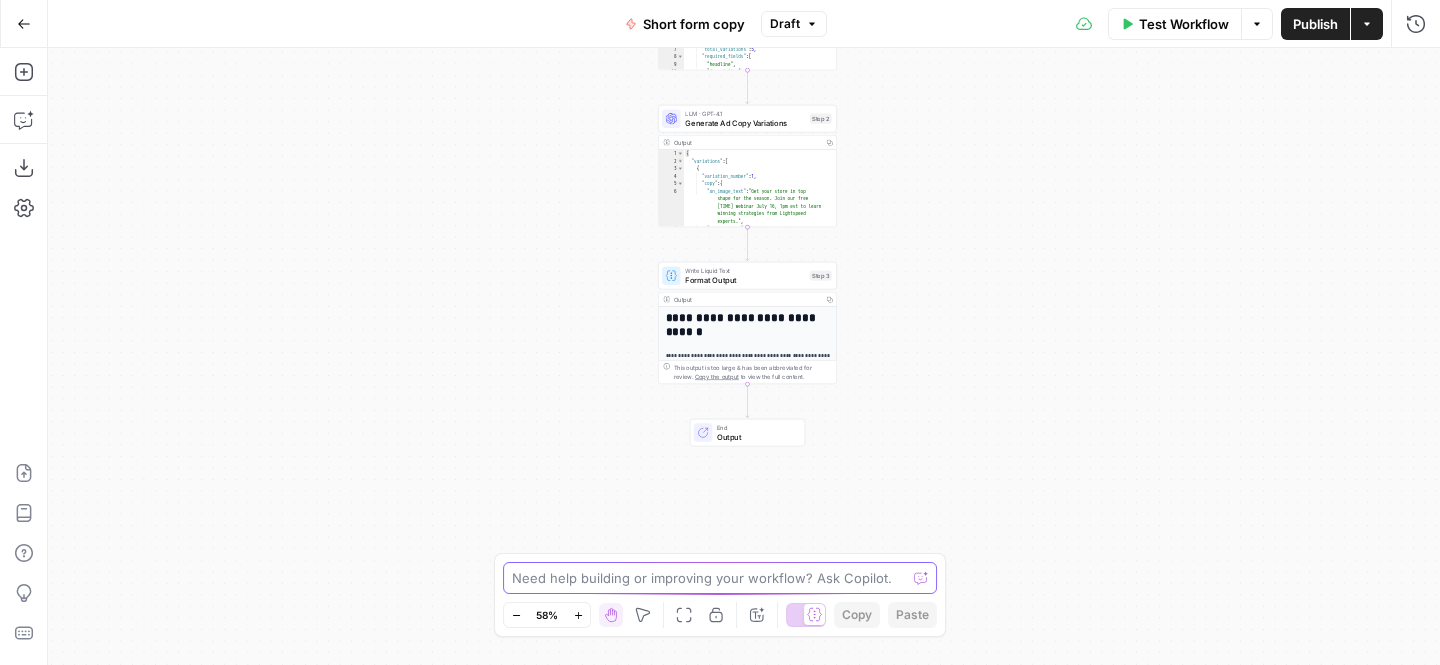 click at bounding box center [709, 578] 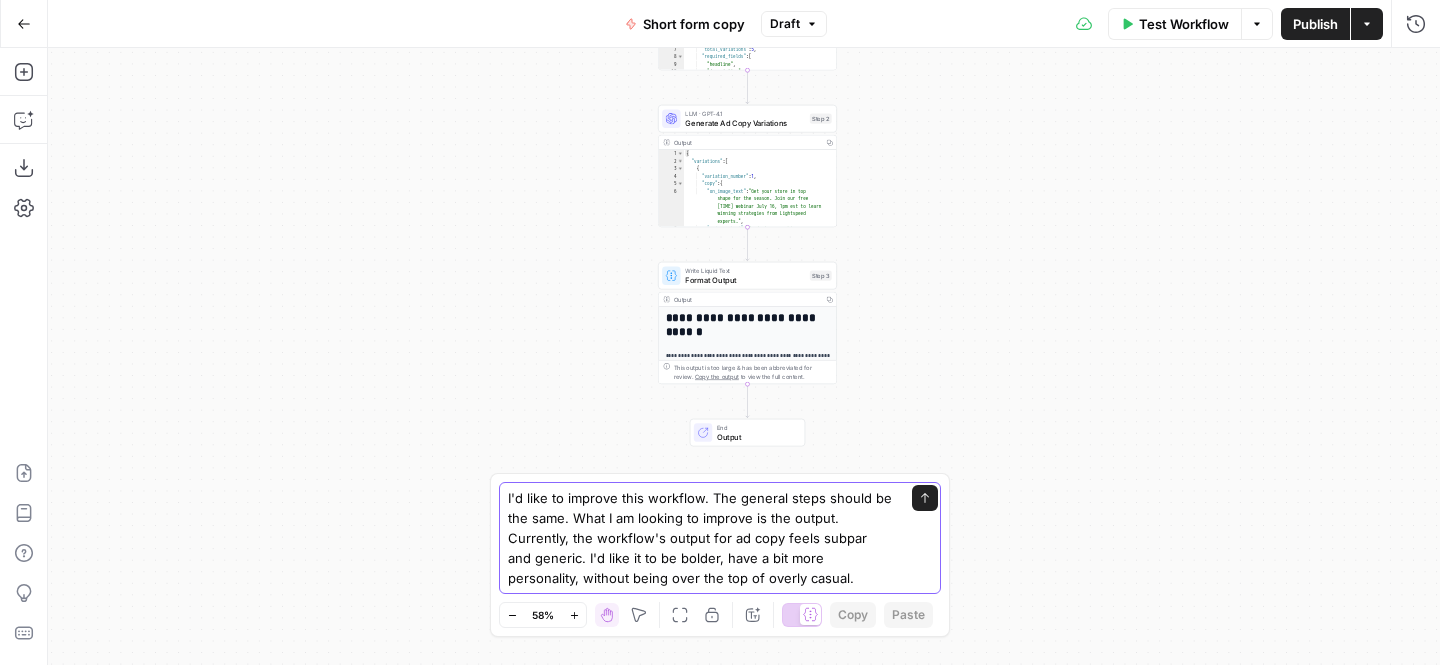 type on "I'd like to improve this workflow. The general steps should be the same. What I am looking to improve is the output. Currently, the workflow's output for ad copy feels subpar and generic. I'd like it to be bolder, have a bit more personality, without being over the top of overly casual." 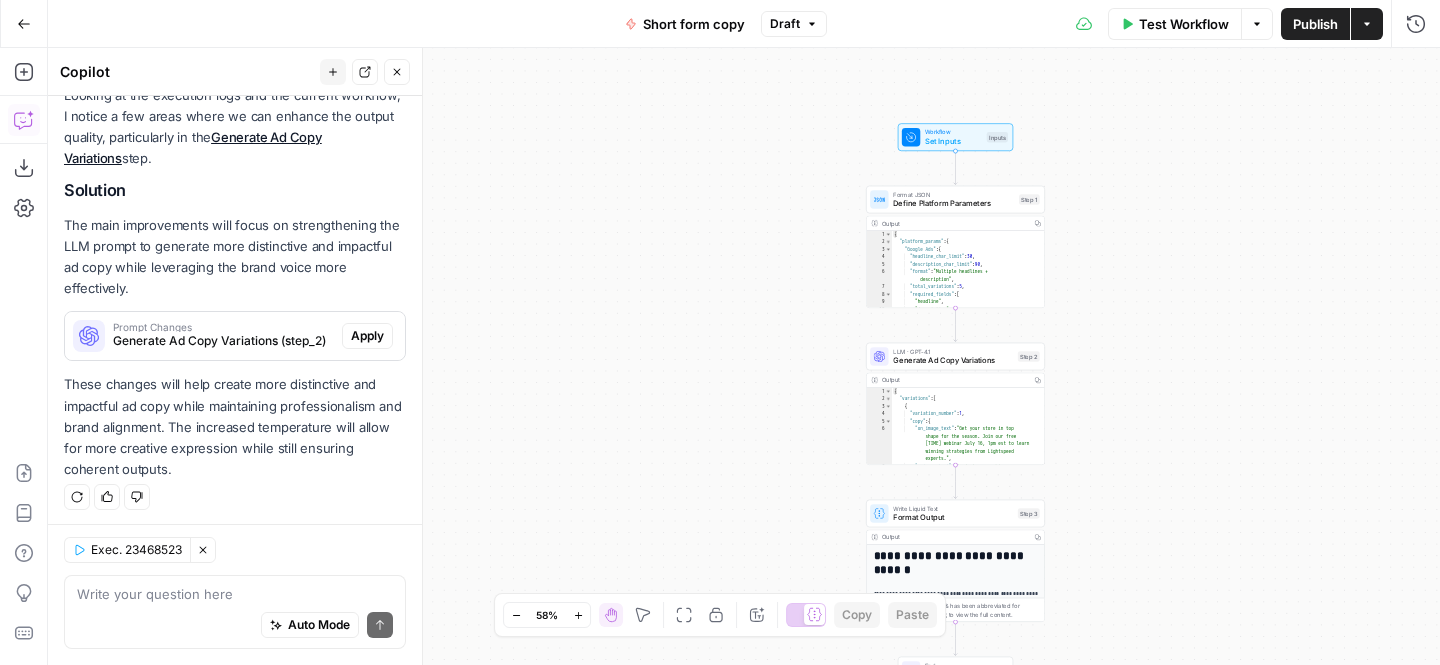 scroll, scrollTop: 401, scrollLeft: 0, axis: vertical 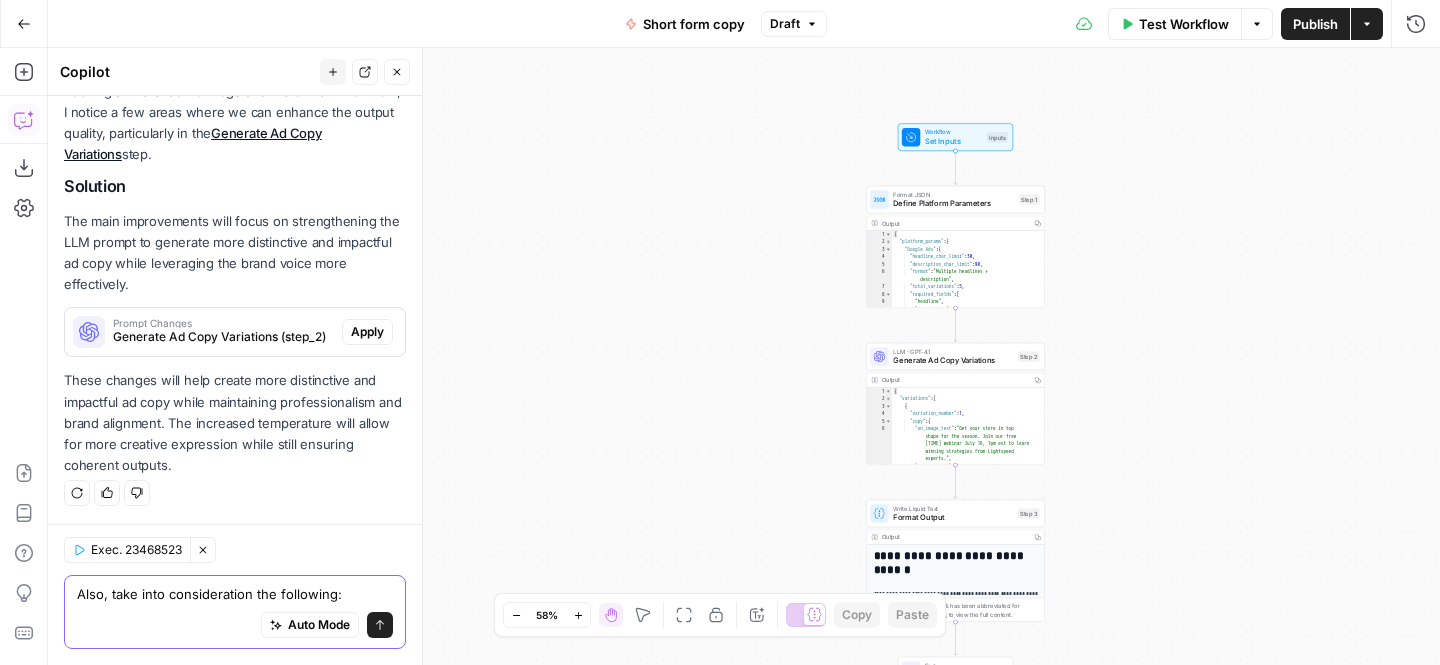 click on "Also, take into consideration the following:" at bounding box center (235, 594) 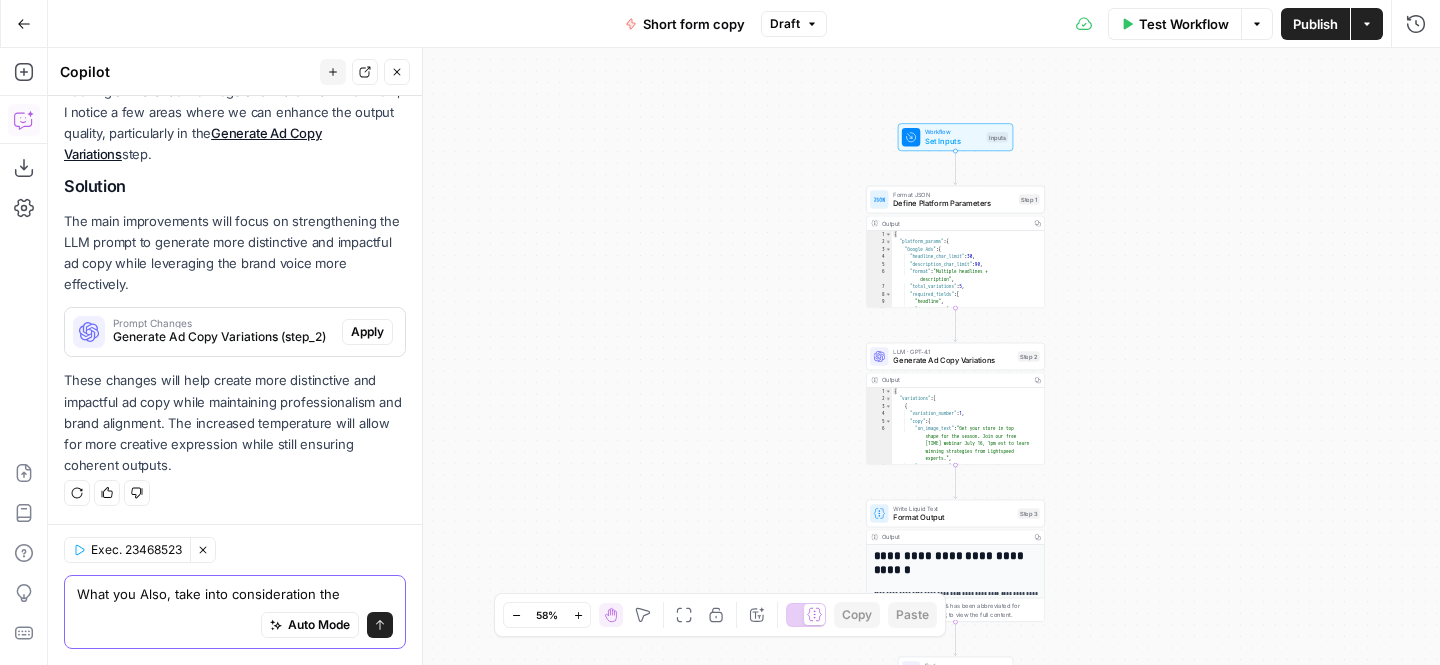 scroll, scrollTop: 421, scrollLeft: 0, axis: vertical 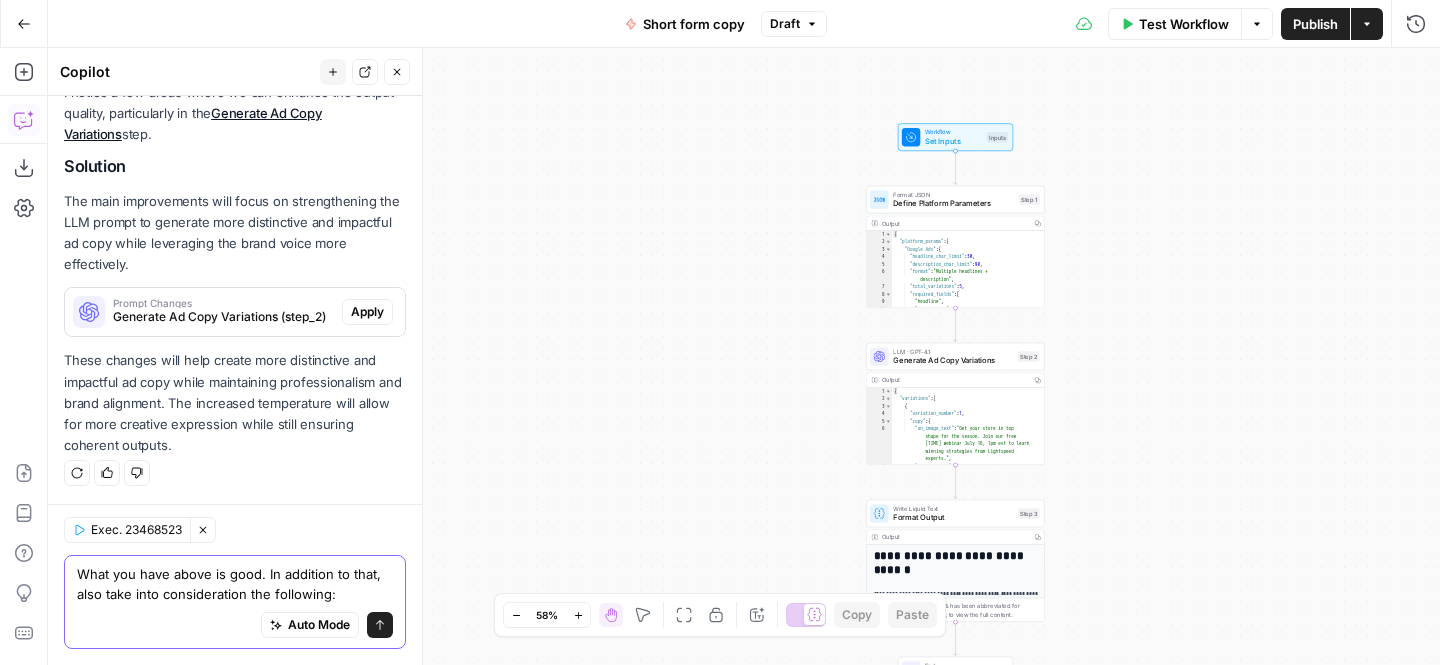 click on "What you have above is good. In addition to that, also take into consideration the following:" at bounding box center (235, 584) 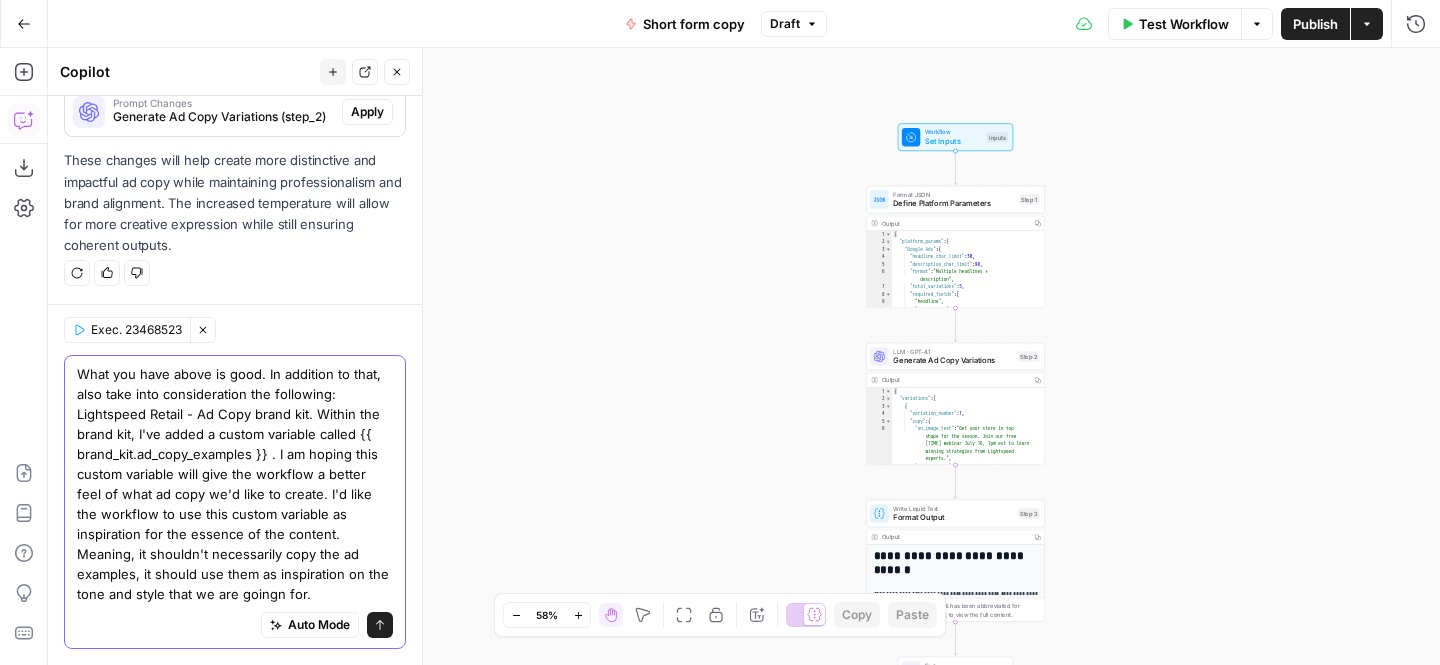 type on "What you have above is good. In addition to that, also take into consideration the following: Lightspeed Retail - Ad Copy brand kit. Within the brand kit, I've added a custom variable called {{ brand_kit.ad_copy_examples }} . I am hoping this custom variable will give the workflow a better feel of what ad copy we'd like to create. I'd like the workflow to use this custom variable as inspiration for the essence of the content. Meaning, it shouldn't necessarily copy the ad examples, it should use them as inspiration on the tone and style that we are goingn for." 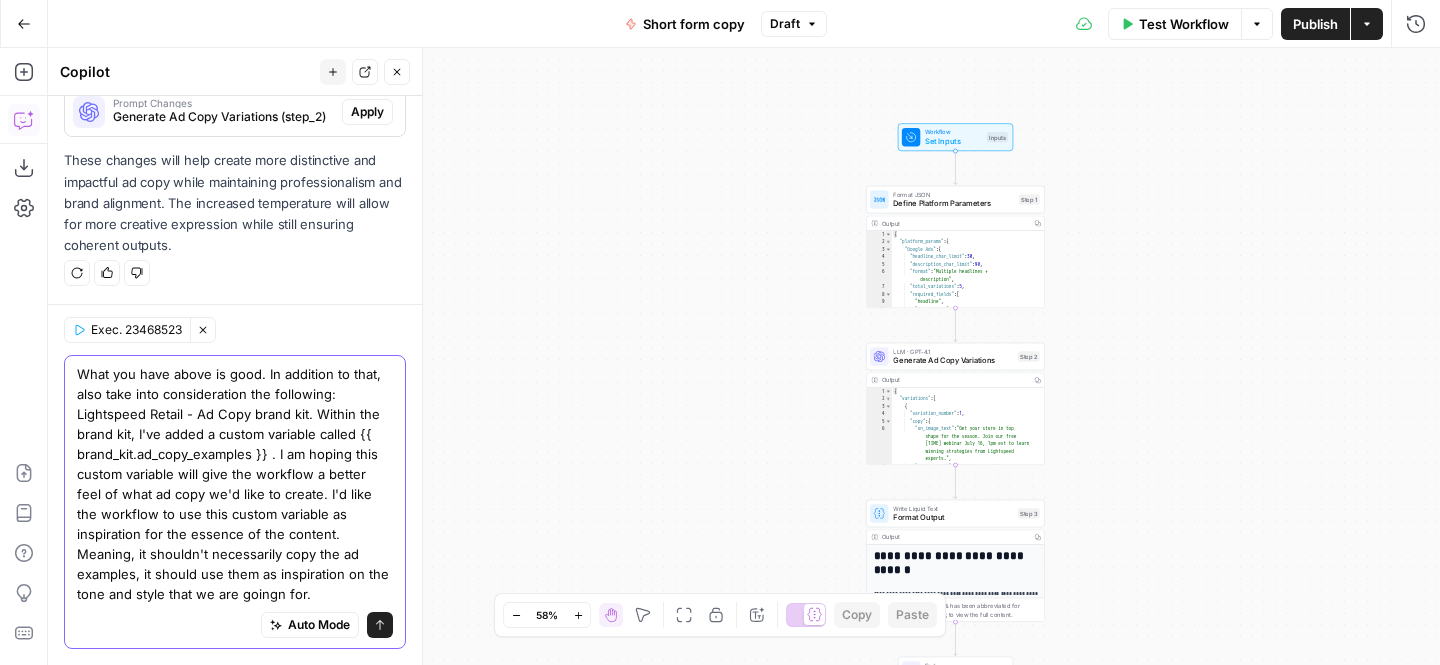 click on "Send" at bounding box center (380, 625) 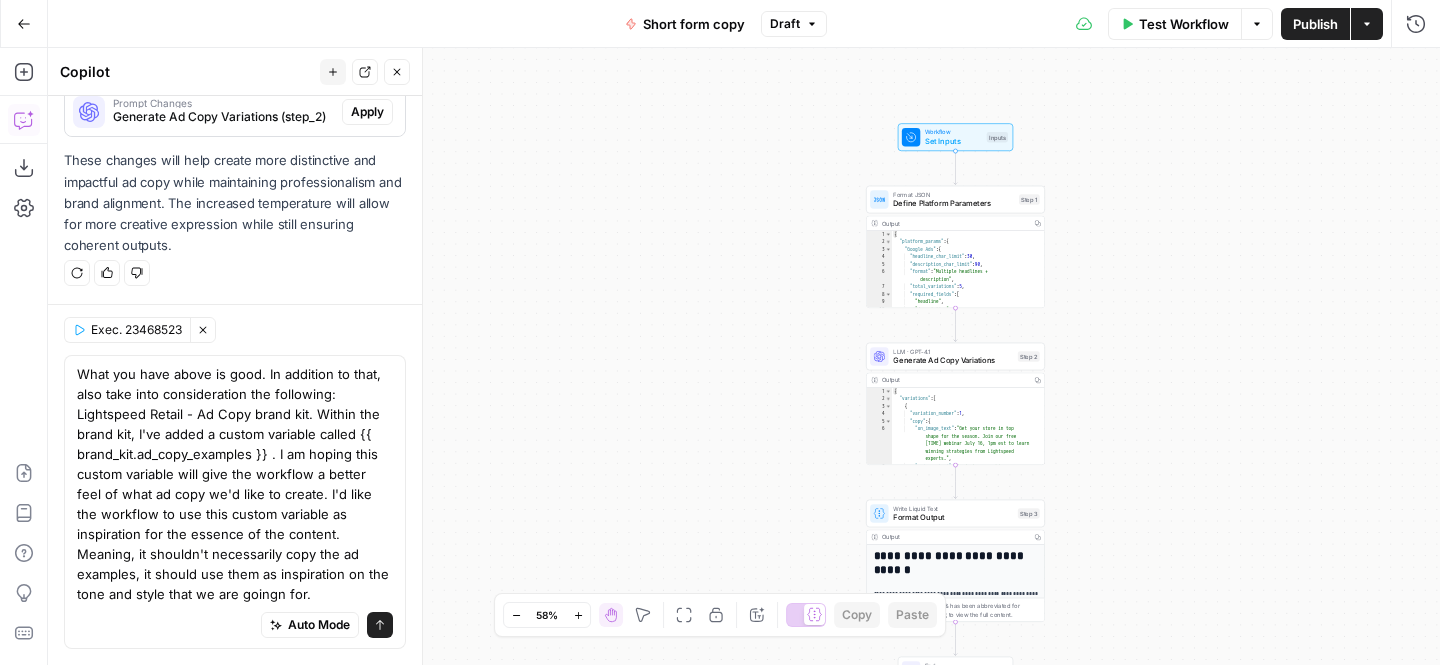 type 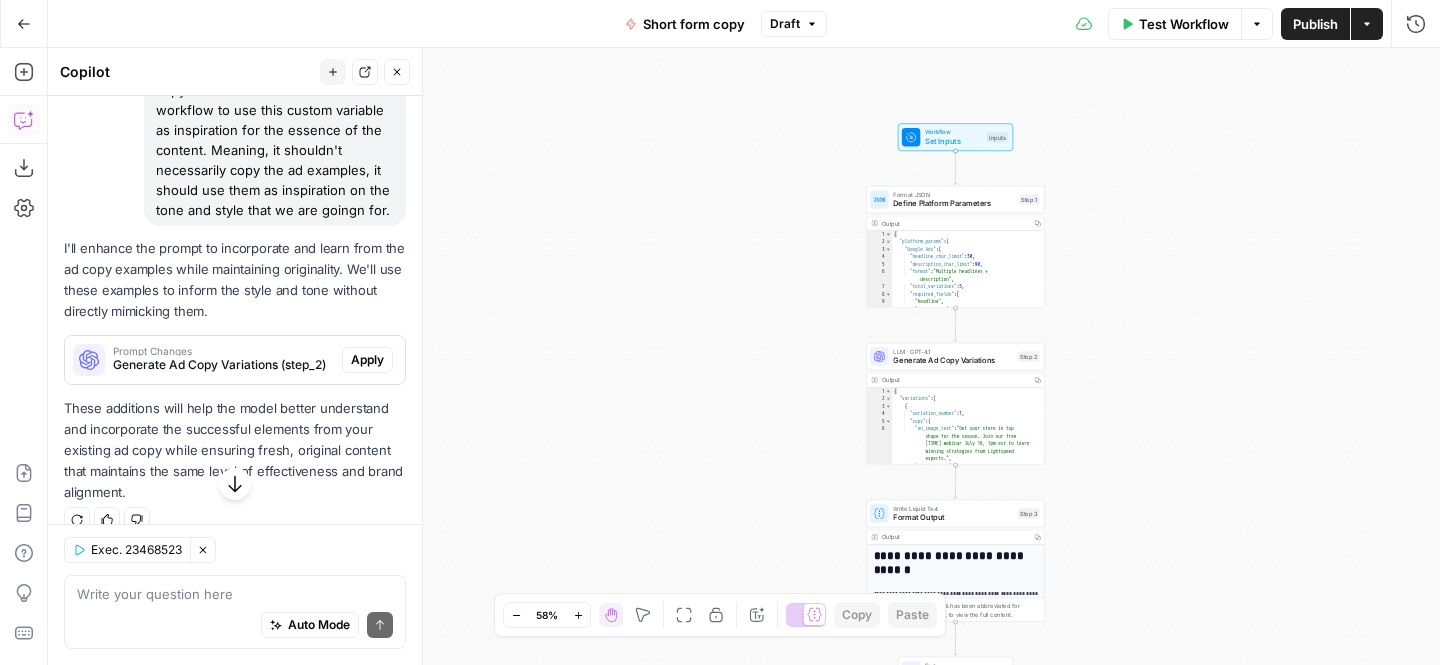scroll, scrollTop: 1022, scrollLeft: 0, axis: vertical 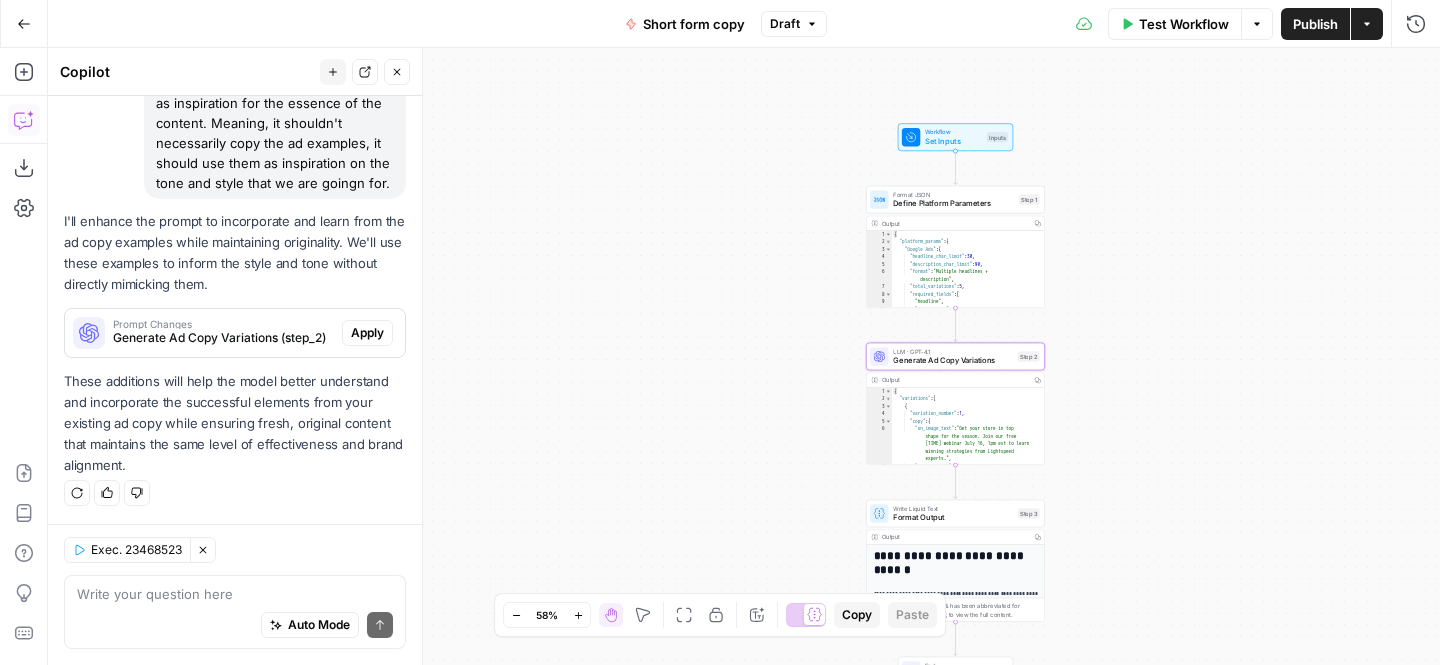 click on "Apply" at bounding box center [367, 333] 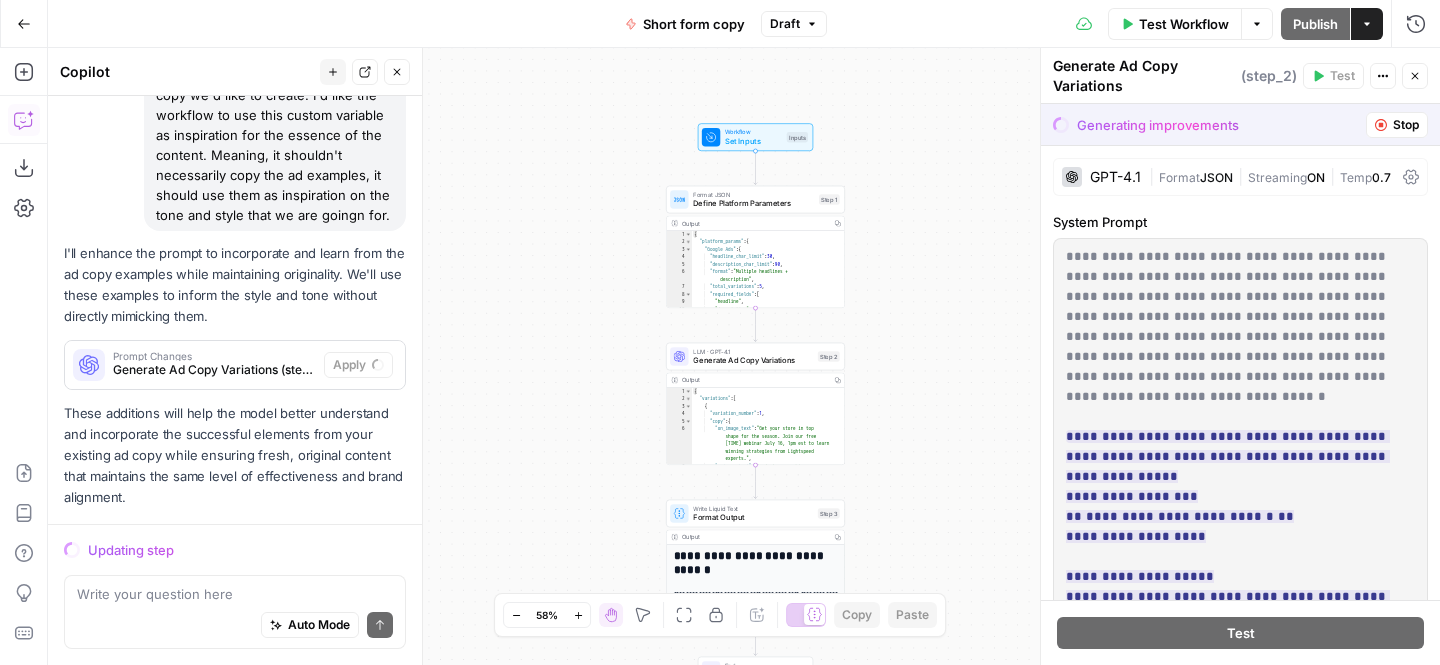 scroll, scrollTop: 1022, scrollLeft: 0, axis: vertical 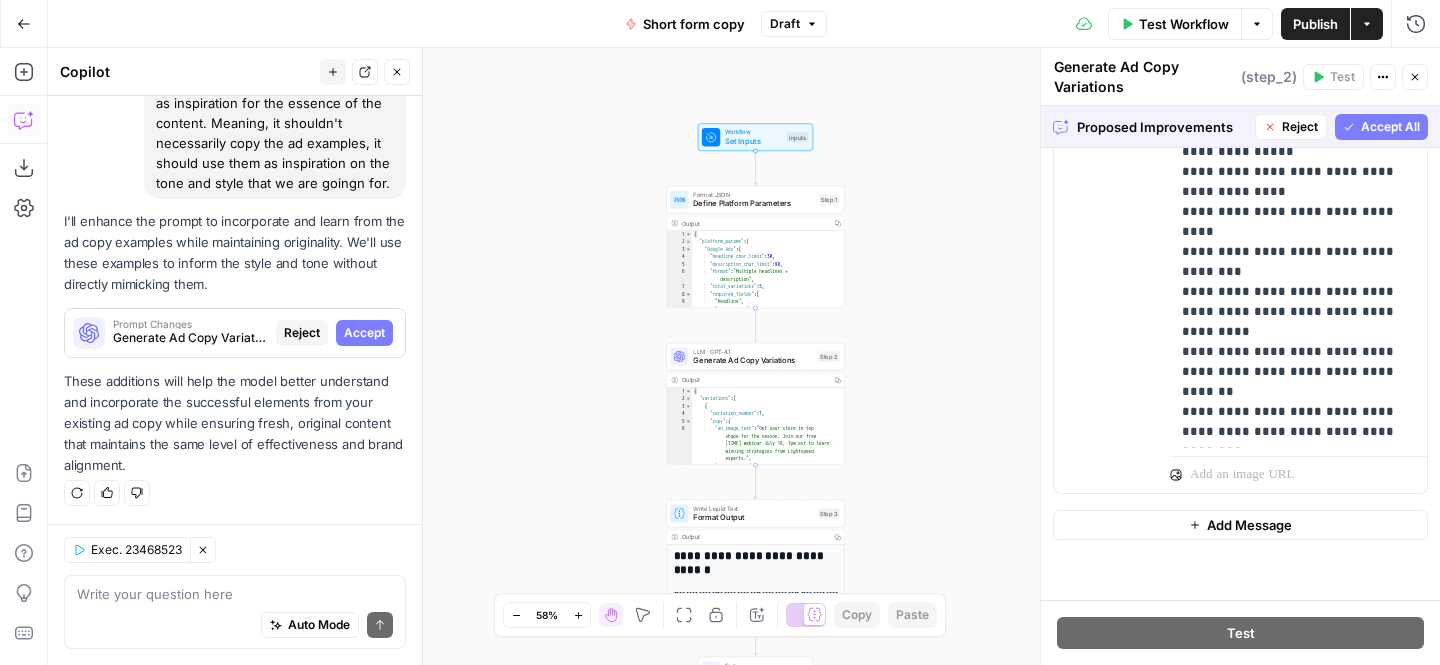 click on "Accept All" at bounding box center [1390, 127] 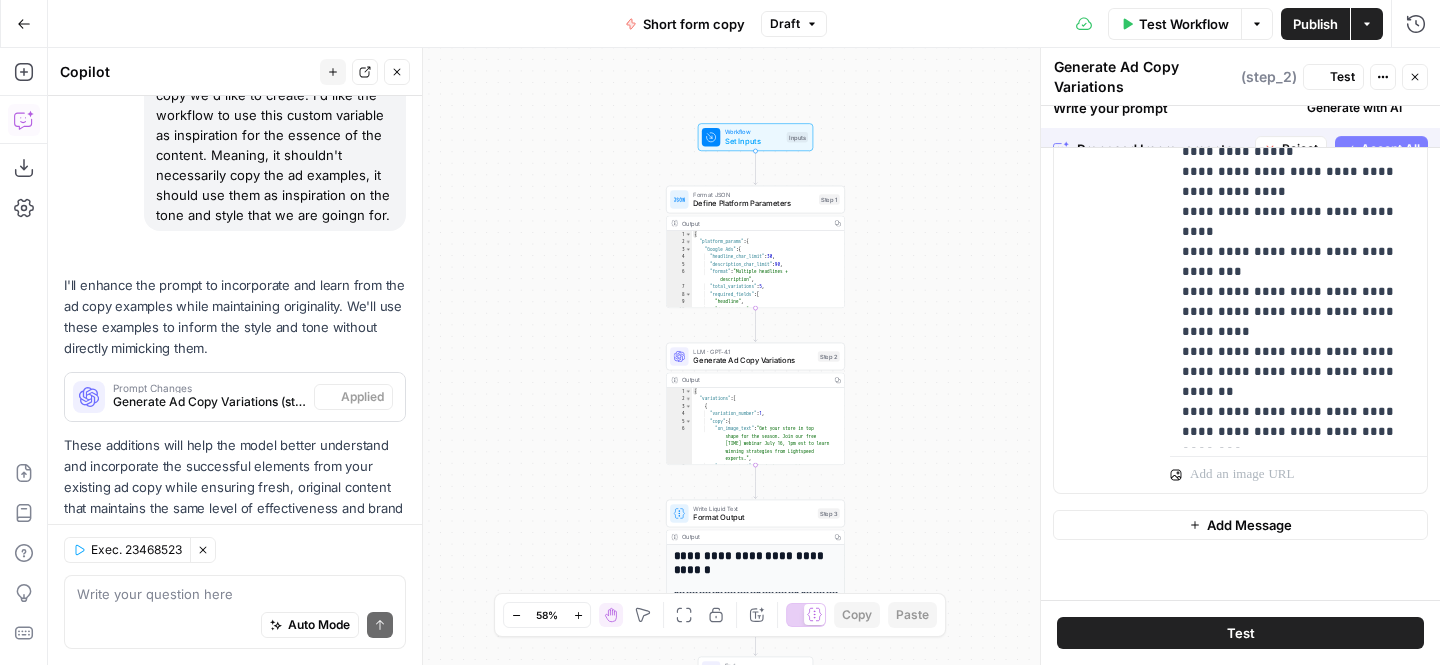 scroll, scrollTop: 1086, scrollLeft: 0, axis: vertical 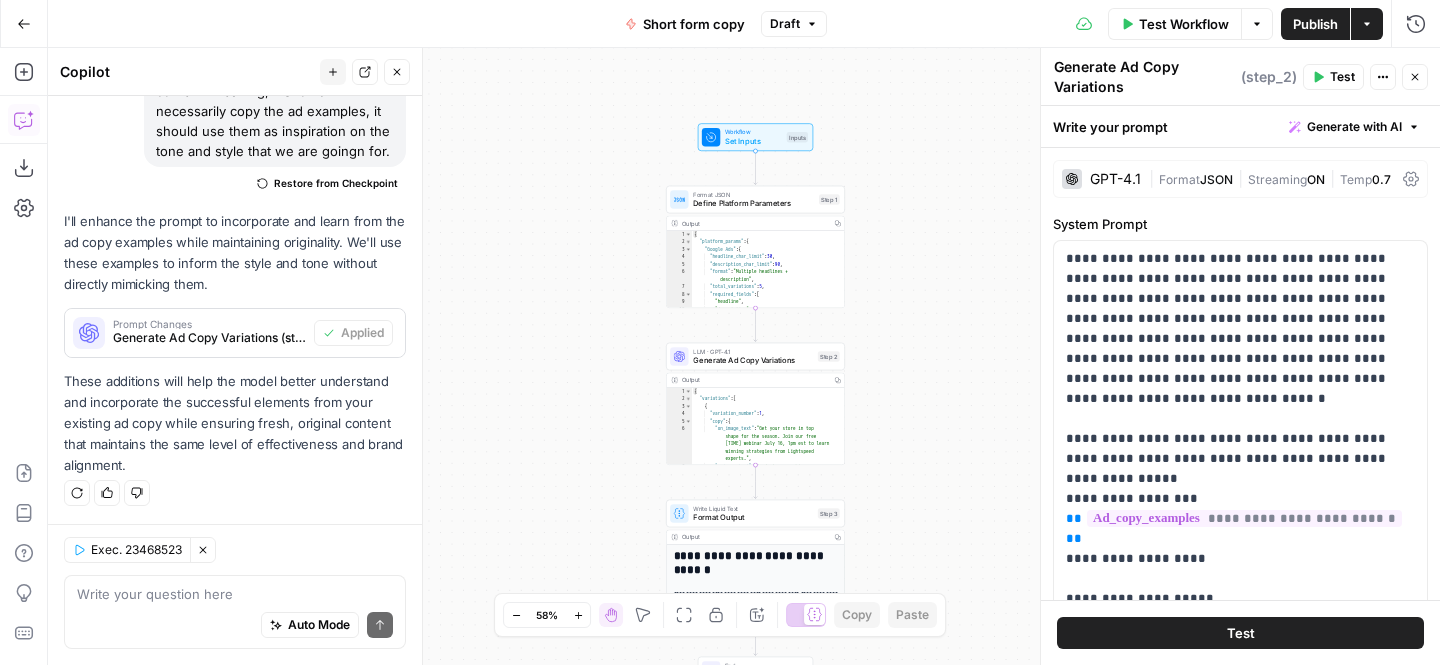 click on "Test" at bounding box center [1241, 633] 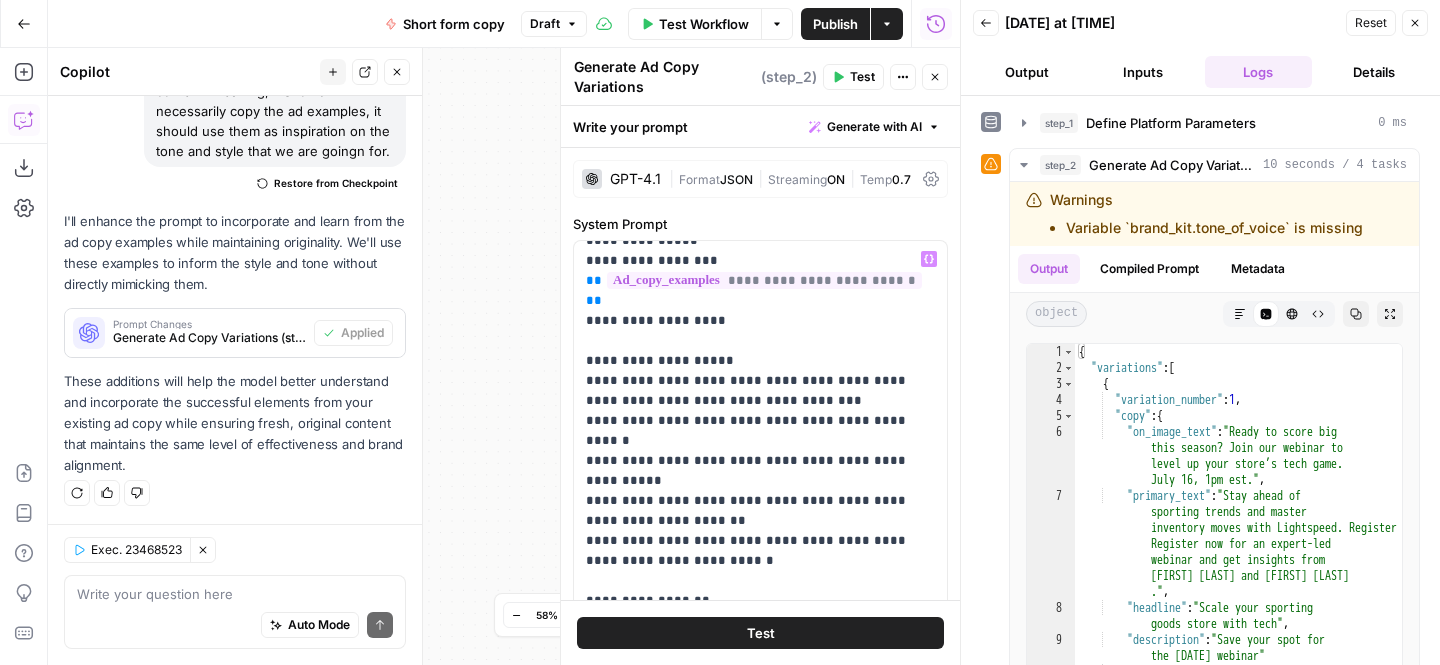 scroll, scrollTop: 0, scrollLeft: 0, axis: both 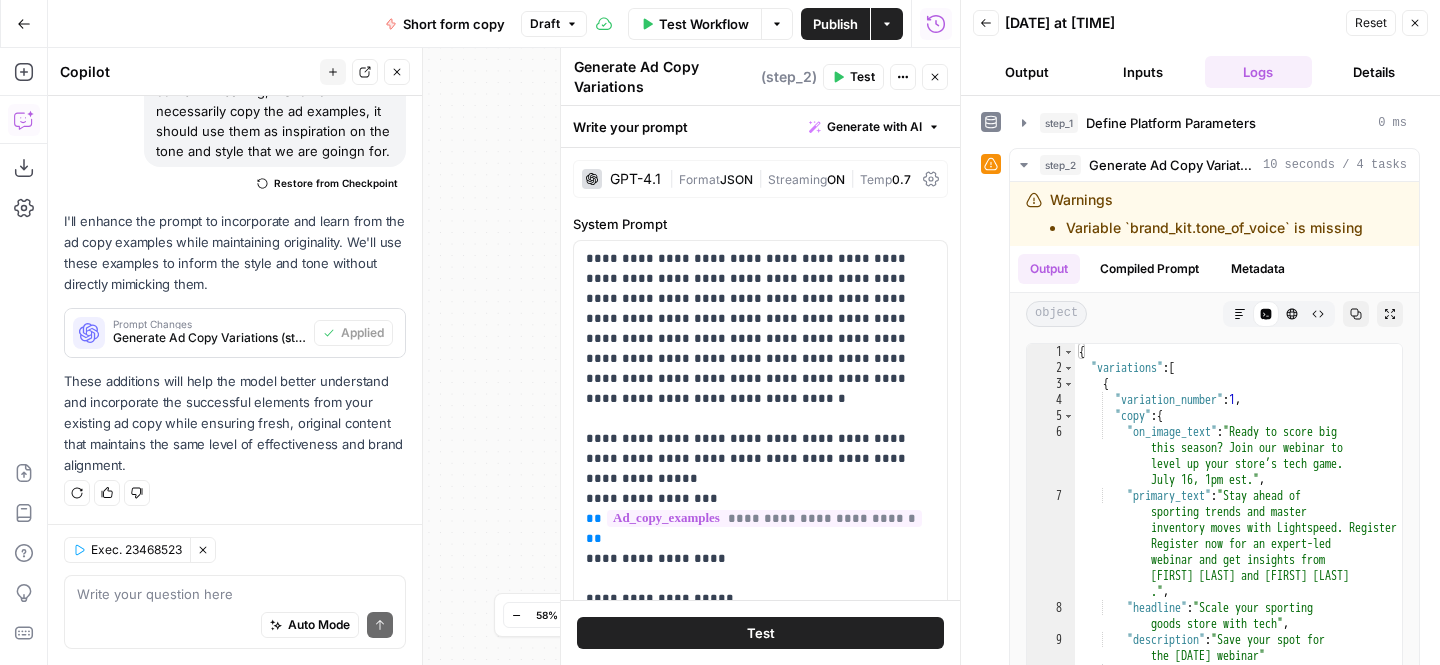 click on "Test" at bounding box center [761, 633] 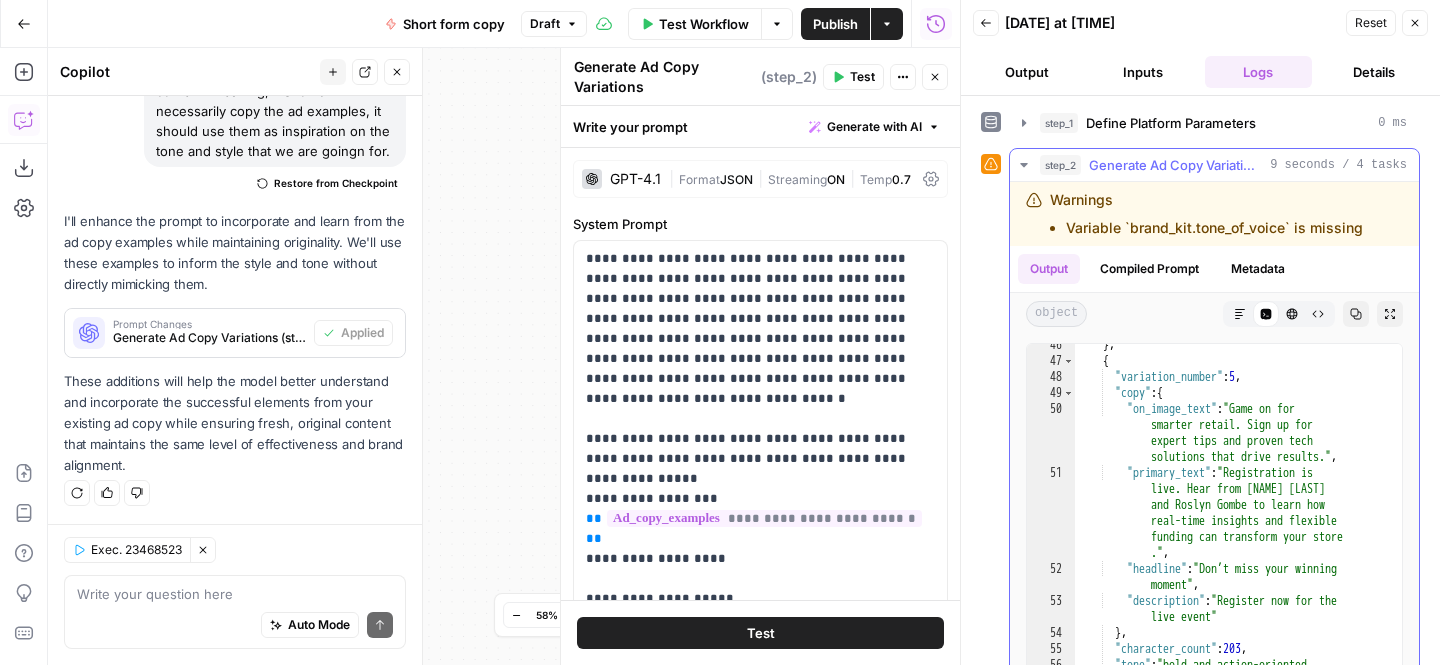 scroll, scrollTop: 1479, scrollLeft: 0, axis: vertical 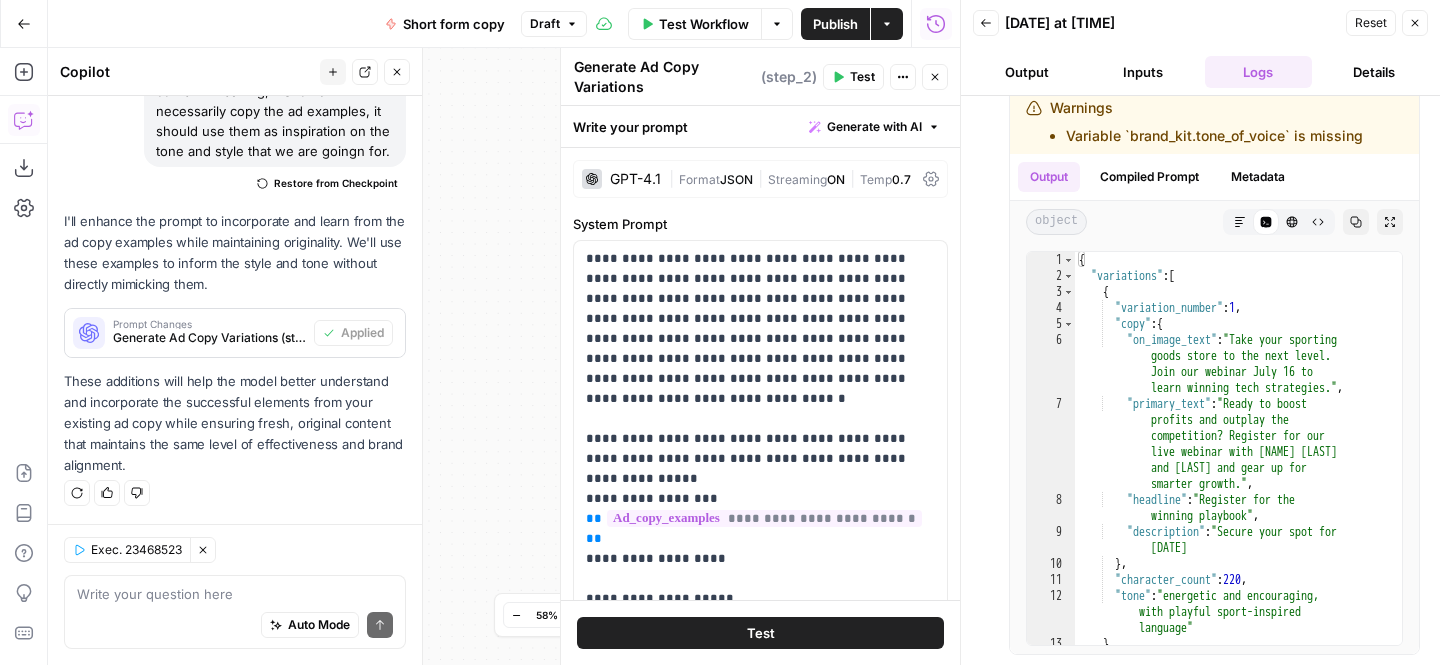 click on "Output" at bounding box center (1027, 72) 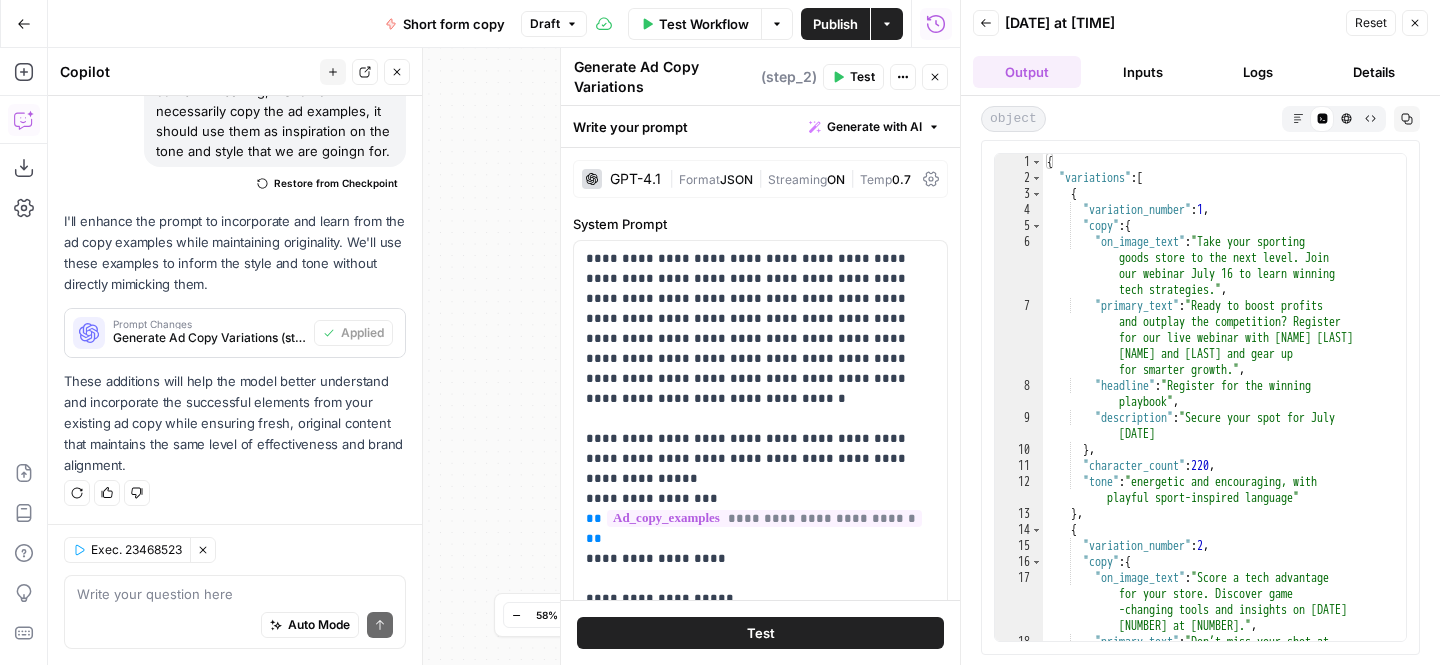 click on "Inputs" at bounding box center (1143, 72) 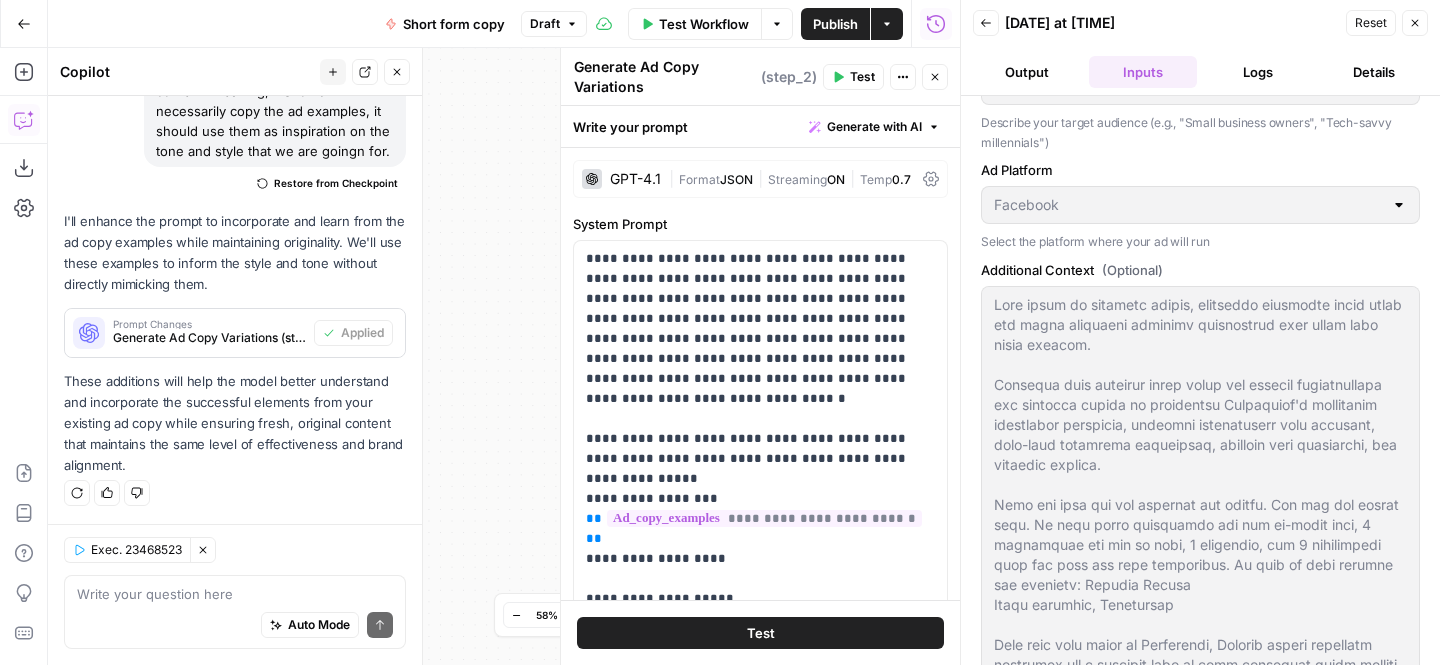 scroll, scrollTop: 351, scrollLeft: 0, axis: vertical 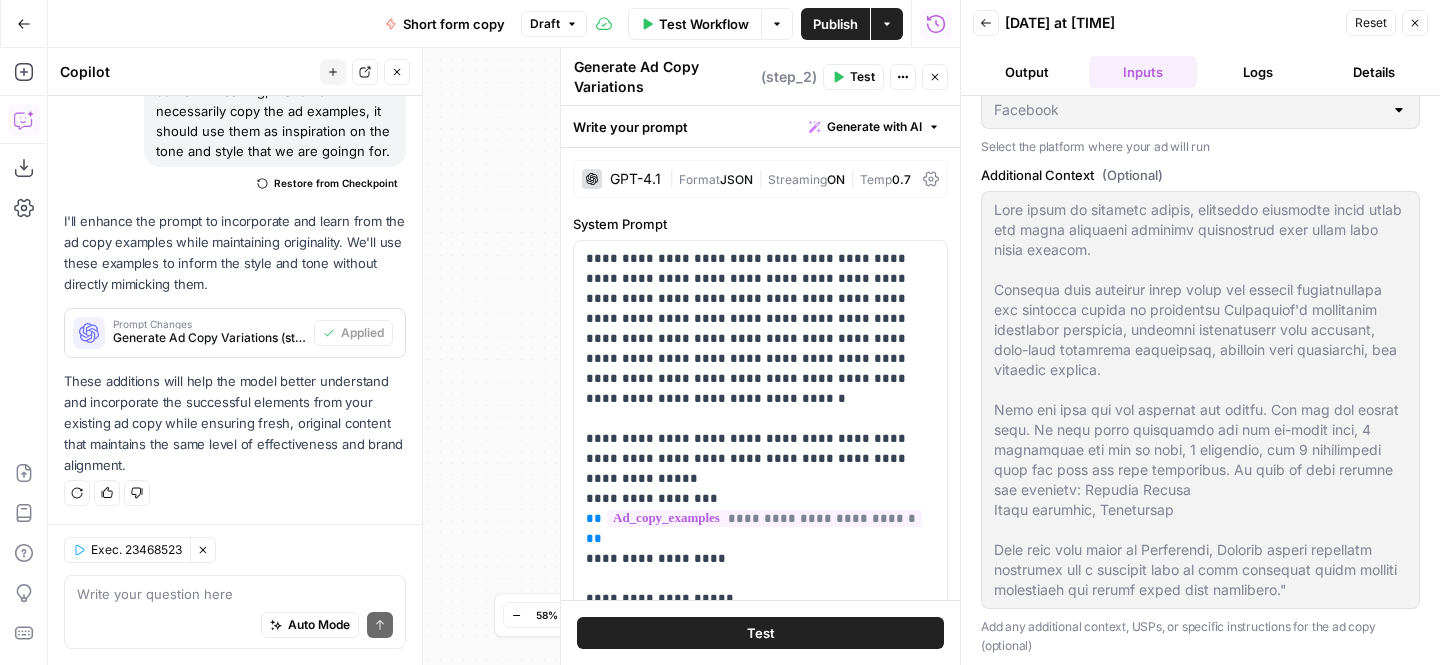 click on "Output" at bounding box center (1027, 72) 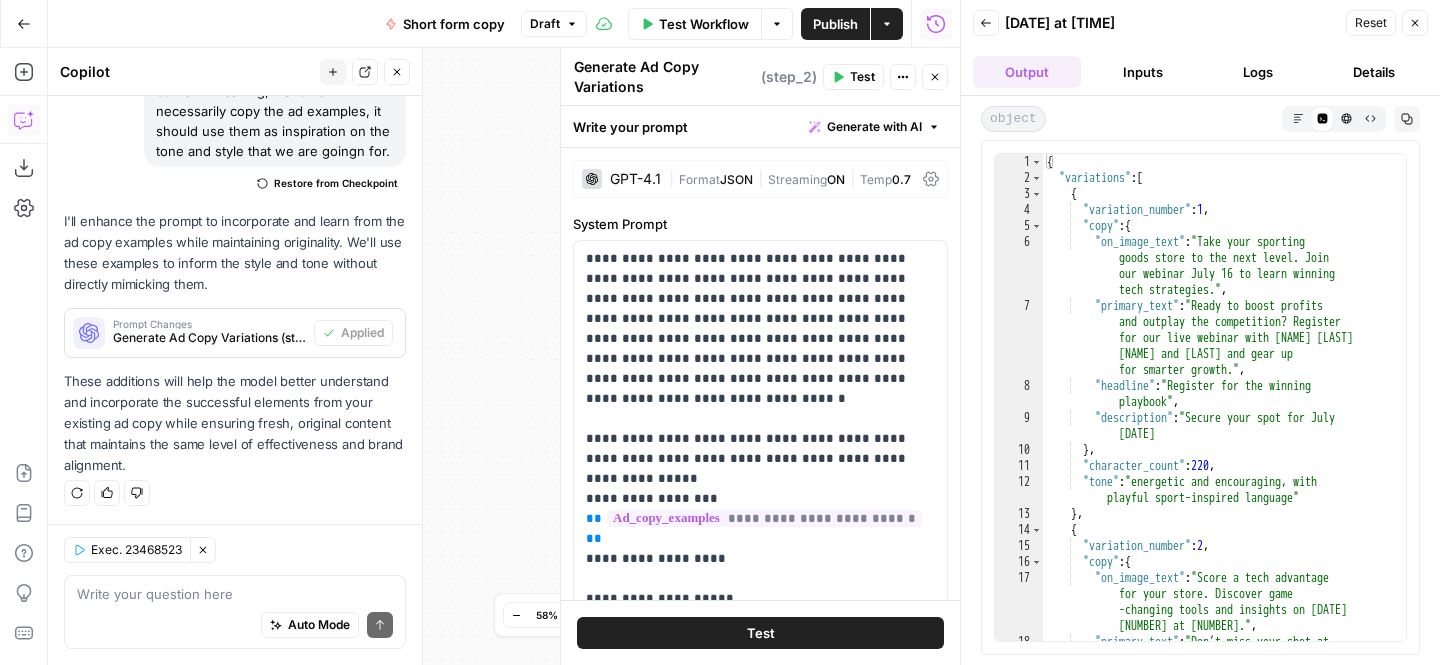 click on "Publish" at bounding box center (835, 24) 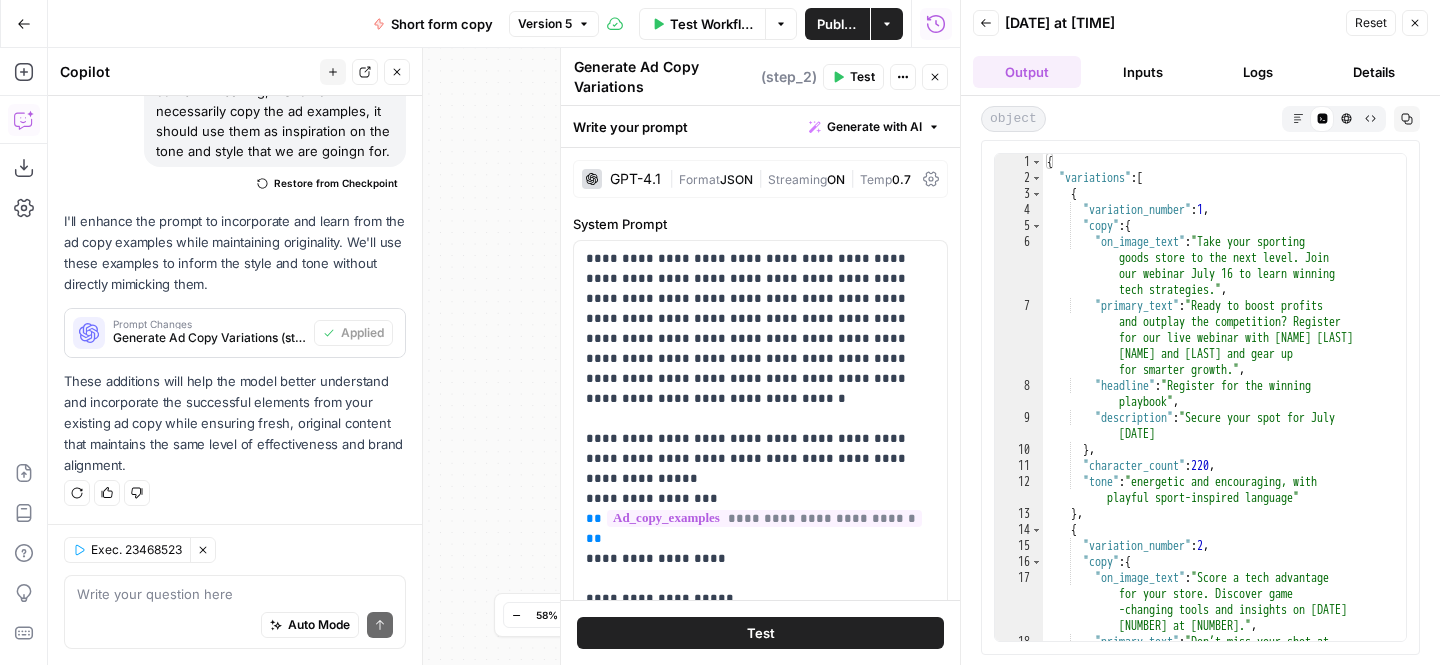 click 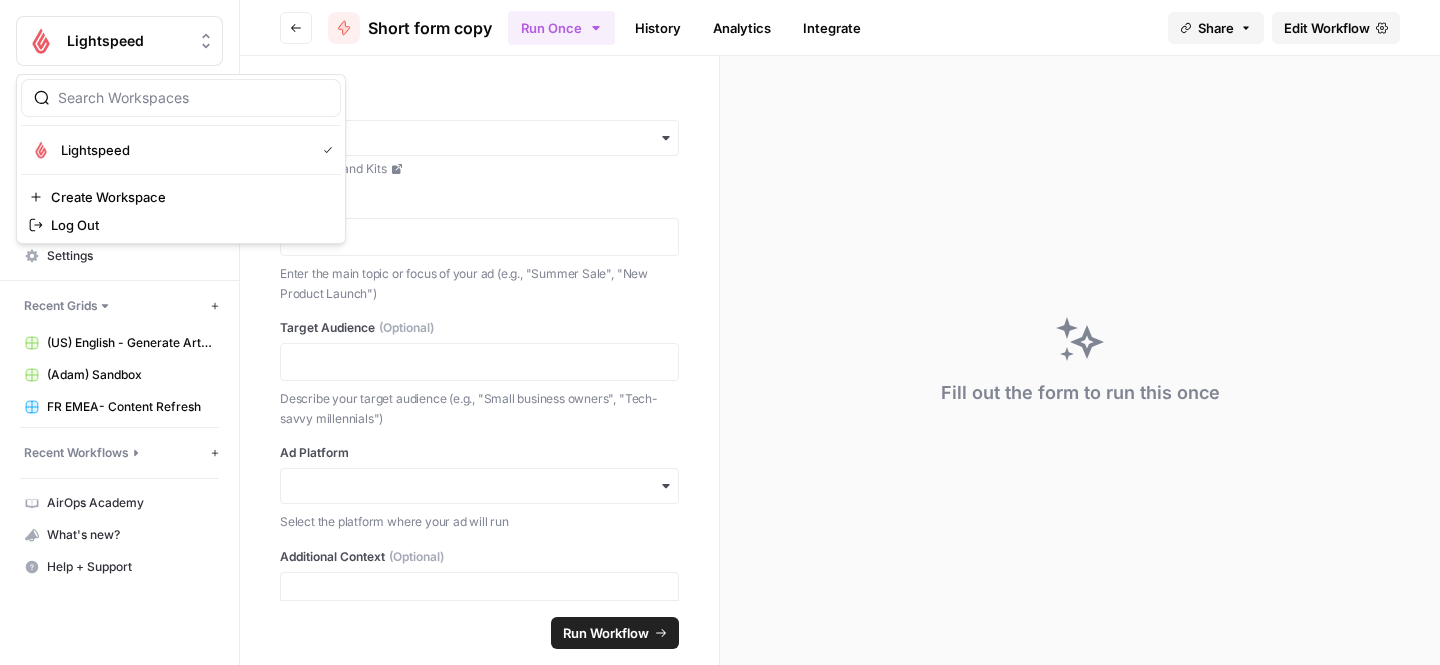 click on "Lightspeed" at bounding box center [119, 41] 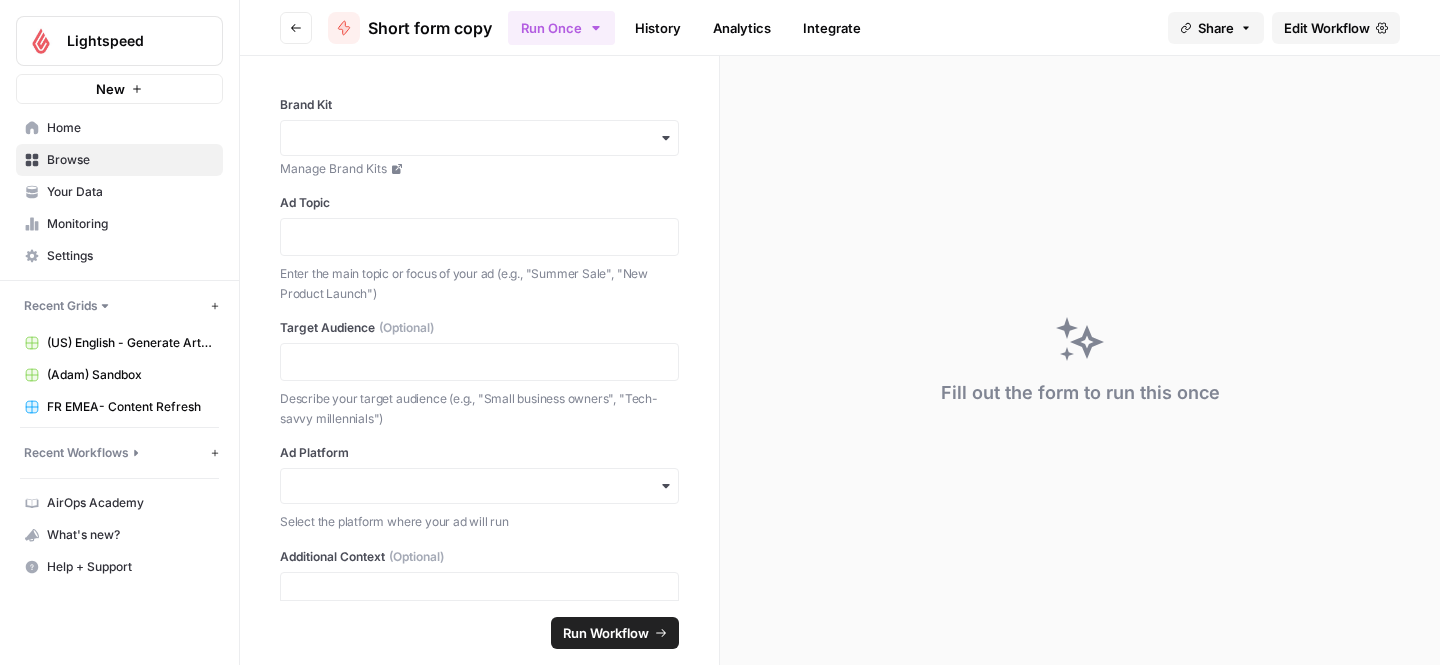 click 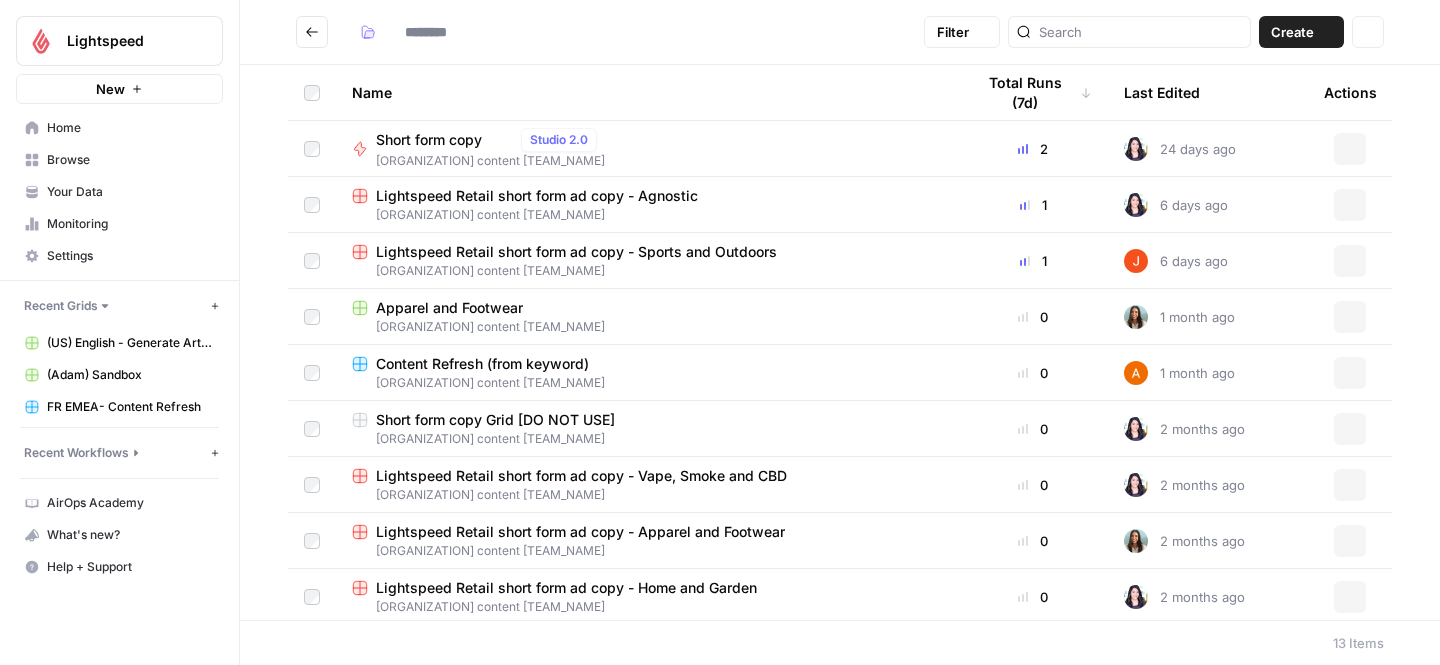 type on "**********" 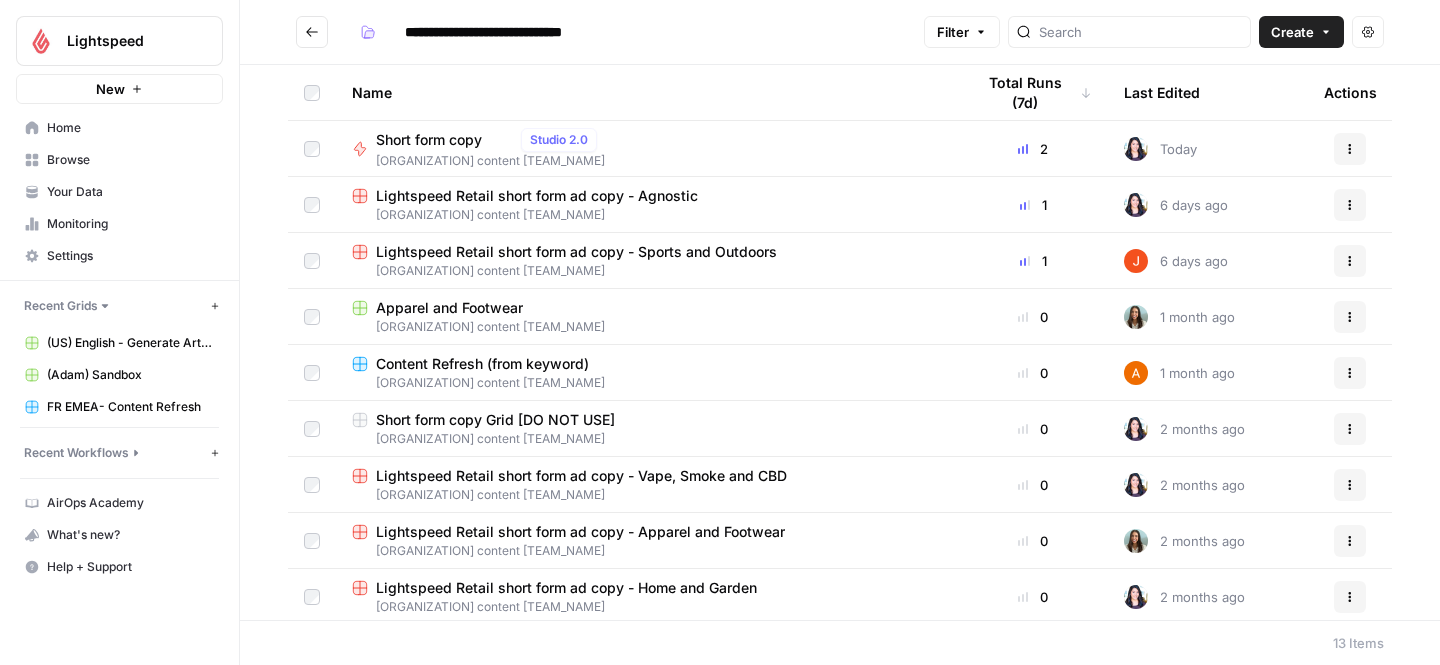 click on "Lightspeed Retail short form ad copy - Agnostic" at bounding box center [537, 196] 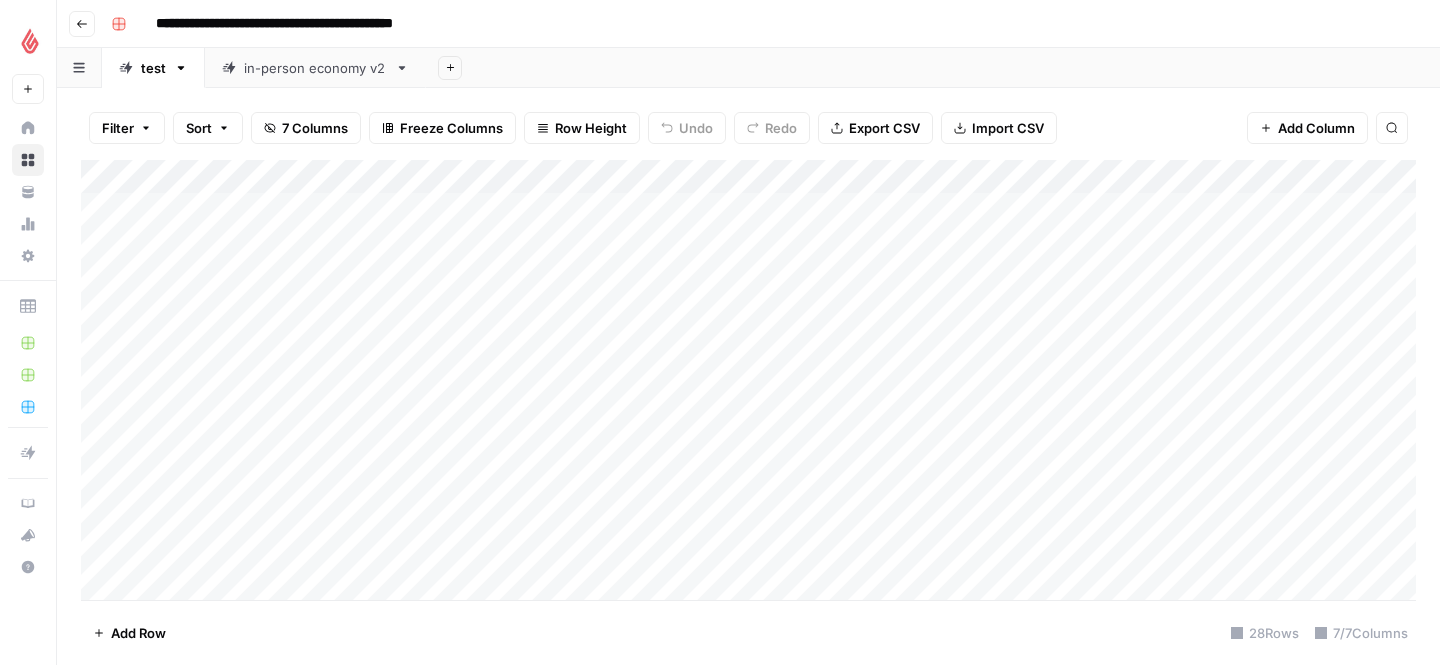 click on "in-person economy v2" at bounding box center (315, 68) 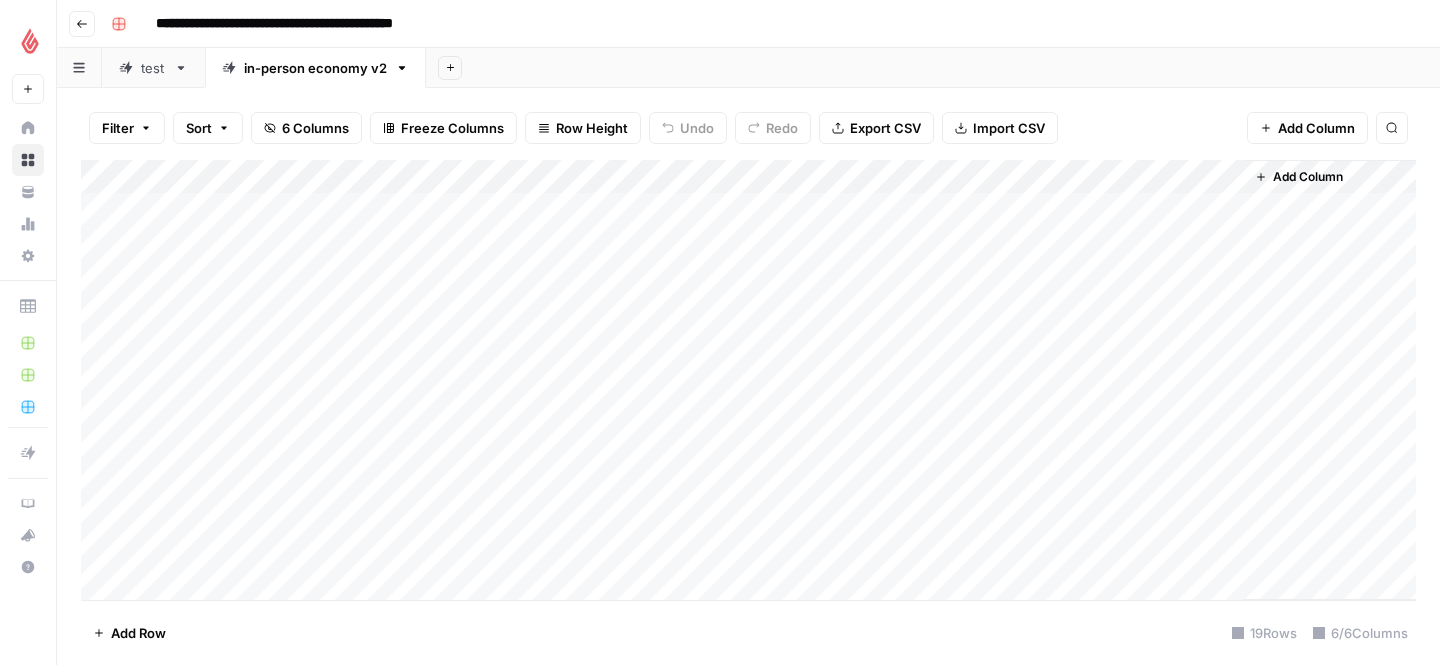 click on "test" at bounding box center [153, 68] 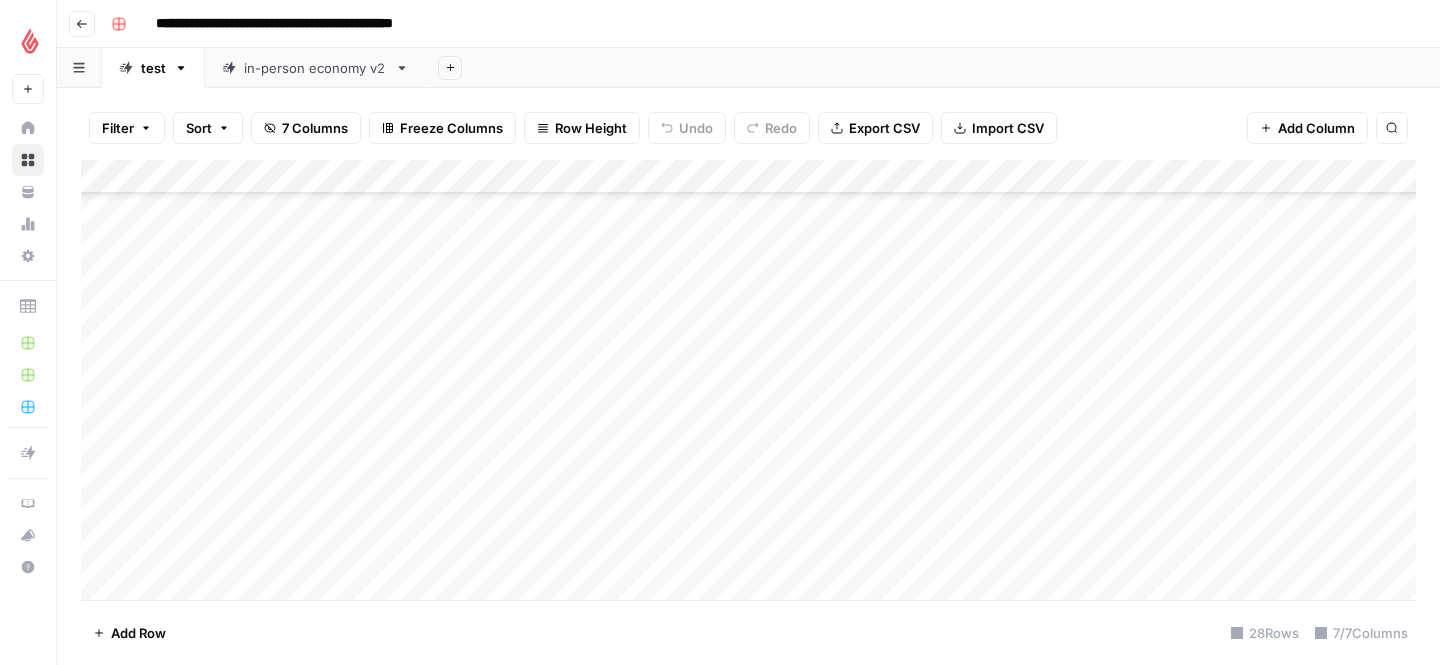 scroll, scrollTop: 578, scrollLeft: 0, axis: vertical 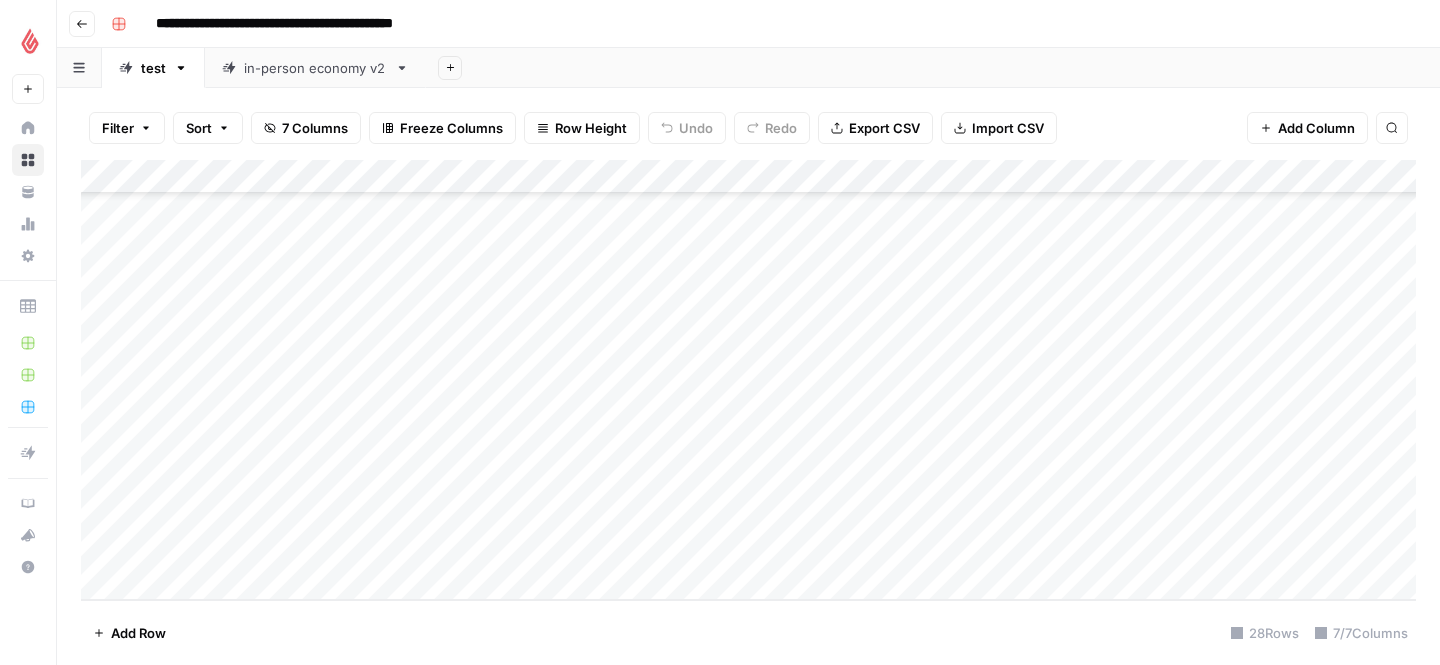 click on "Add Column" at bounding box center (748, 380) 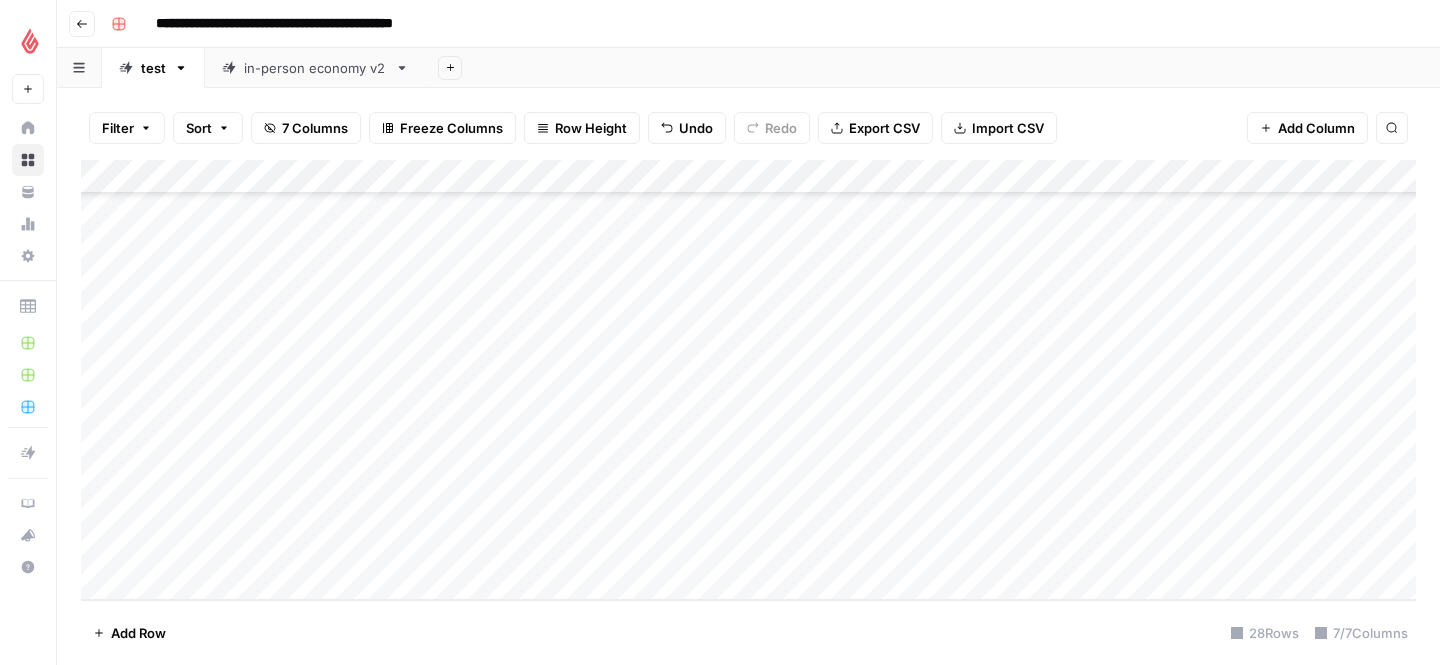 click on "Add Column" at bounding box center (748, 380) 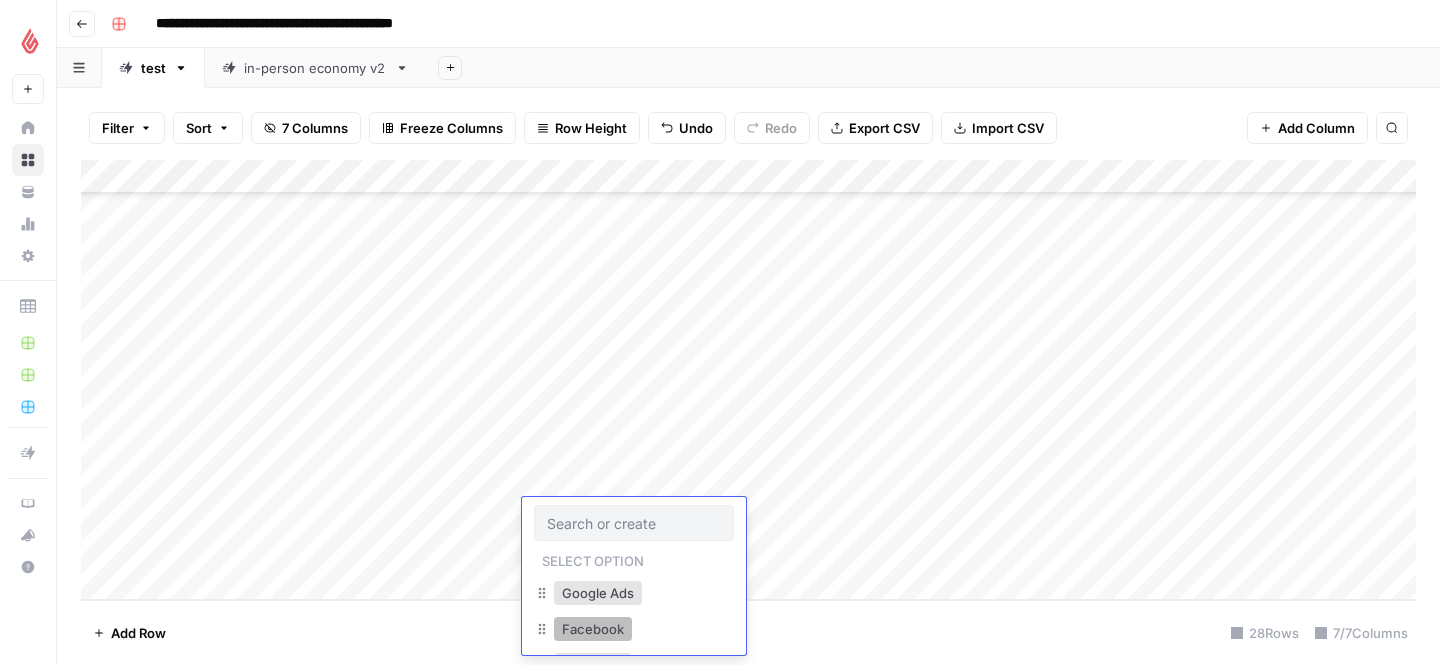 click on "Facebook" at bounding box center (593, 629) 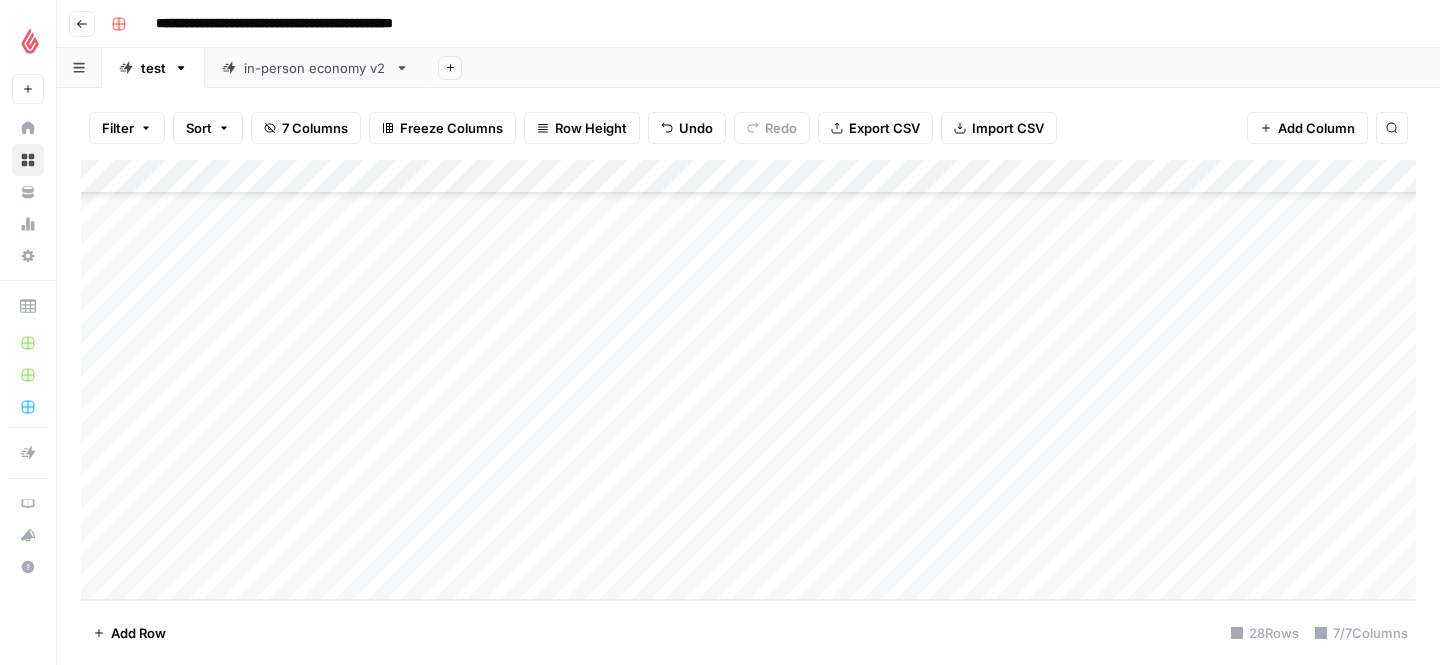 click on "Add Column" at bounding box center (748, 380) 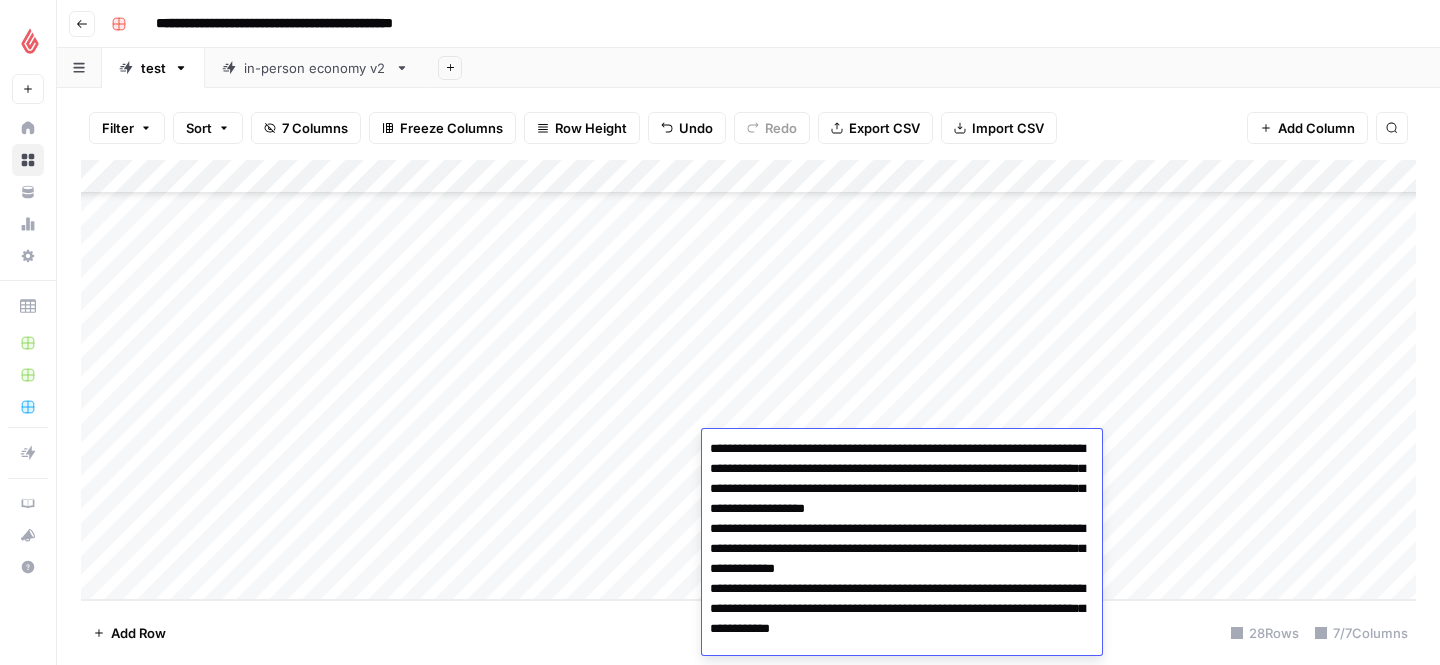 scroll, scrollTop: 5228, scrollLeft: 0, axis: vertical 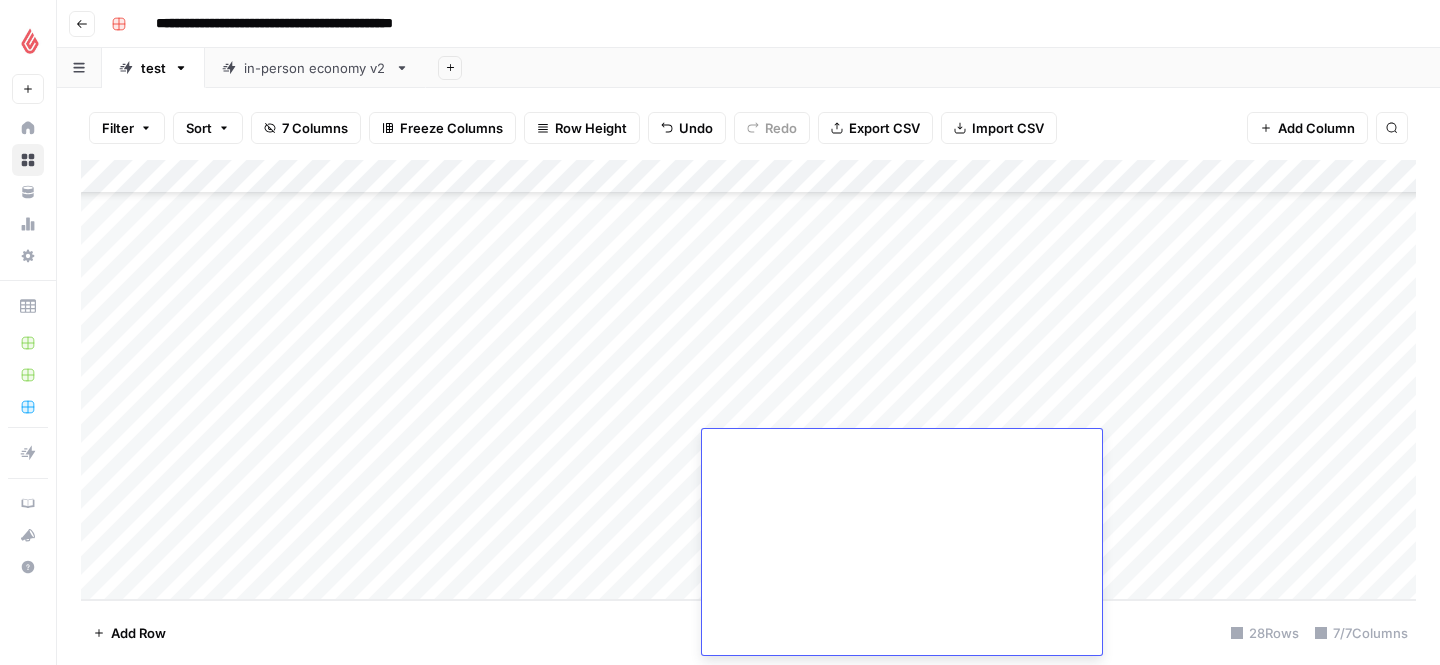 click at bounding box center [902, -2069] 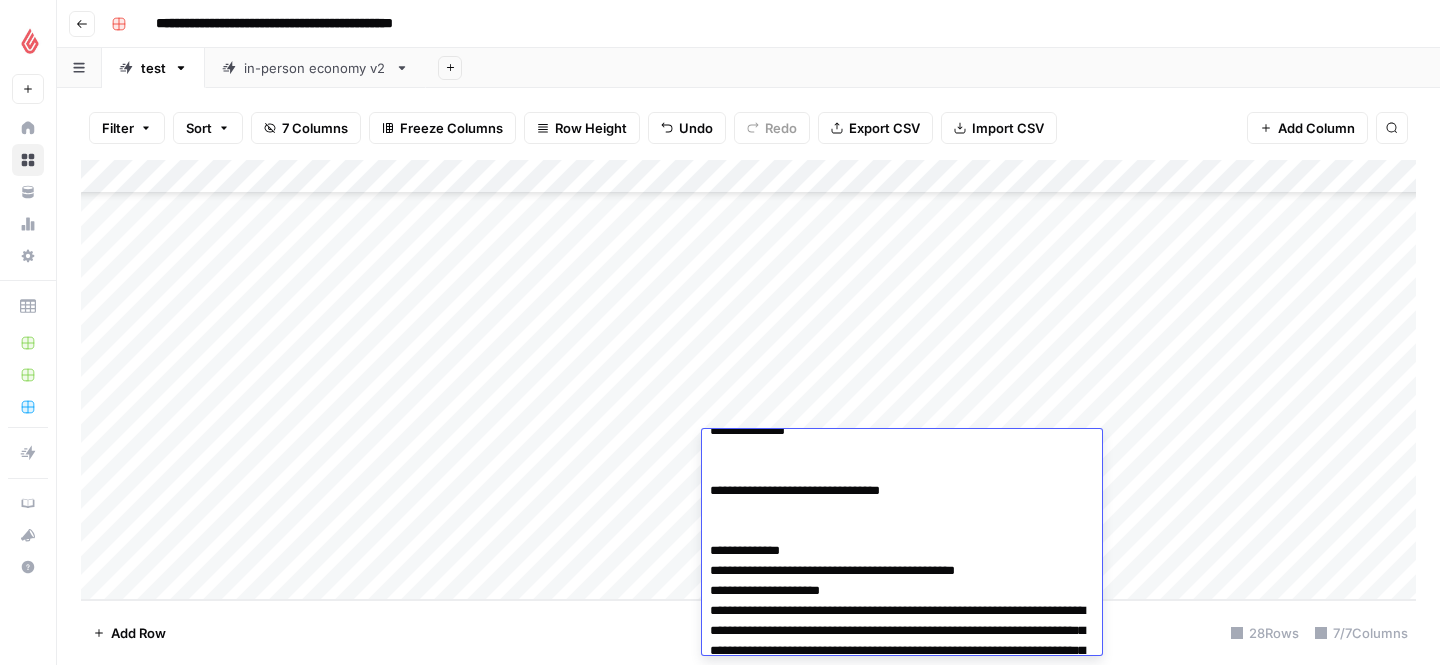 scroll, scrollTop: 0, scrollLeft: 0, axis: both 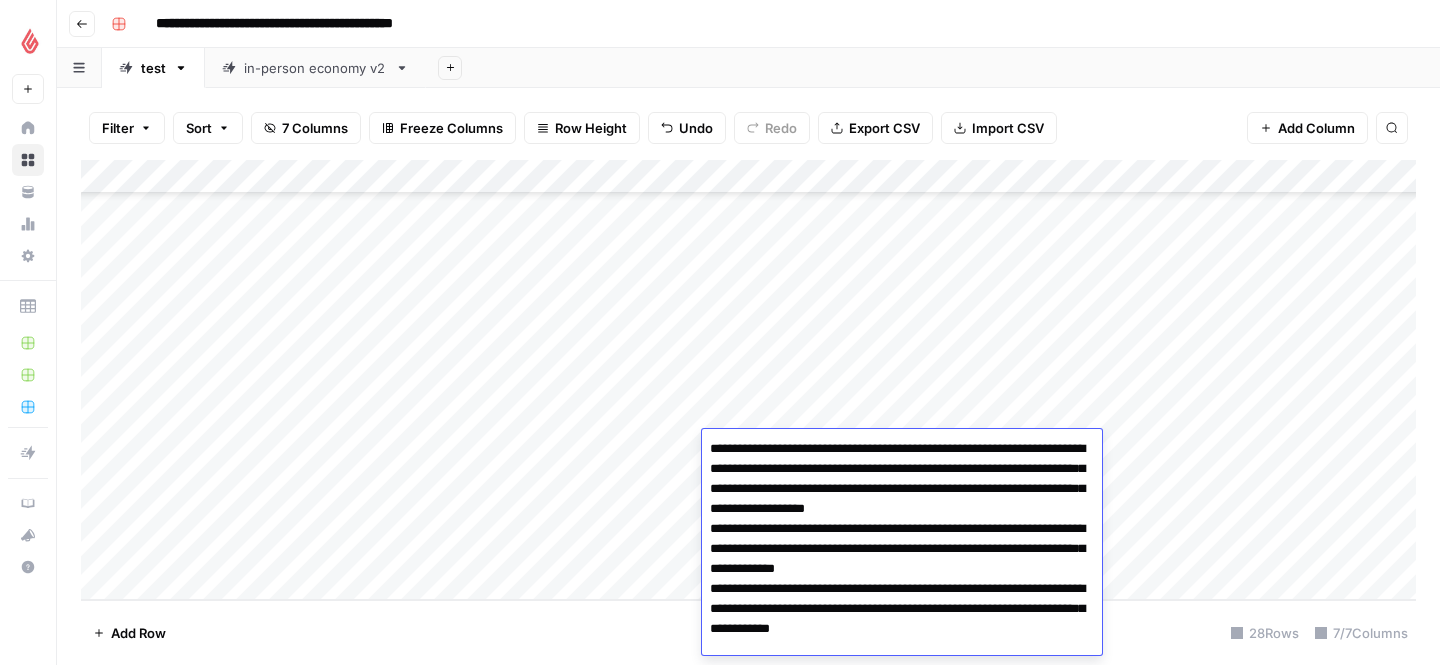 click at bounding box center [902, 3159] 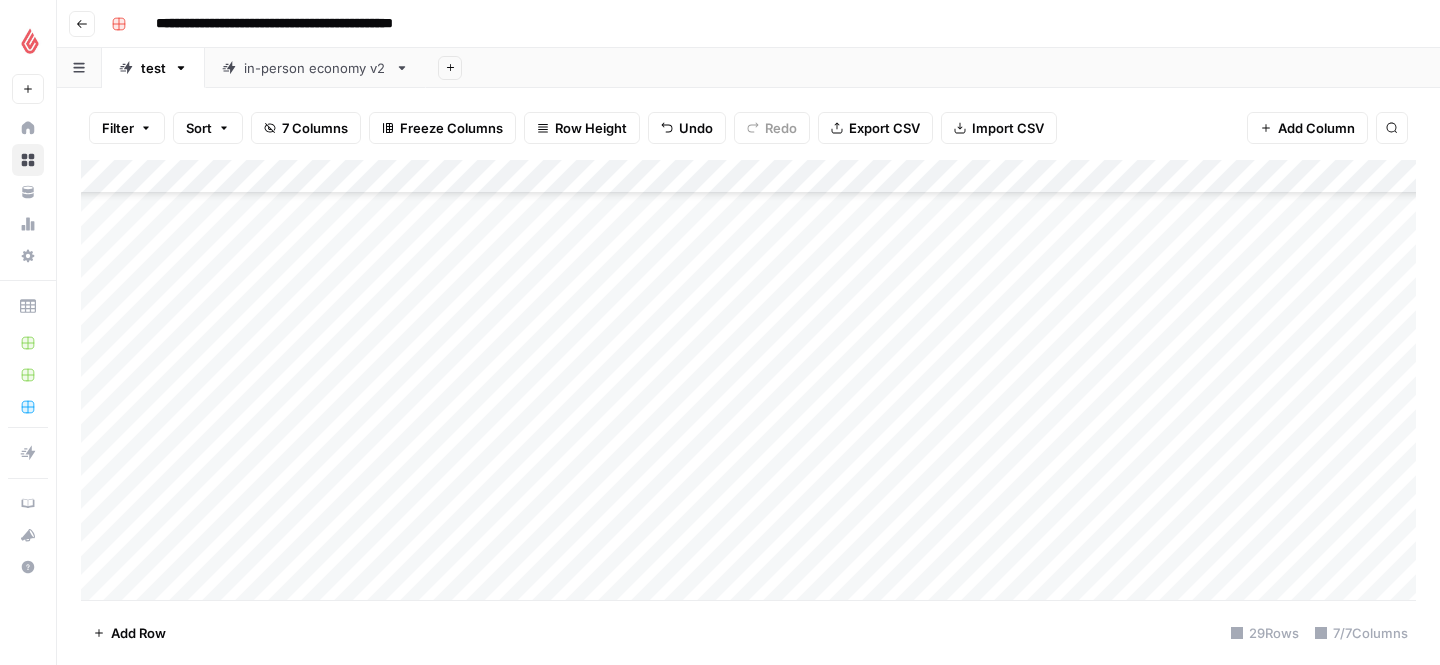 scroll, scrollTop: 612, scrollLeft: 0, axis: vertical 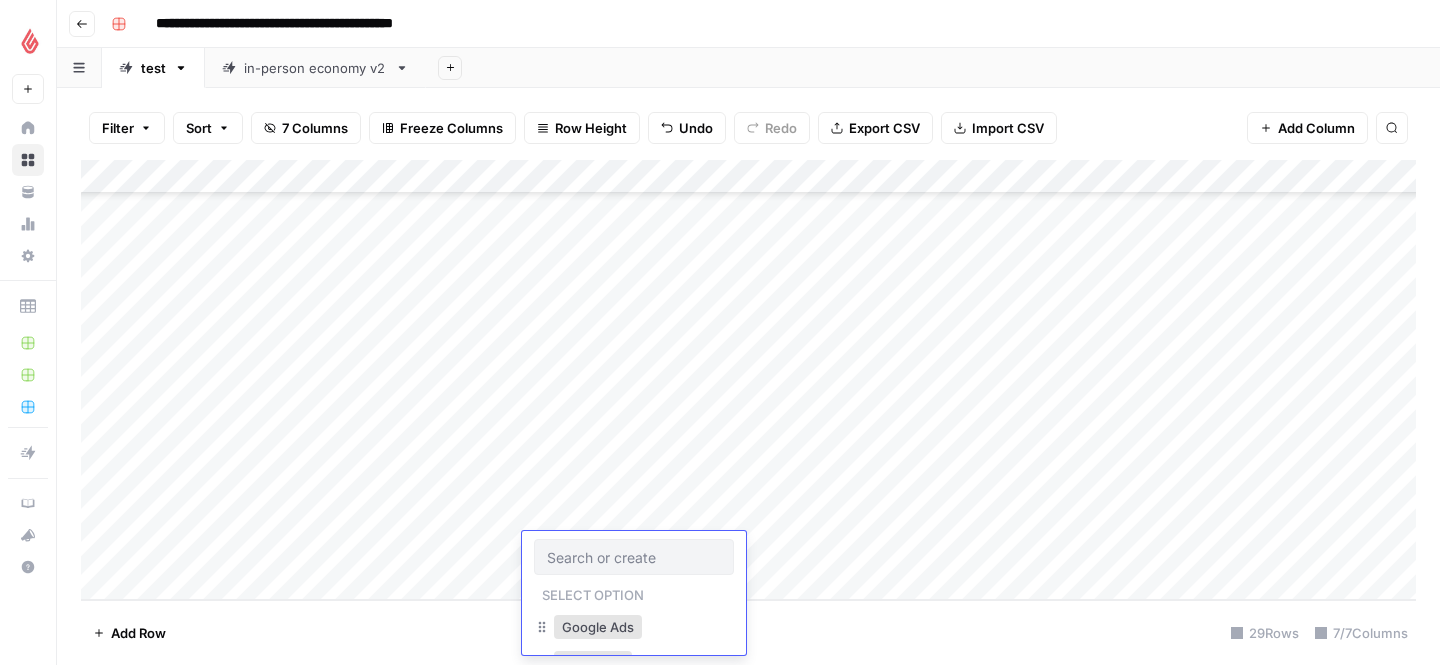click on "Add Column" at bounding box center [748, 380] 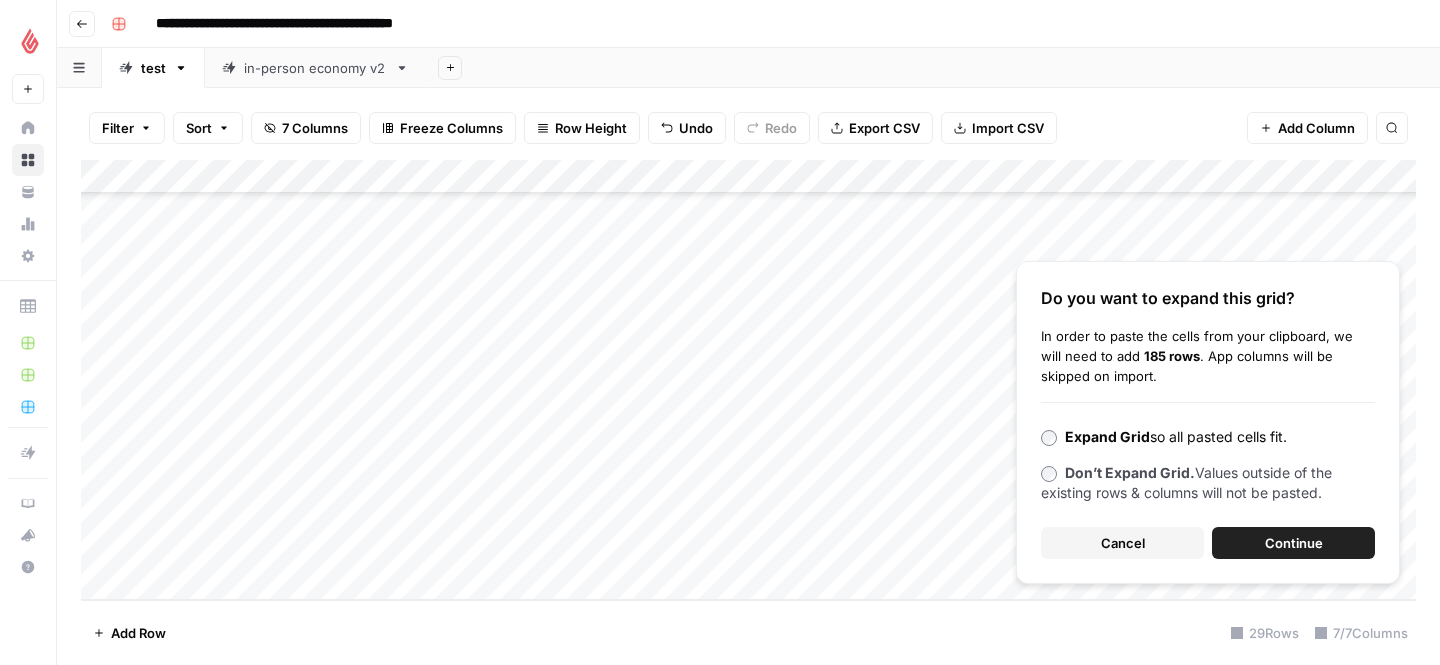 click on "Add Column" at bounding box center [748, 380] 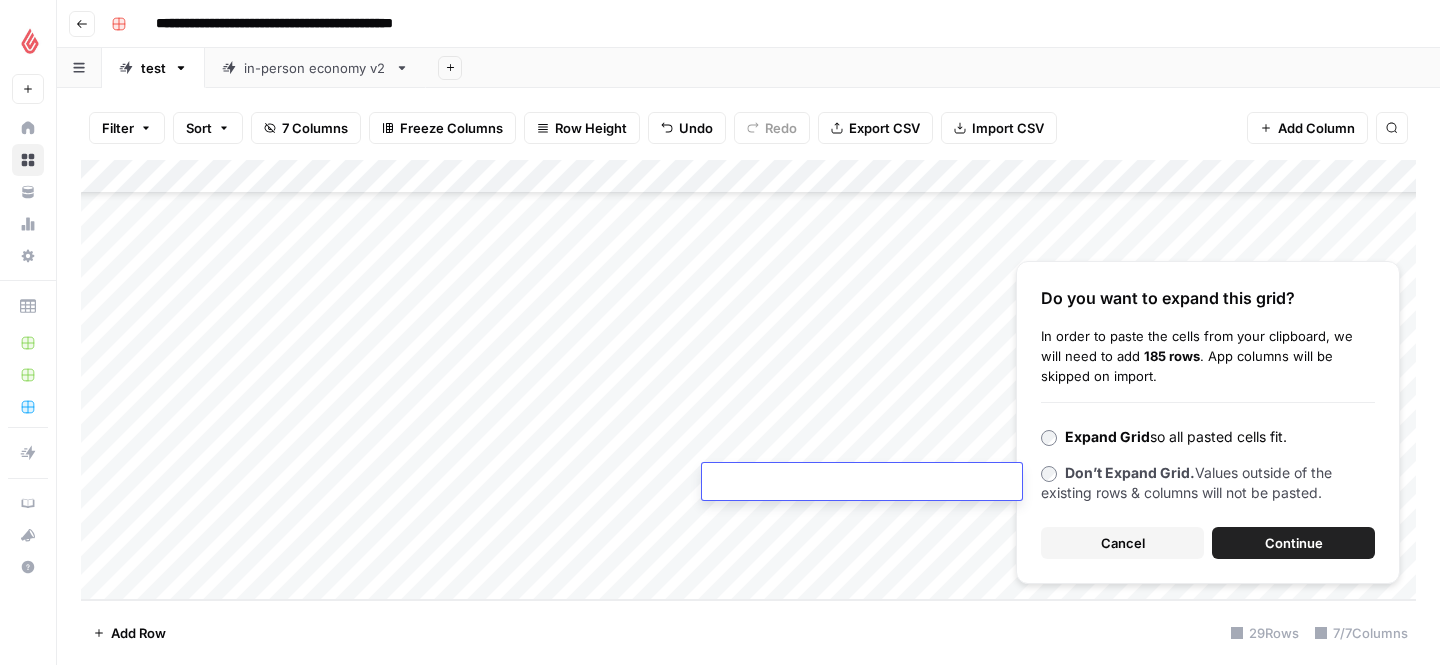 type on "**********" 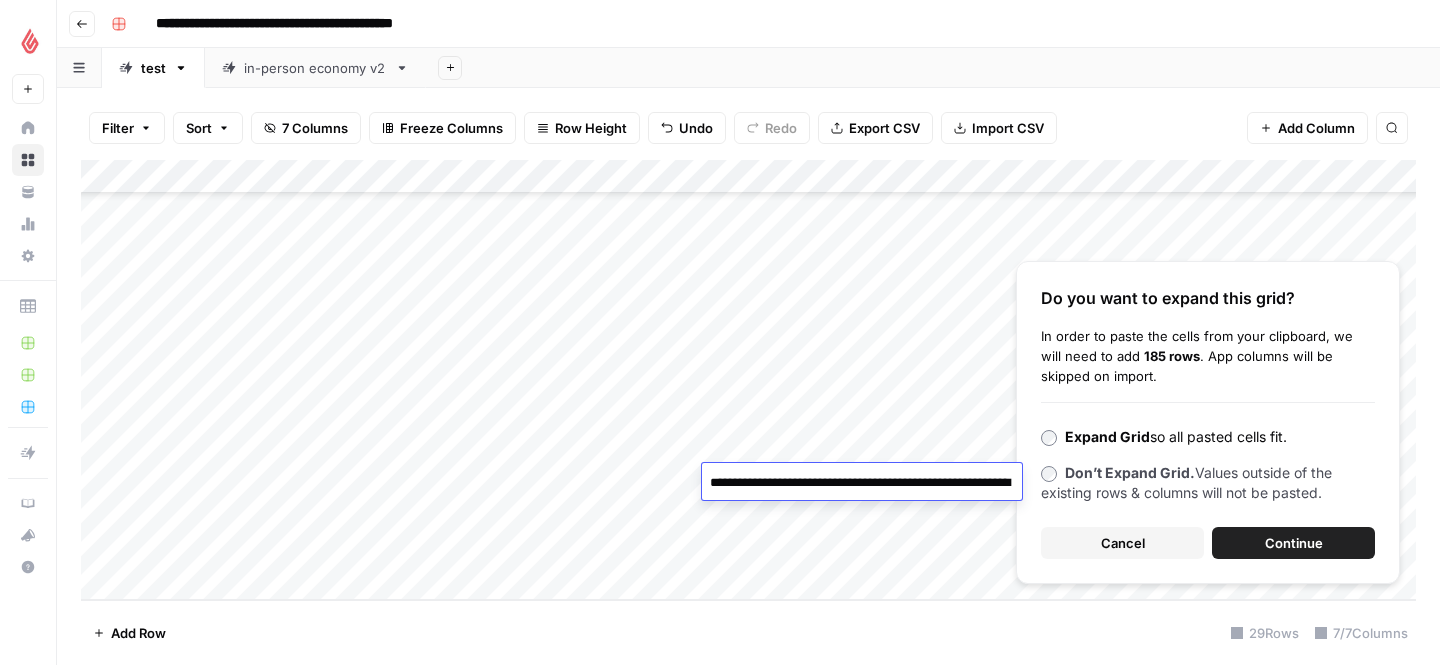 scroll, scrollTop: 5255, scrollLeft: 0, axis: vertical 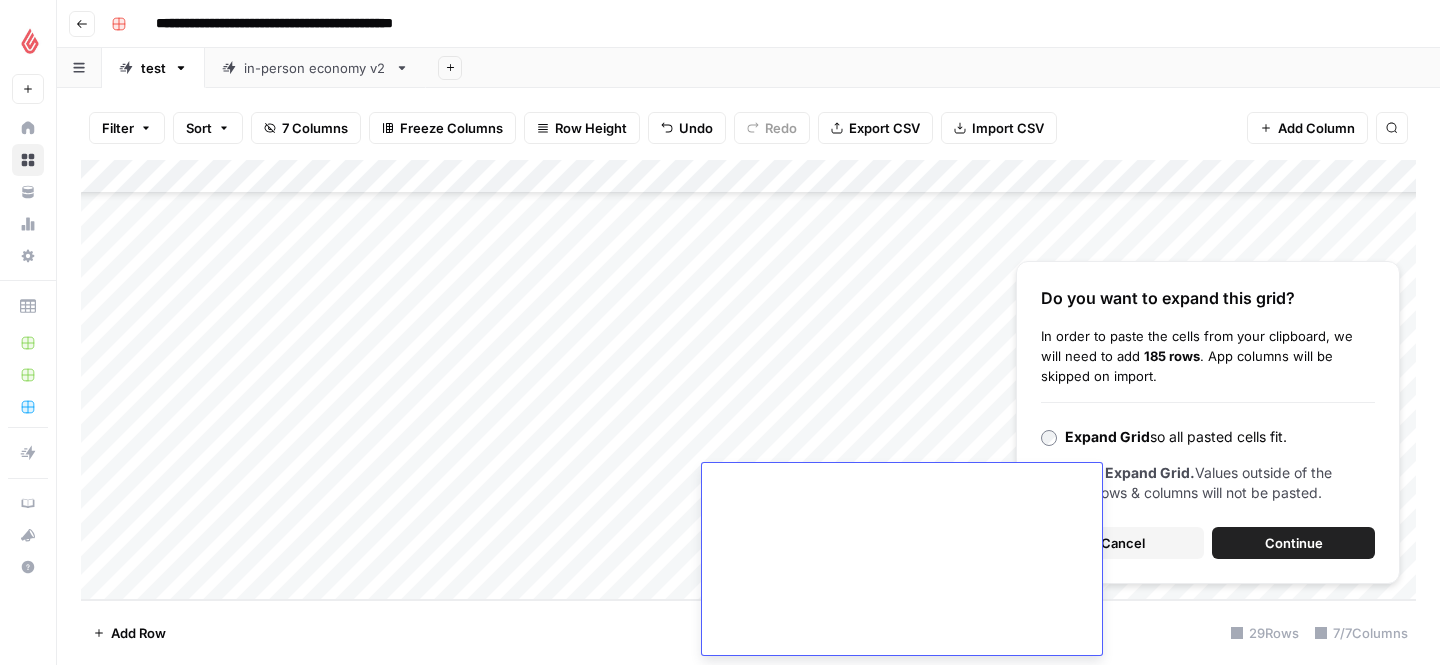 click on "Add Column" at bounding box center [748, 380] 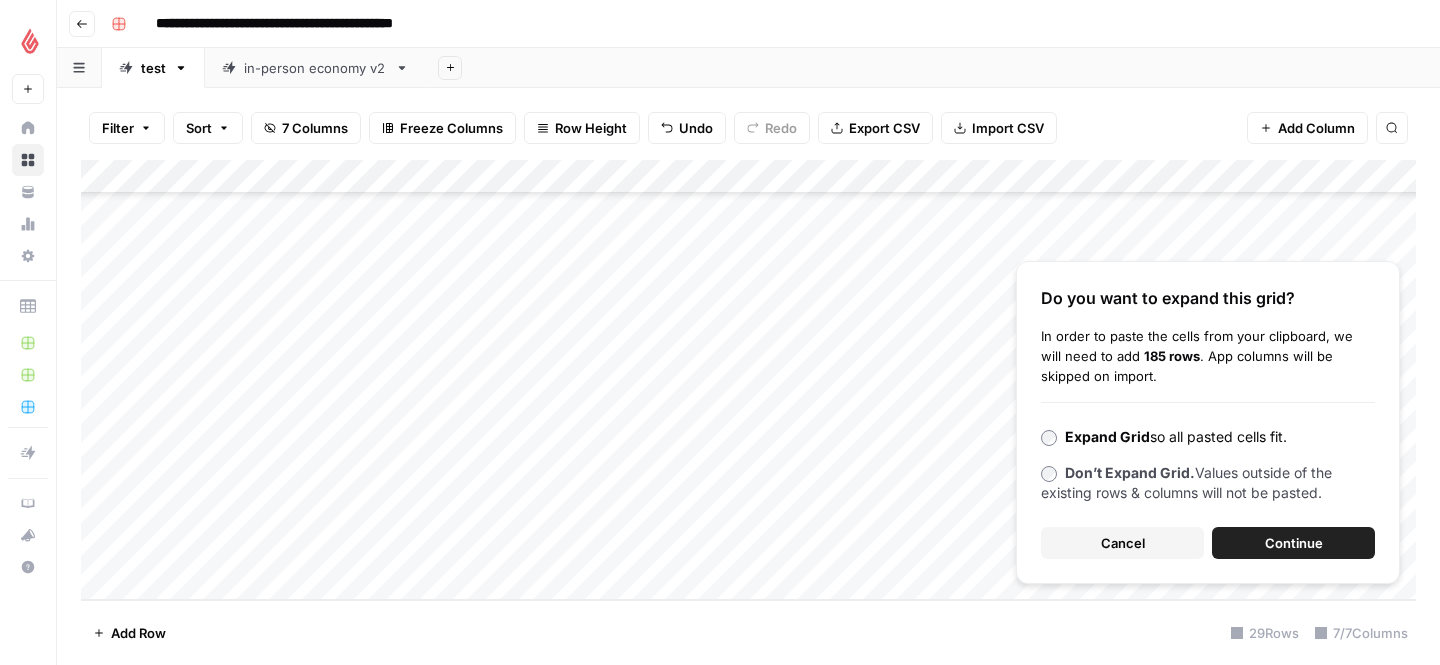 click on "Add Column" at bounding box center (748, 380) 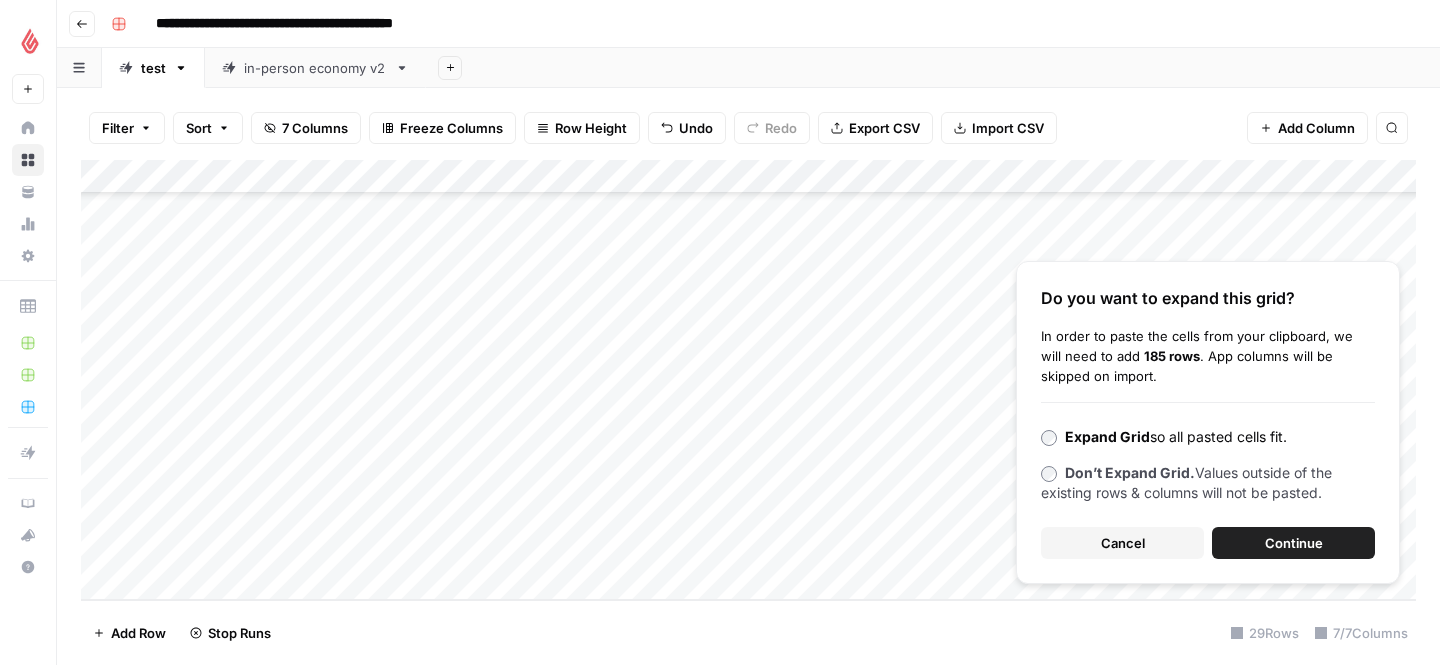 click on "Cancel" at bounding box center [1122, 543] 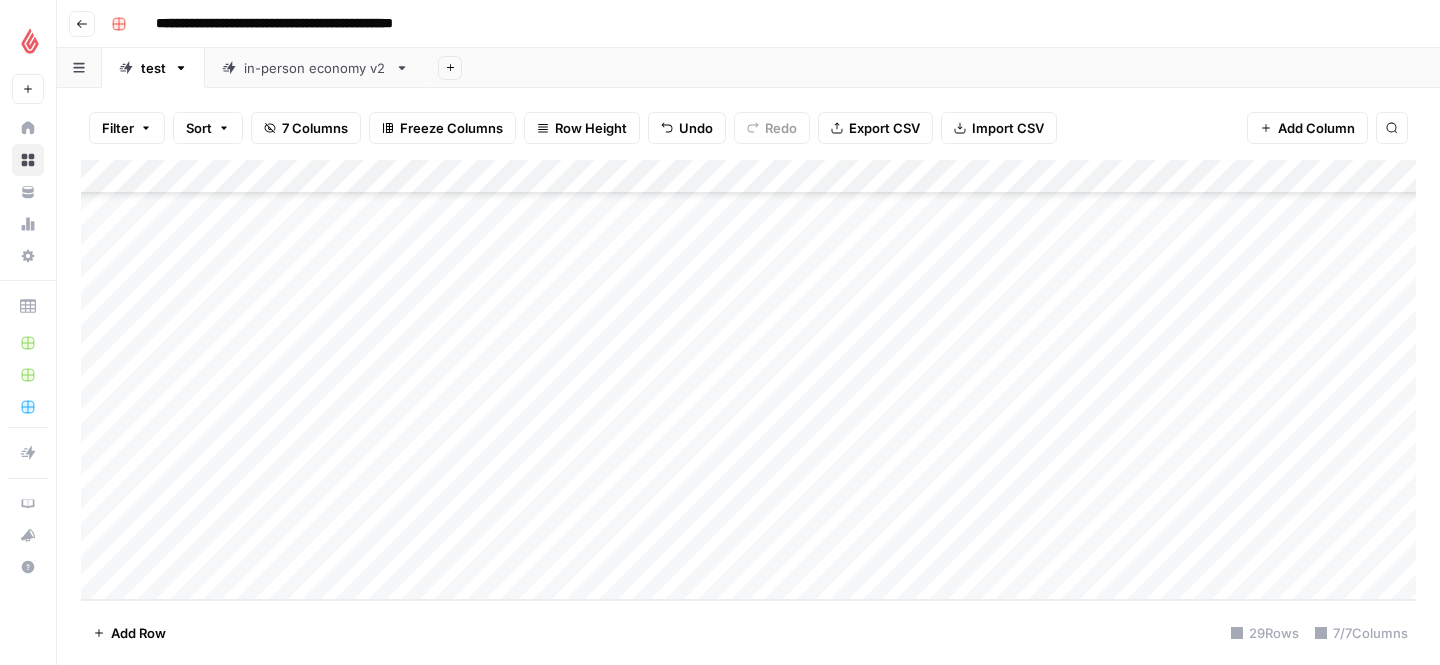 click on "Add Column" at bounding box center [748, 380] 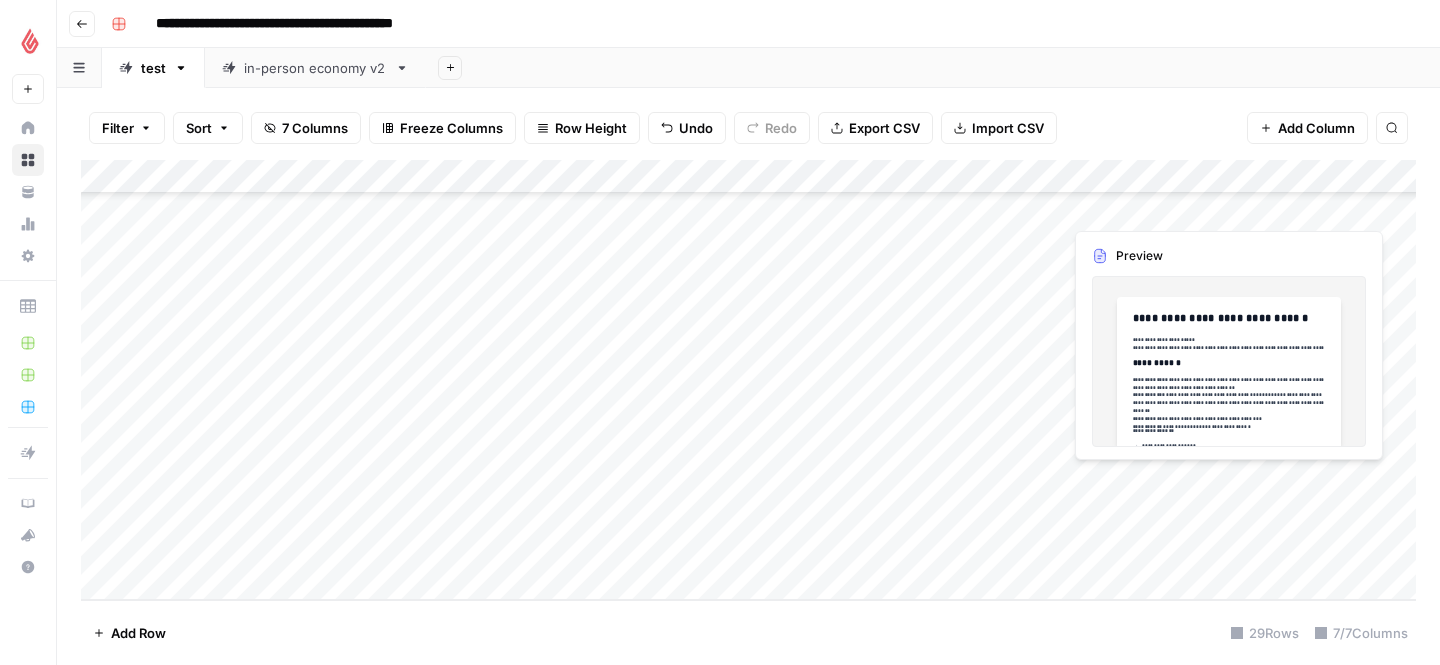 click on "Add Column" at bounding box center [748, 380] 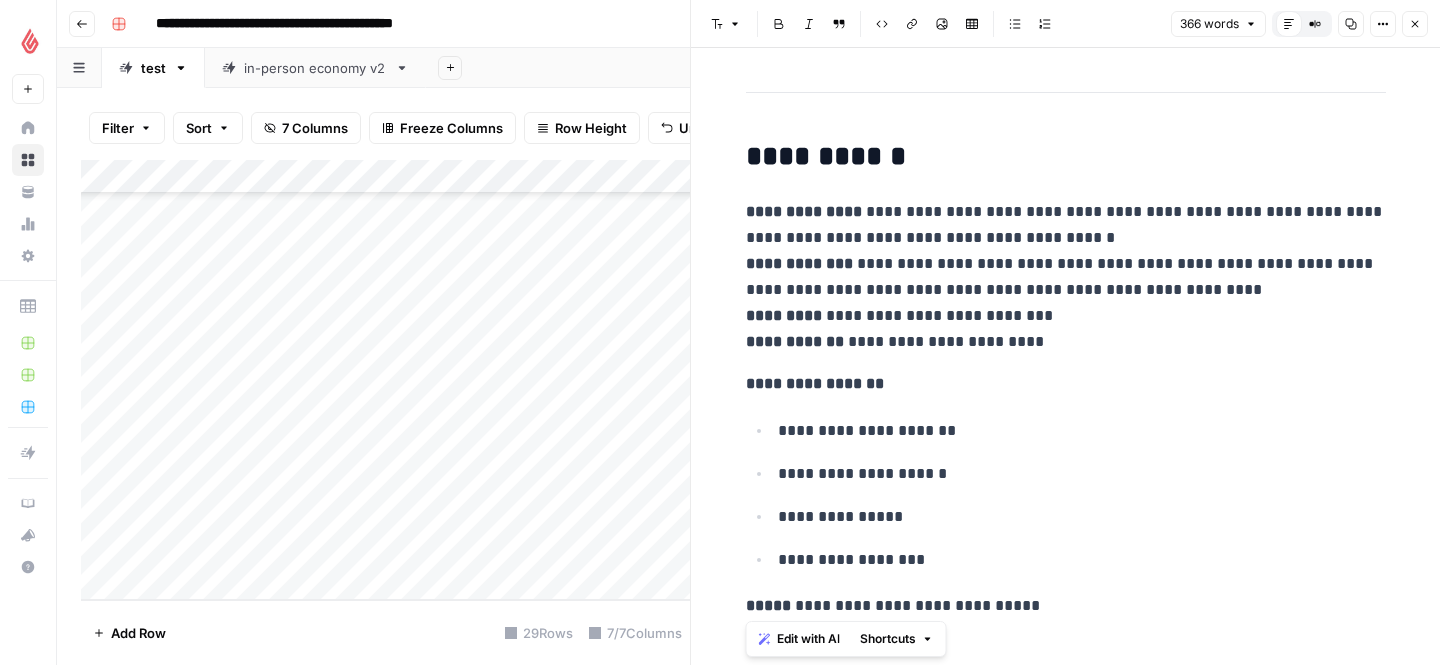 scroll, scrollTop: 1297, scrollLeft: 0, axis: vertical 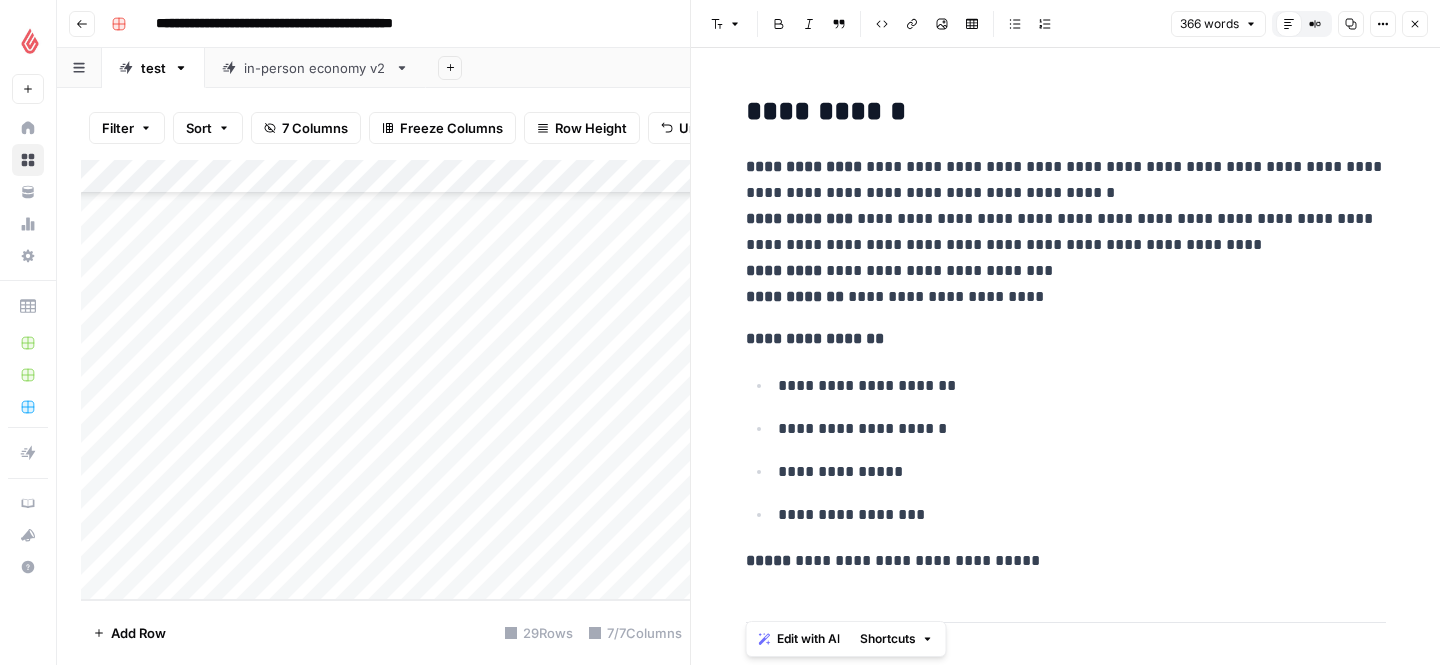 click 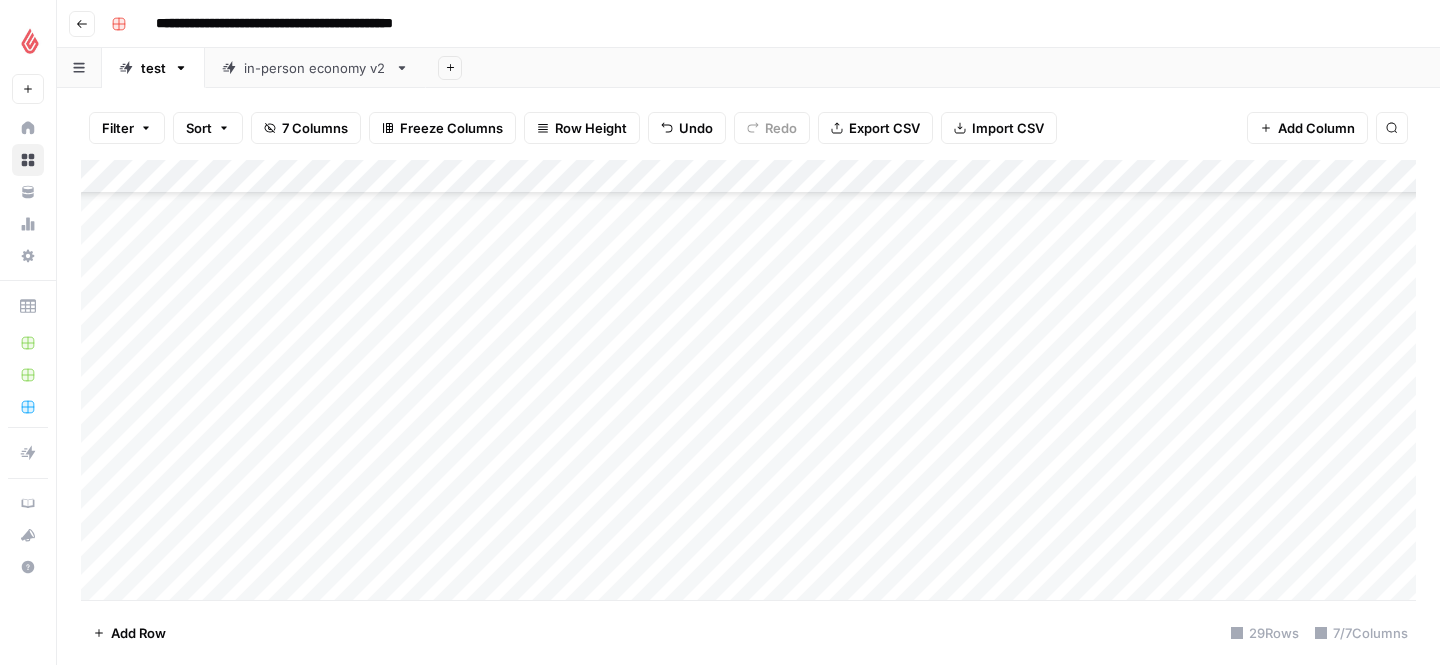 scroll, scrollTop: 0, scrollLeft: 0, axis: both 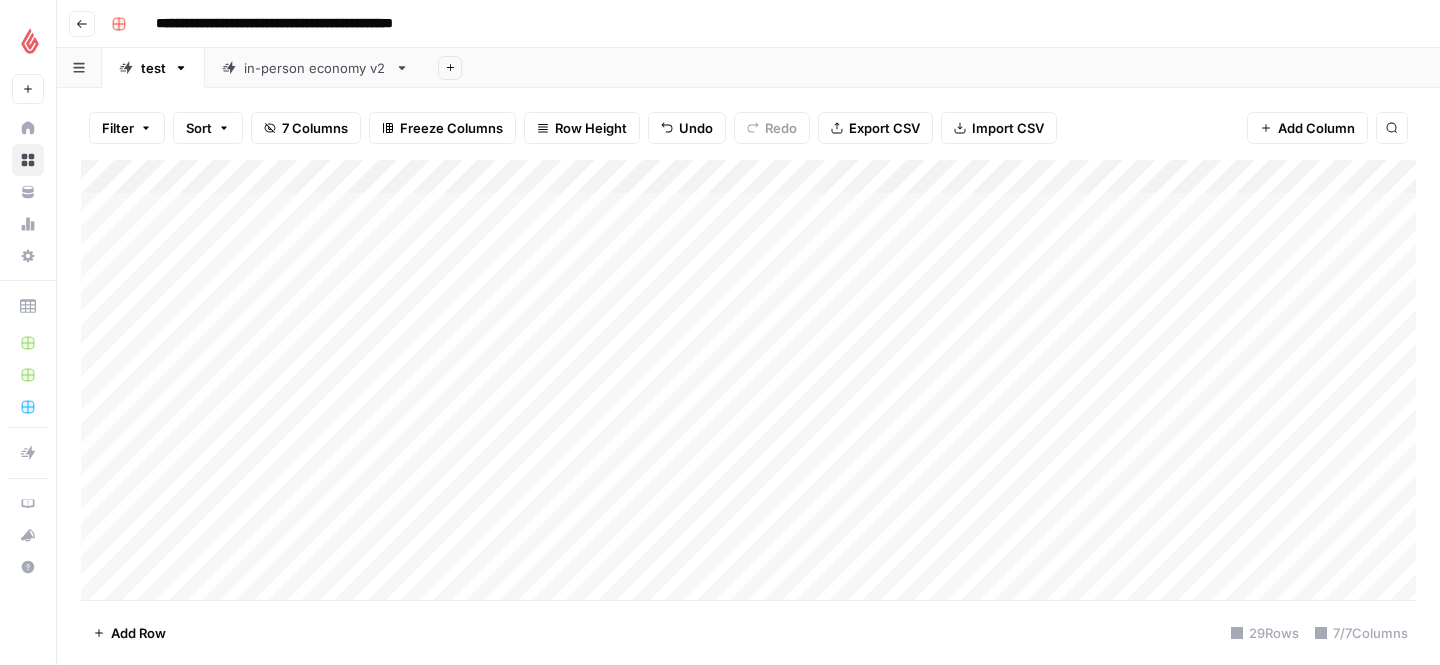 click on "Add Column" at bounding box center (748, 380) 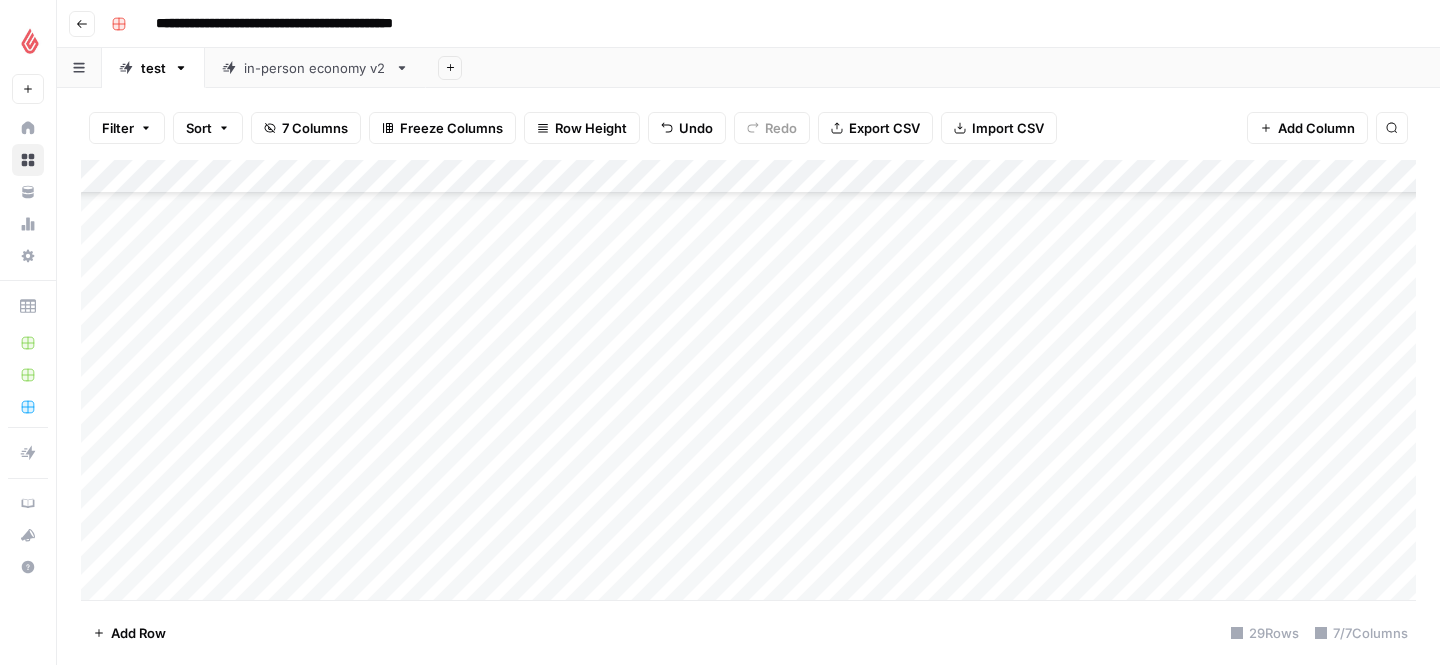 scroll, scrollTop: 612, scrollLeft: 0, axis: vertical 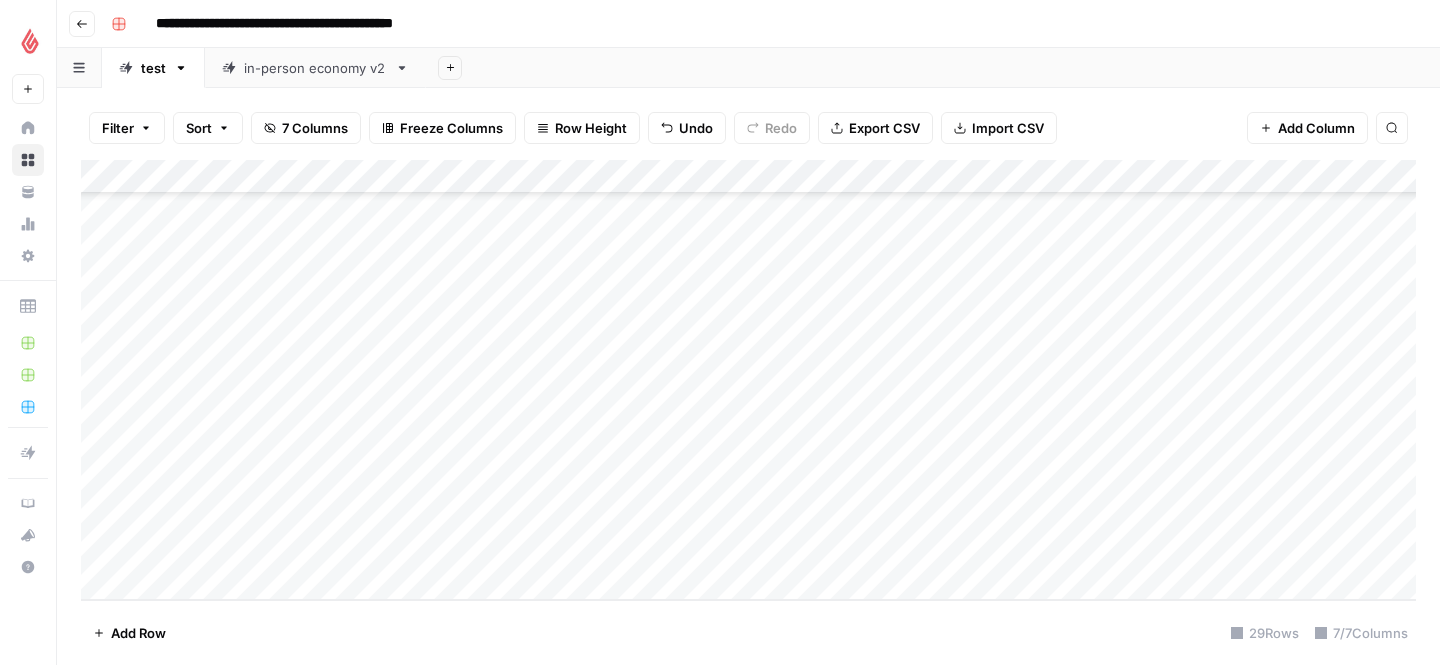 click on "Add Column" at bounding box center (748, 380) 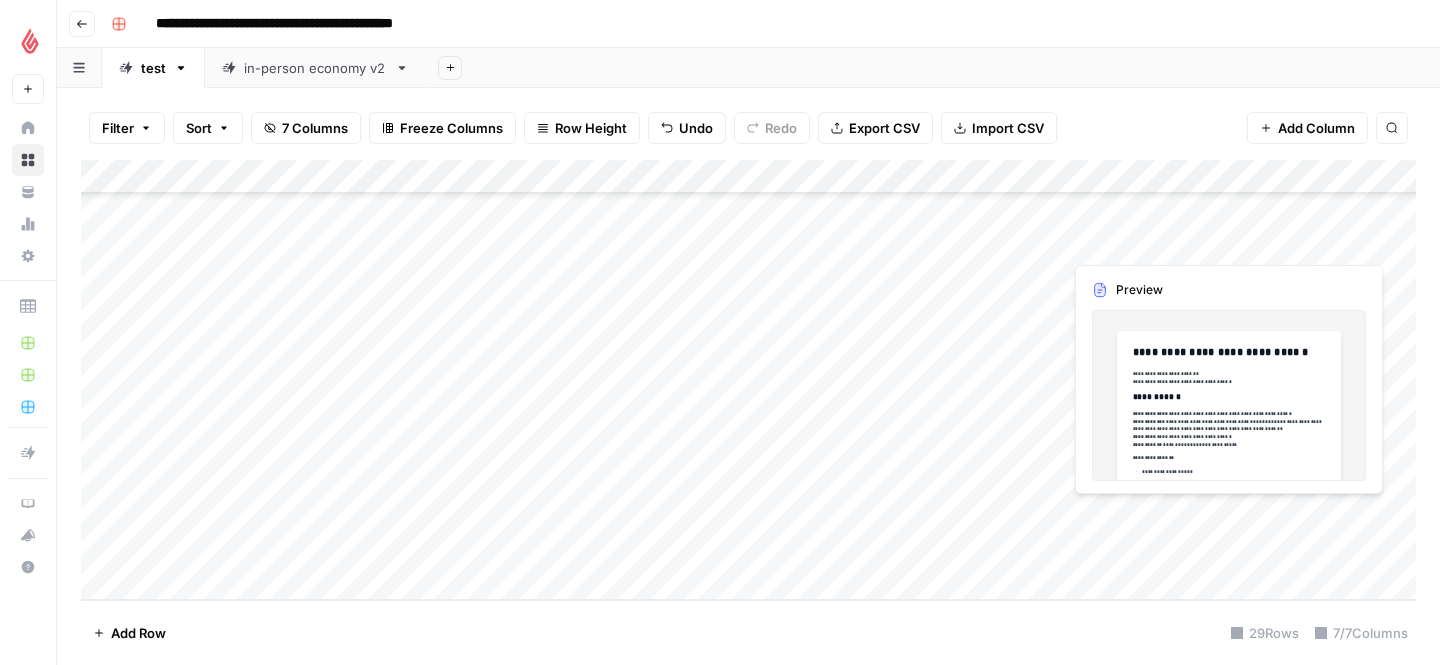 click on "Add Column" at bounding box center (748, 380) 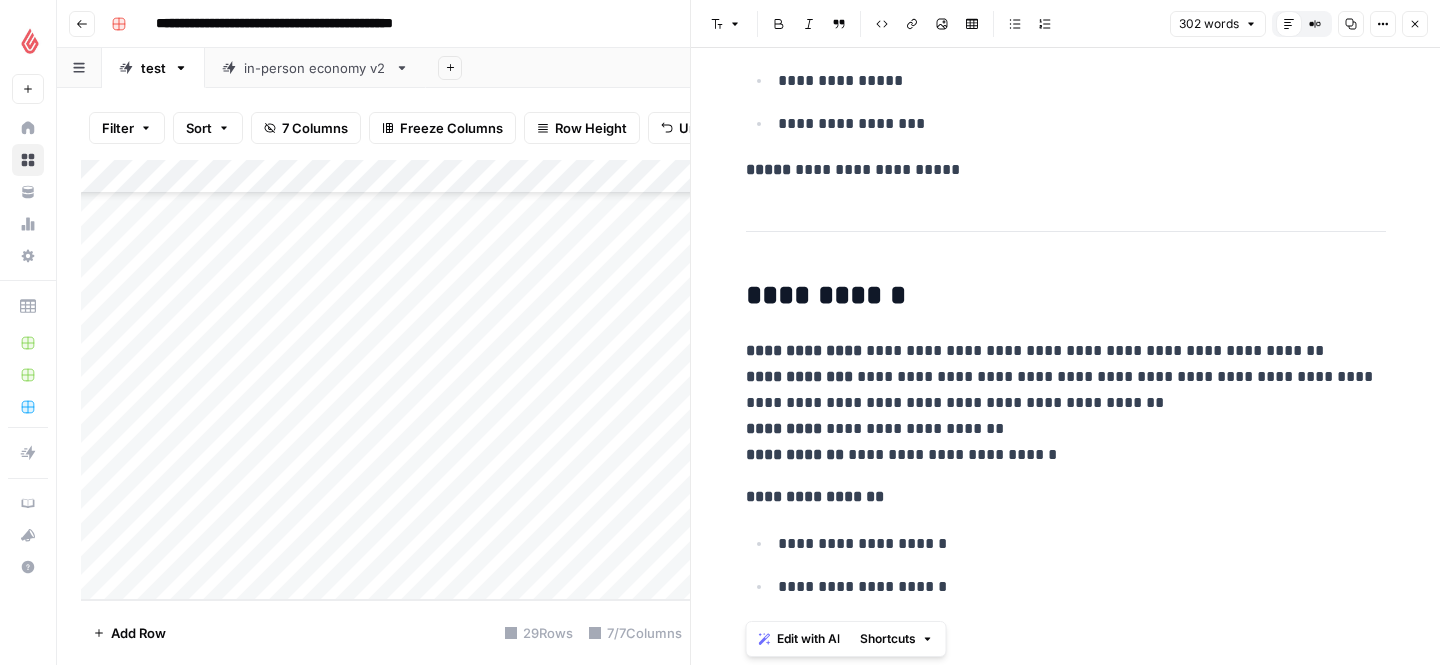 scroll, scrollTop: 2283, scrollLeft: 0, axis: vertical 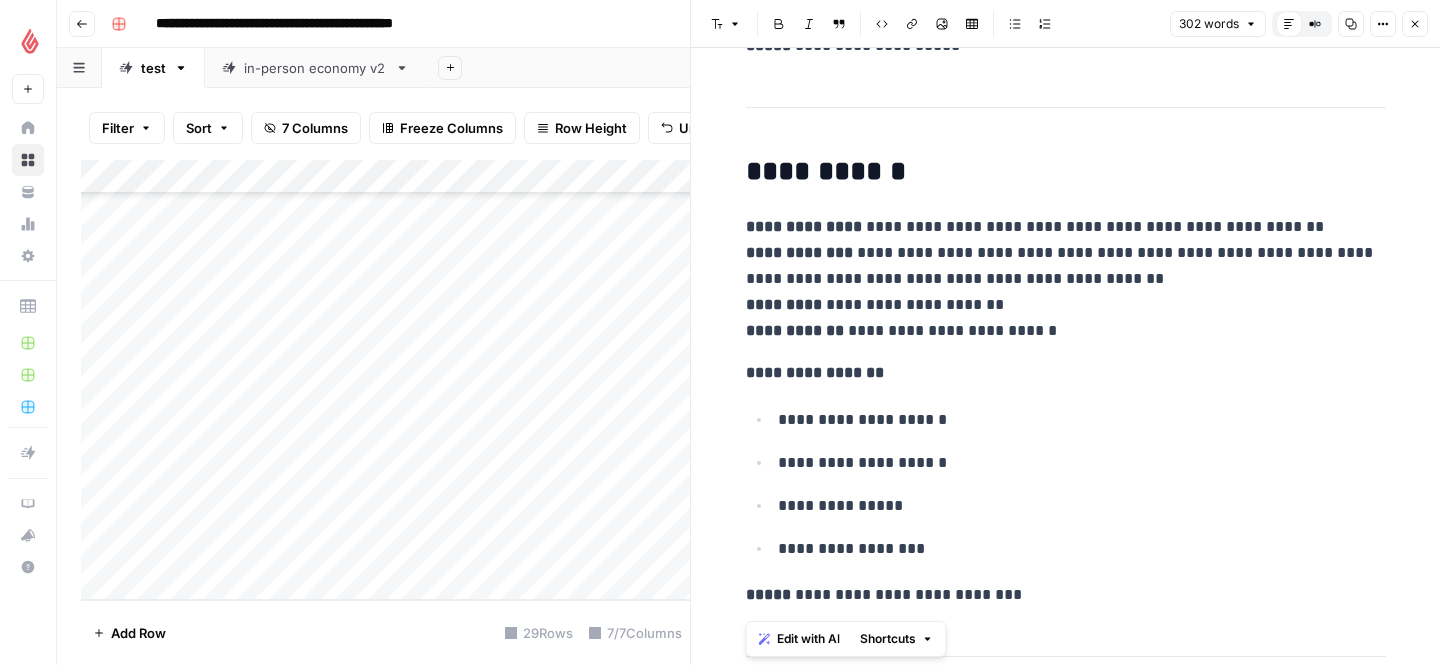 click on "Add Column" at bounding box center (385, 380) 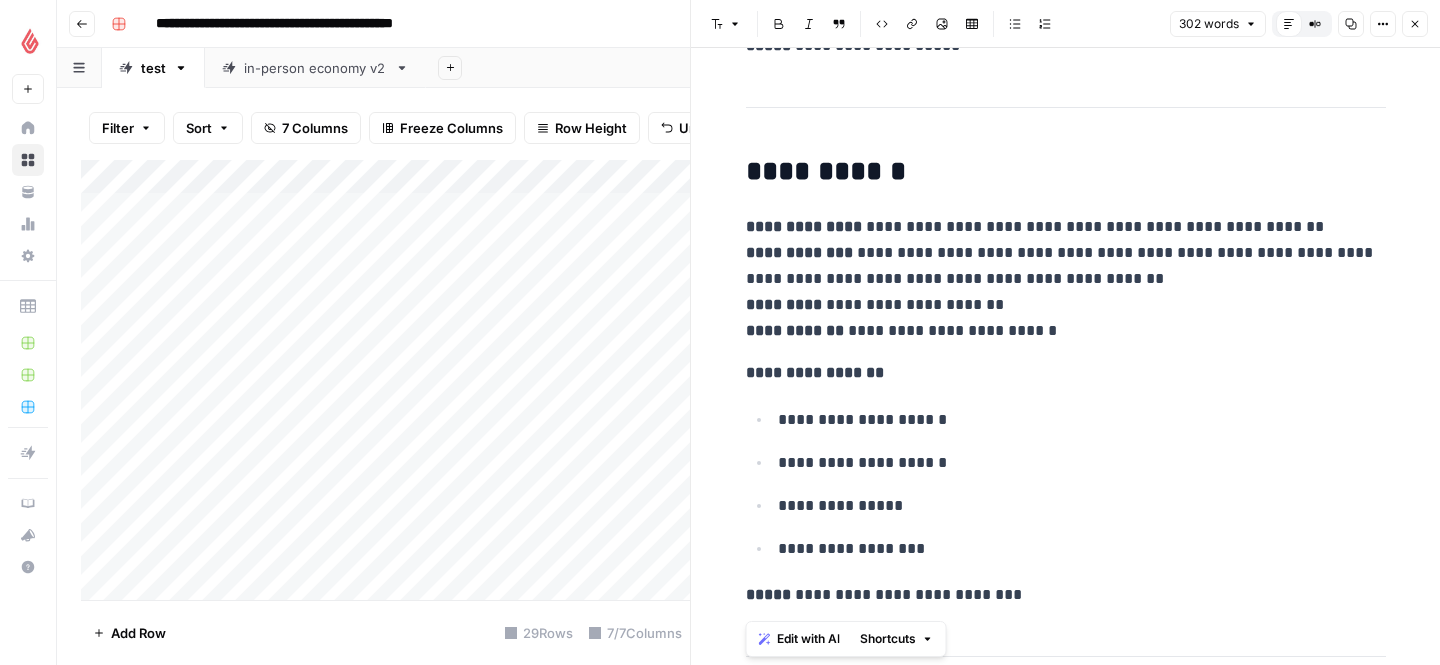 scroll, scrollTop: 0, scrollLeft: 0, axis: both 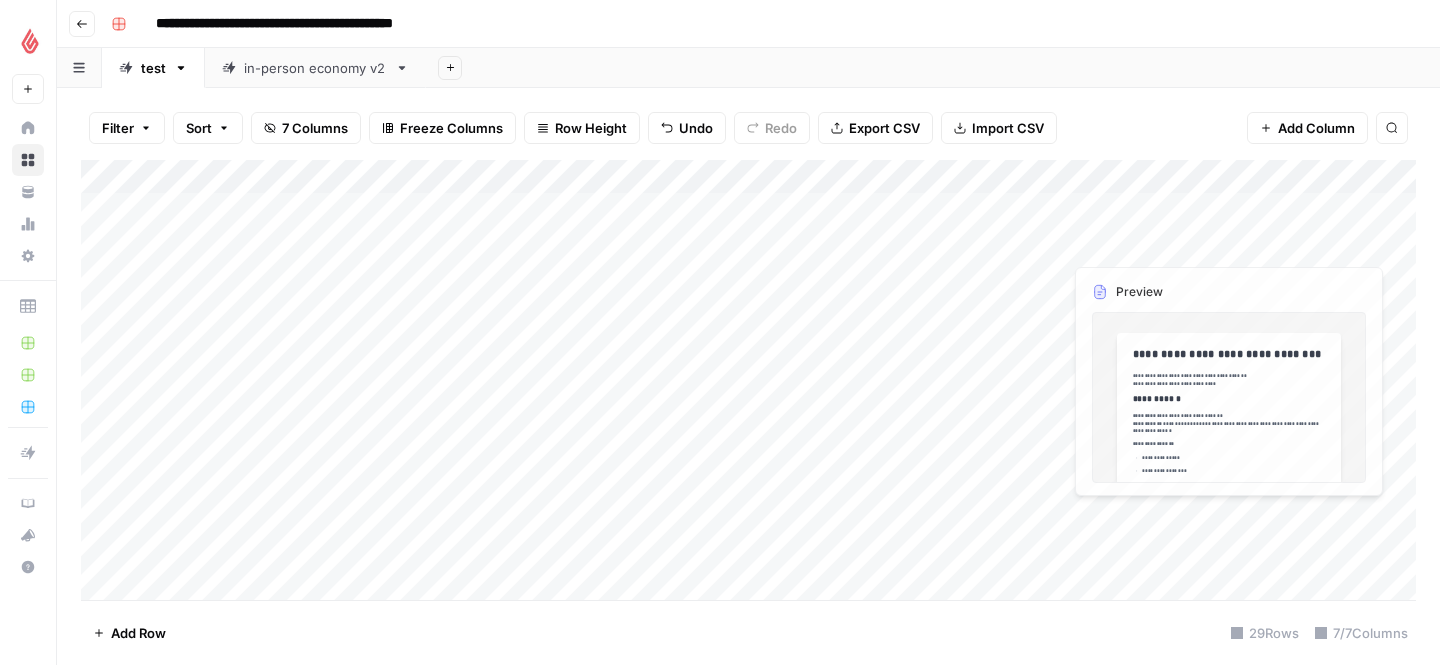 click on "Add Column" at bounding box center (748, 380) 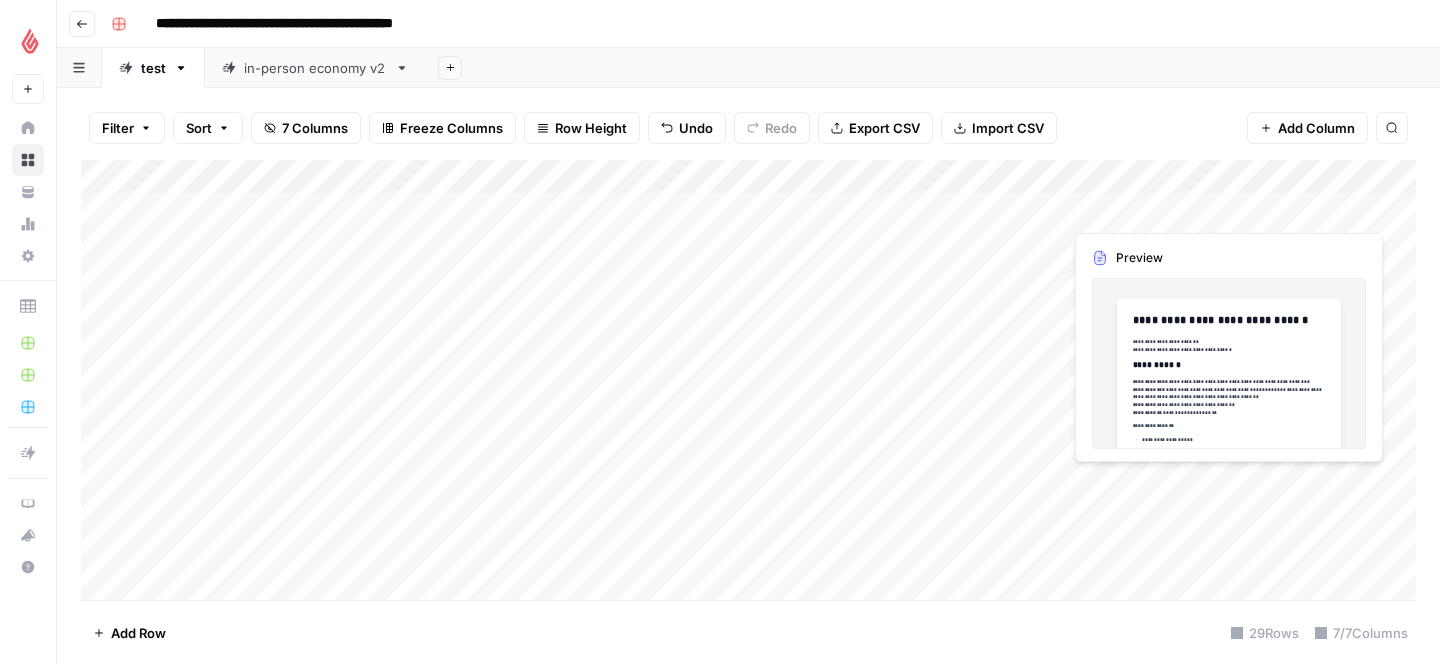 click on "Add Column" at bounding box center [748, 380] 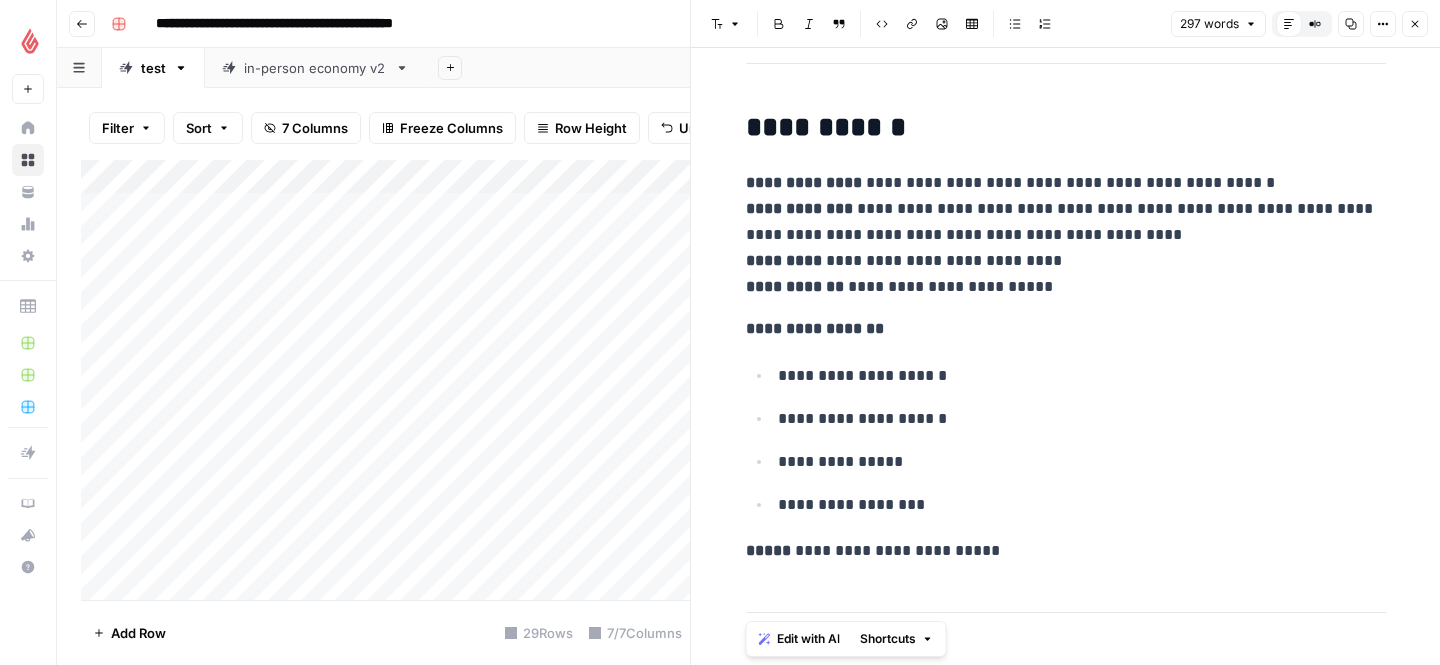 scroll, scrollTop: 1497, scrollLeft: 0, axis: vertical 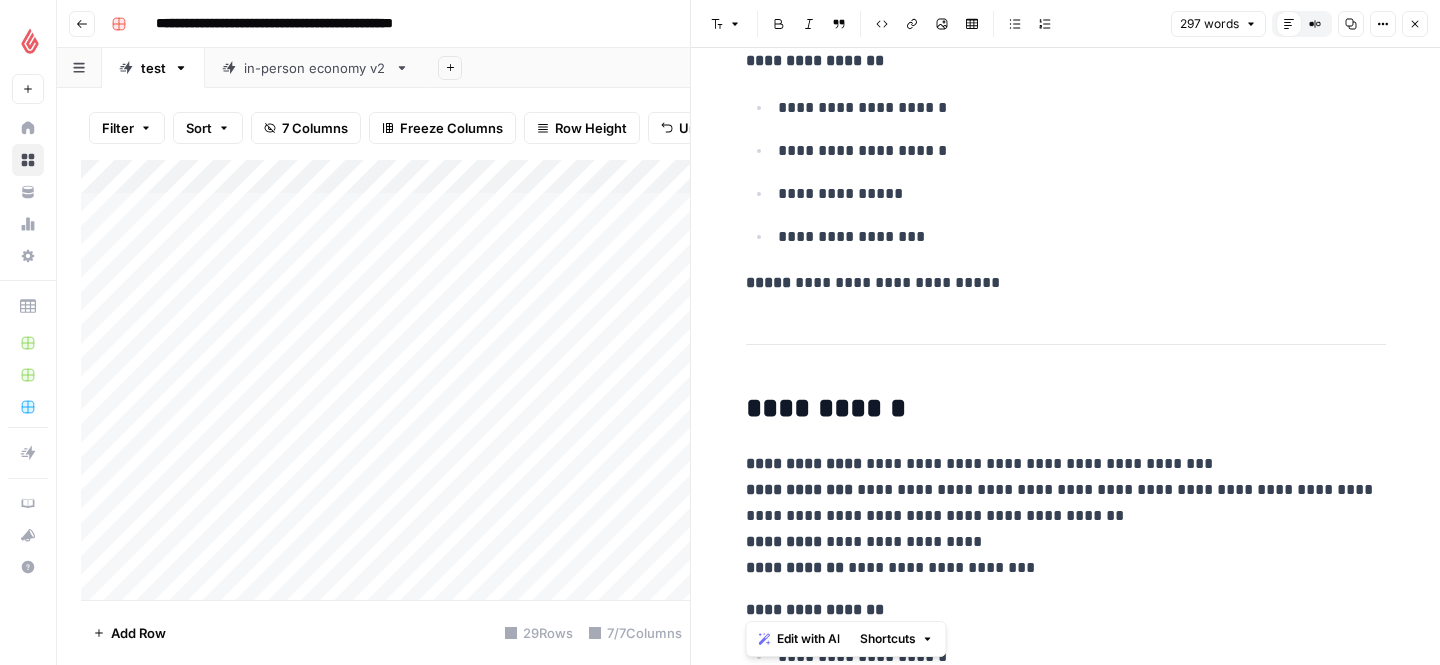click 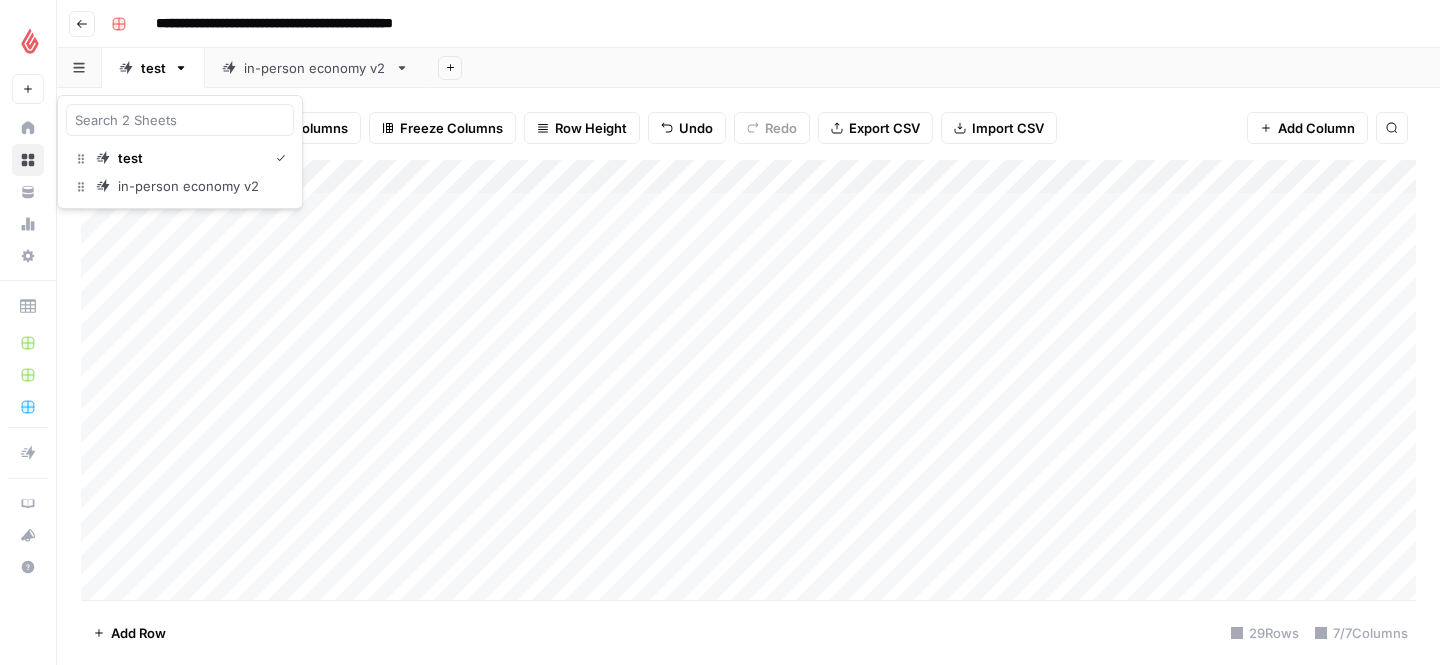 click 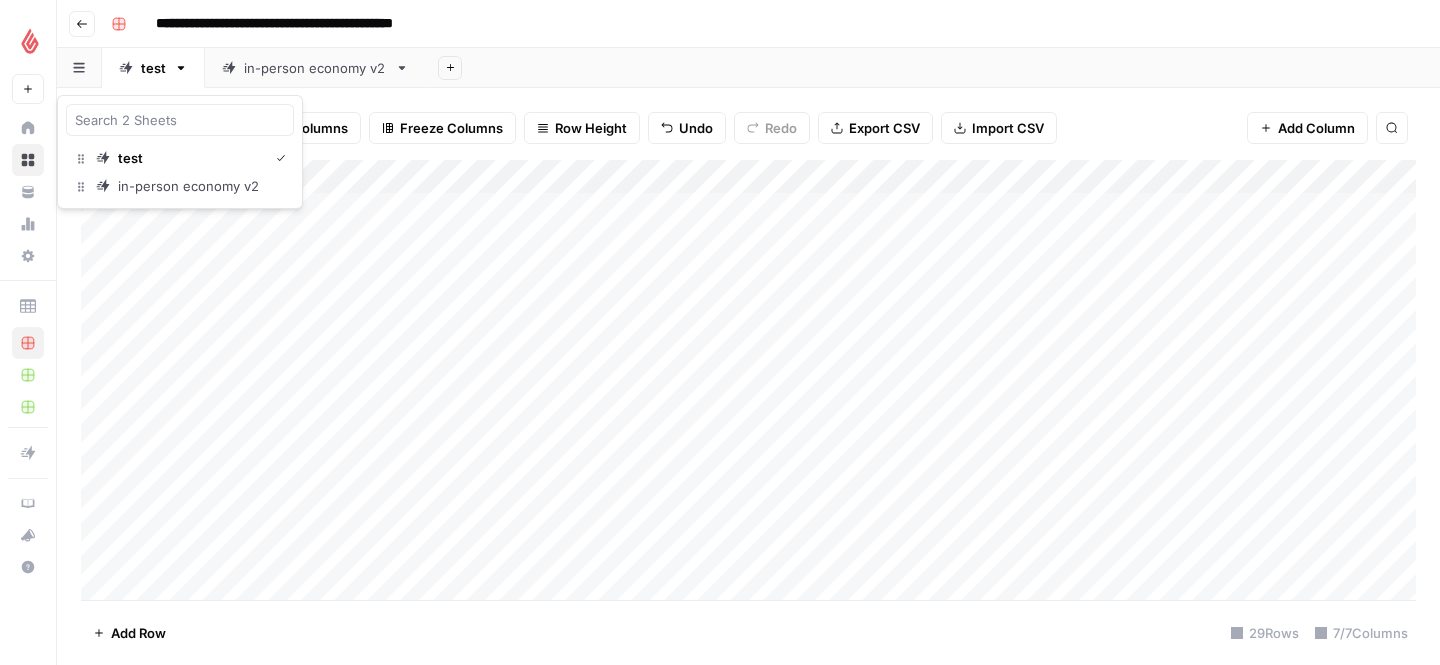 click 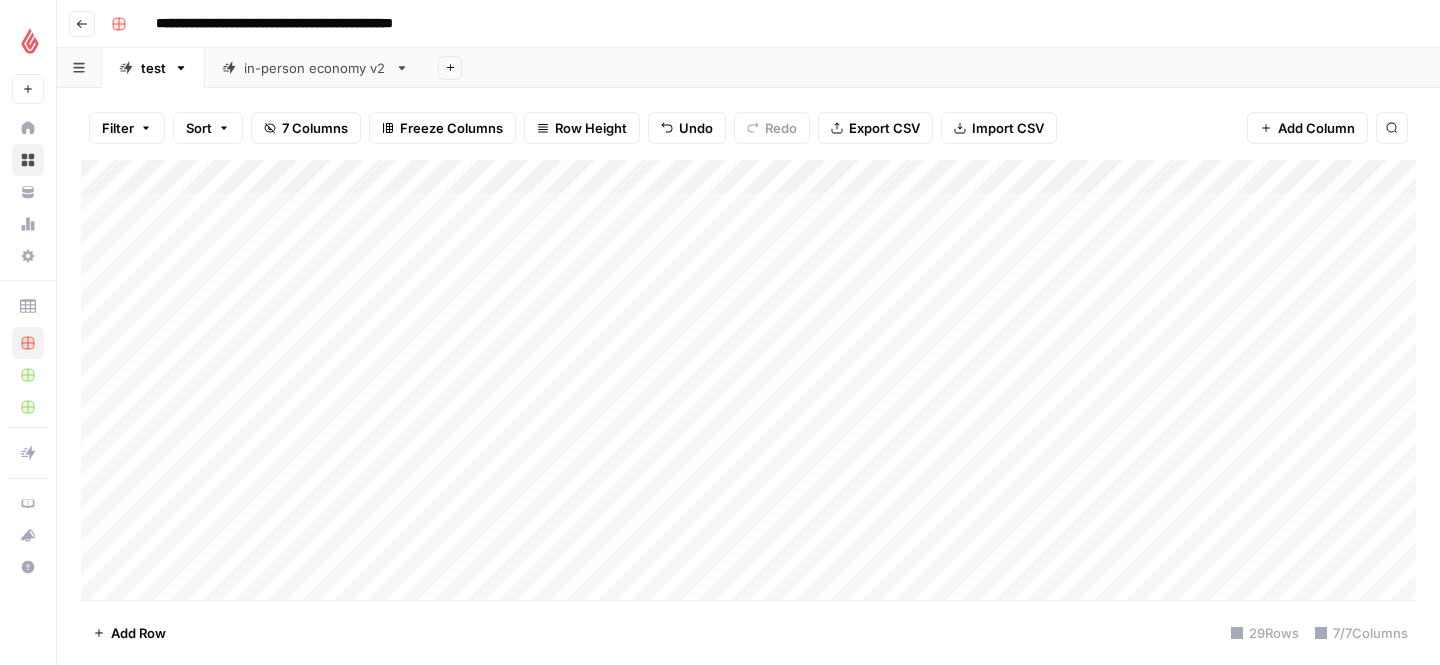 click on "**********" at bounding box center (761, 24) 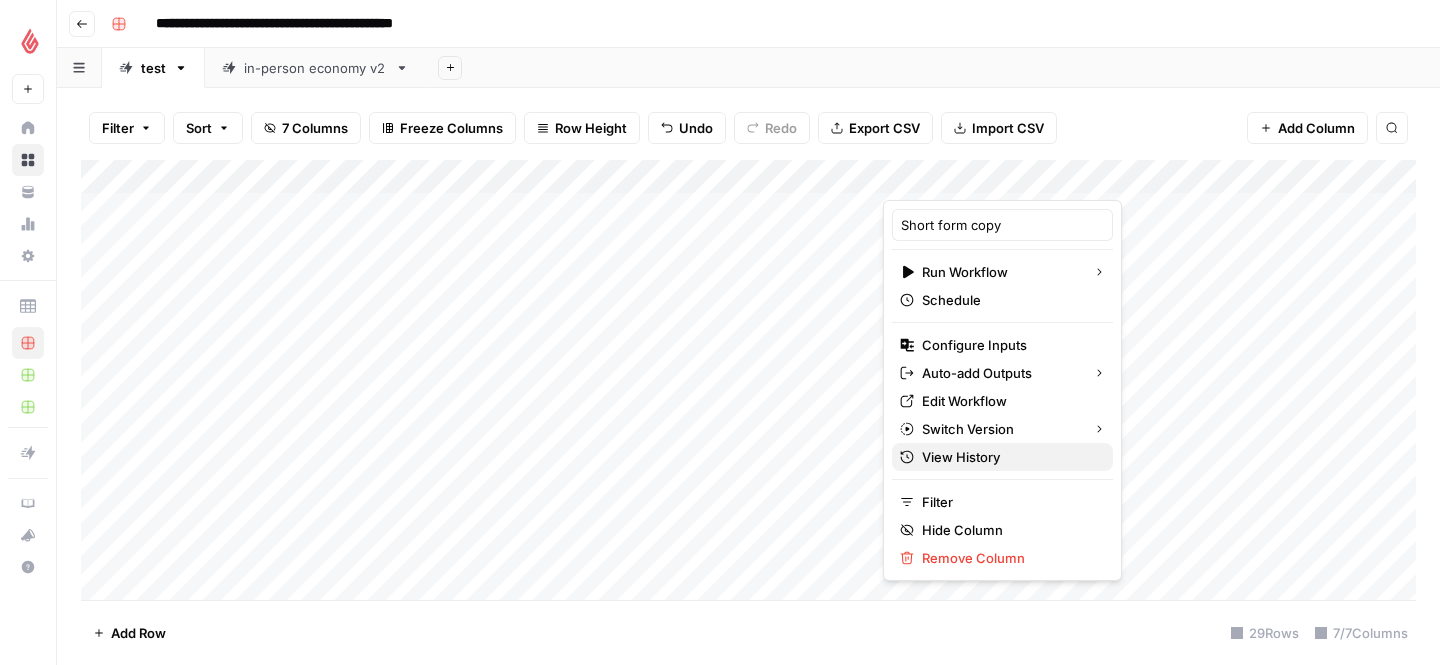 click on "View History" at bounding box center (1009, 457) 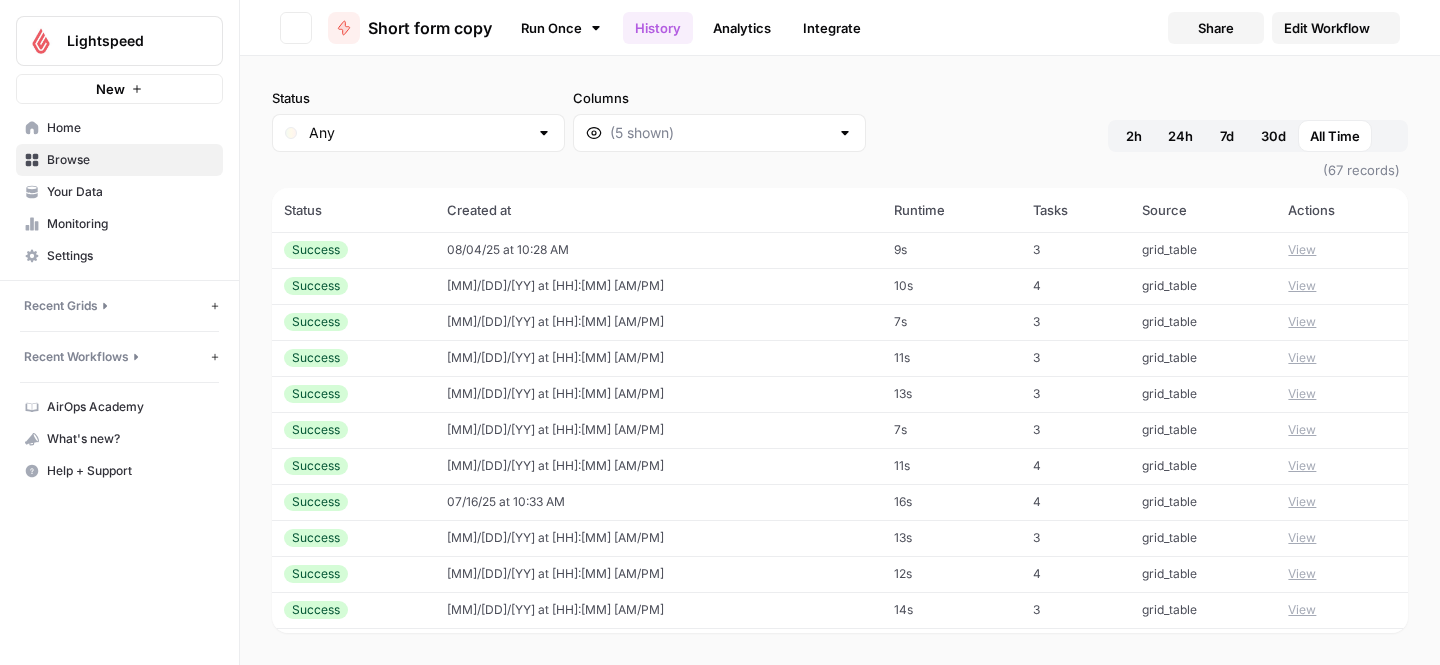 scroll, scrollTop: 0, scrollLeft: 0, axis: both 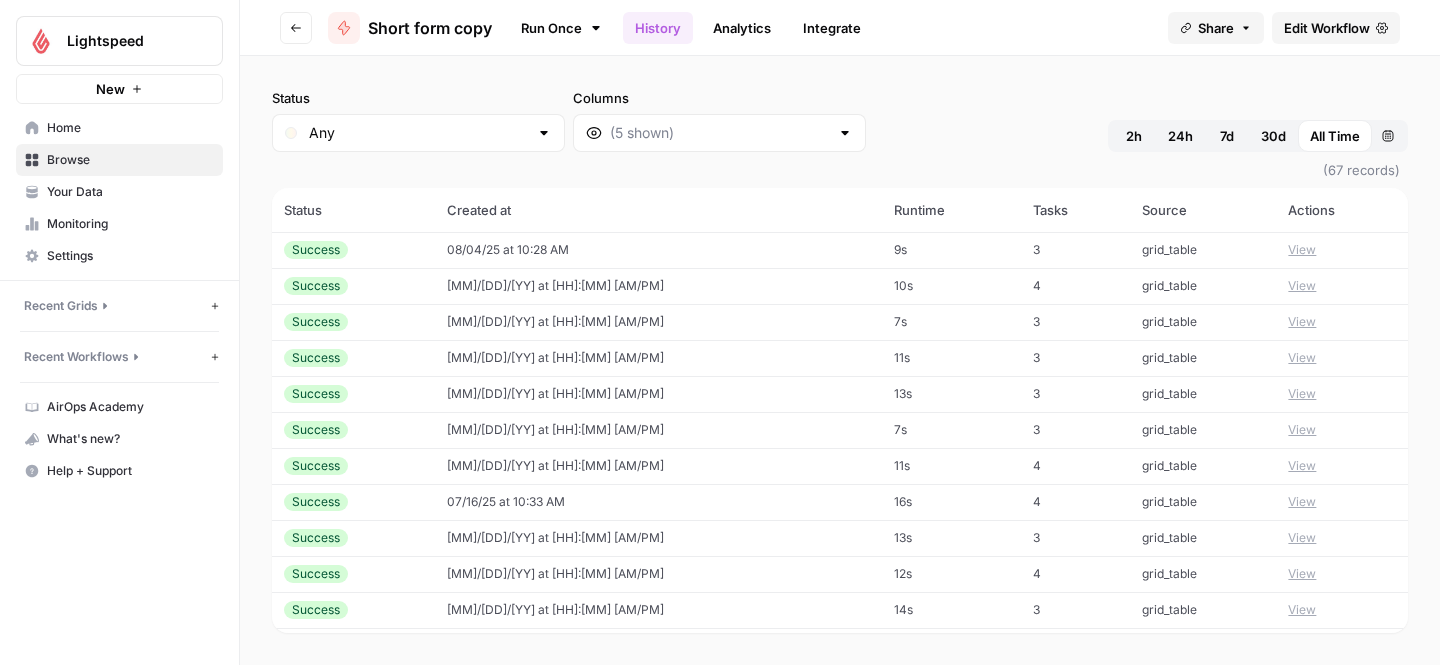 click on "View" at bounding box center (1302, 286) 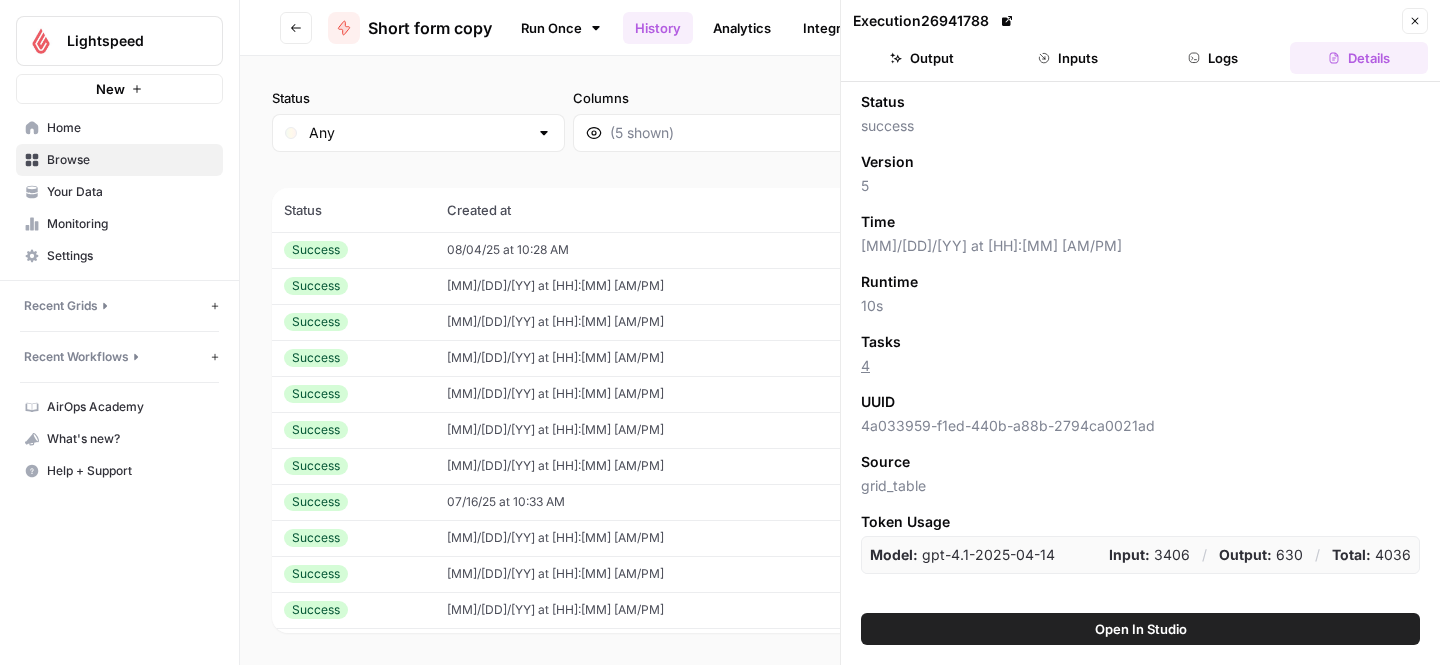 click on "Inputs" at bounding box center (1068, 58) 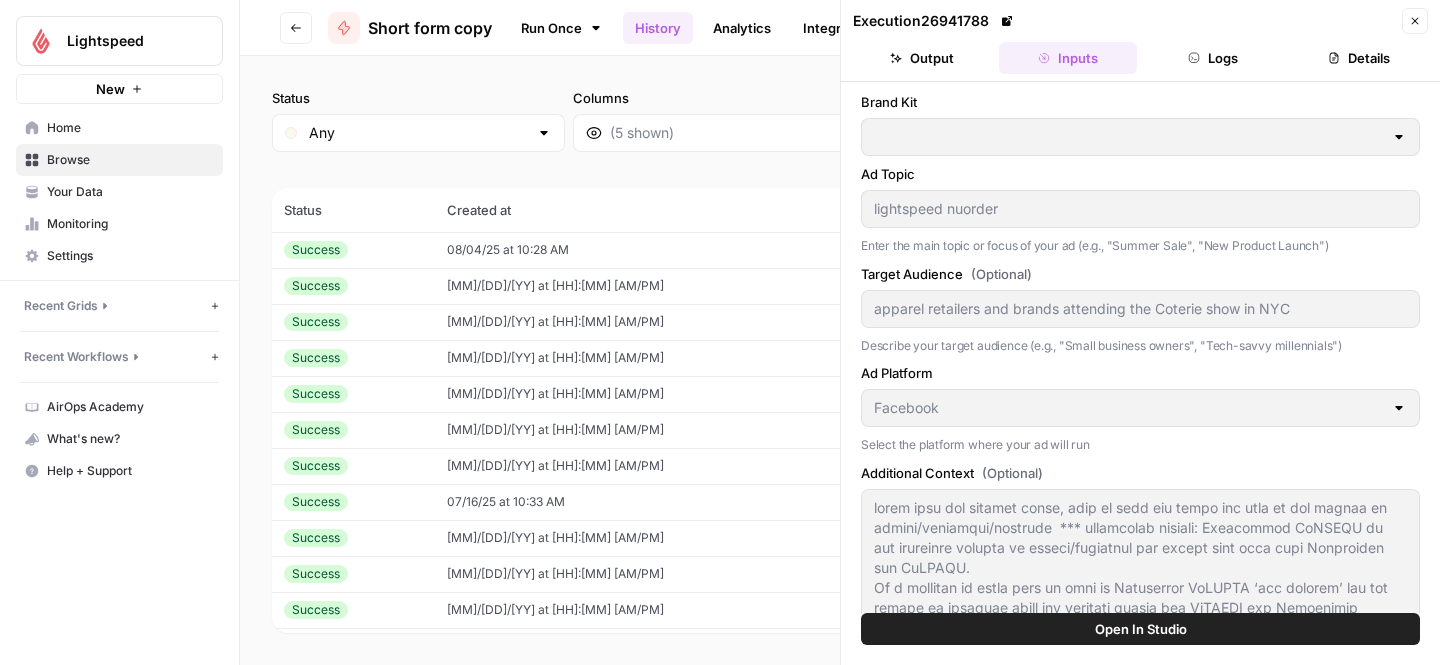 type on "Lightspeed Retail - Ad copy" 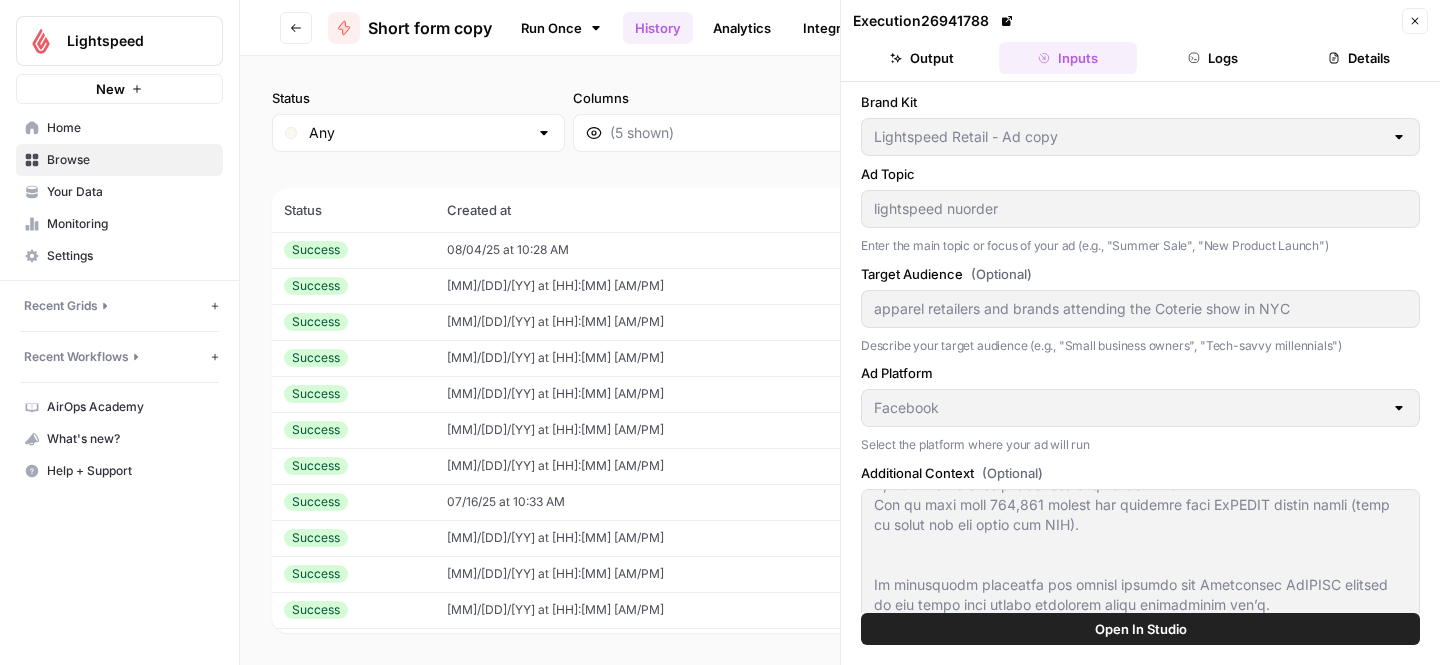 scroll, scrollTop: 0, scrollLeft: 0, axis: both 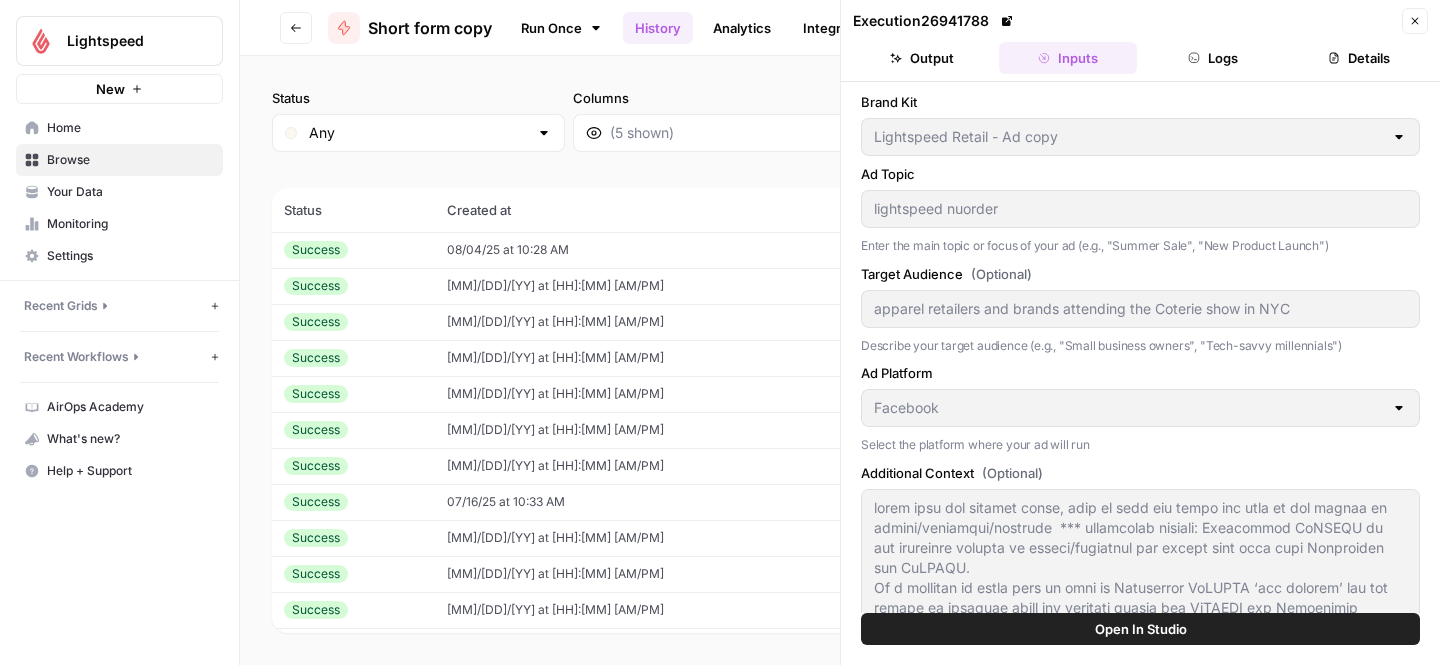 click on "Logs" at bounding box center [1214, 58] 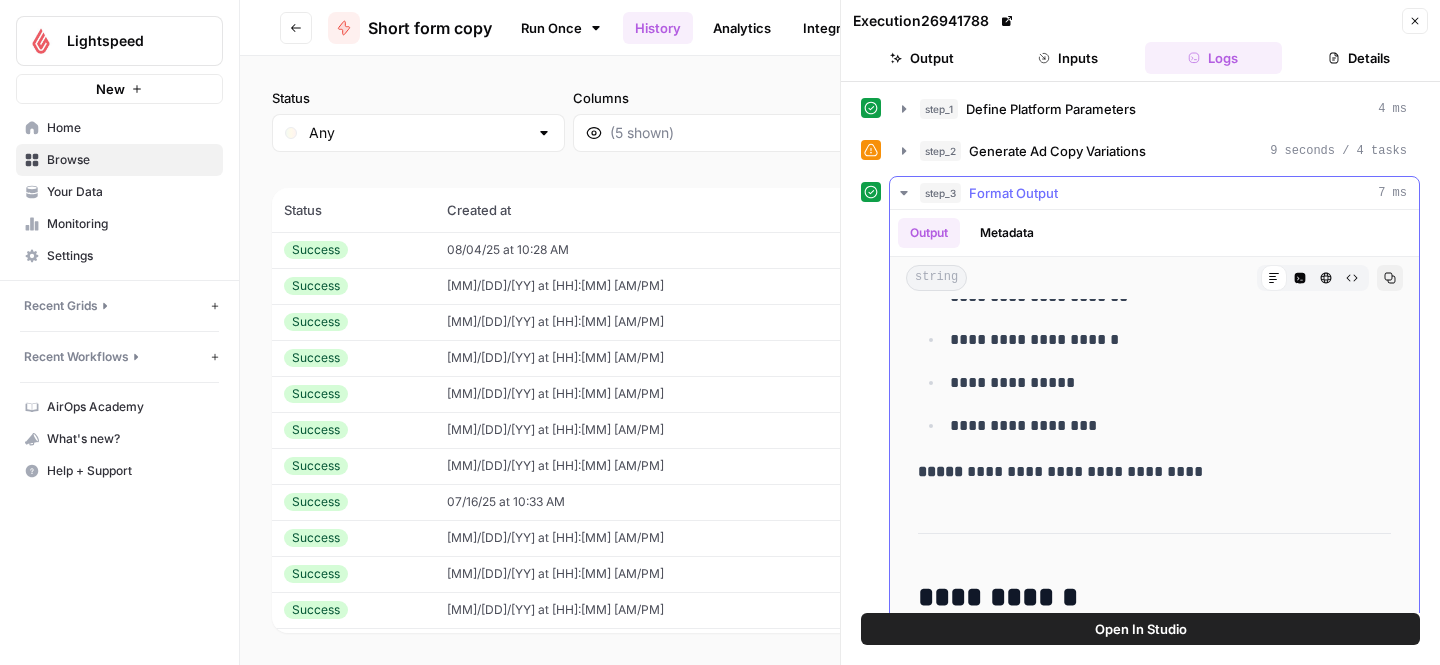 scroll, scrollTop: 2931, scrollLeft: 0, axis: vertical 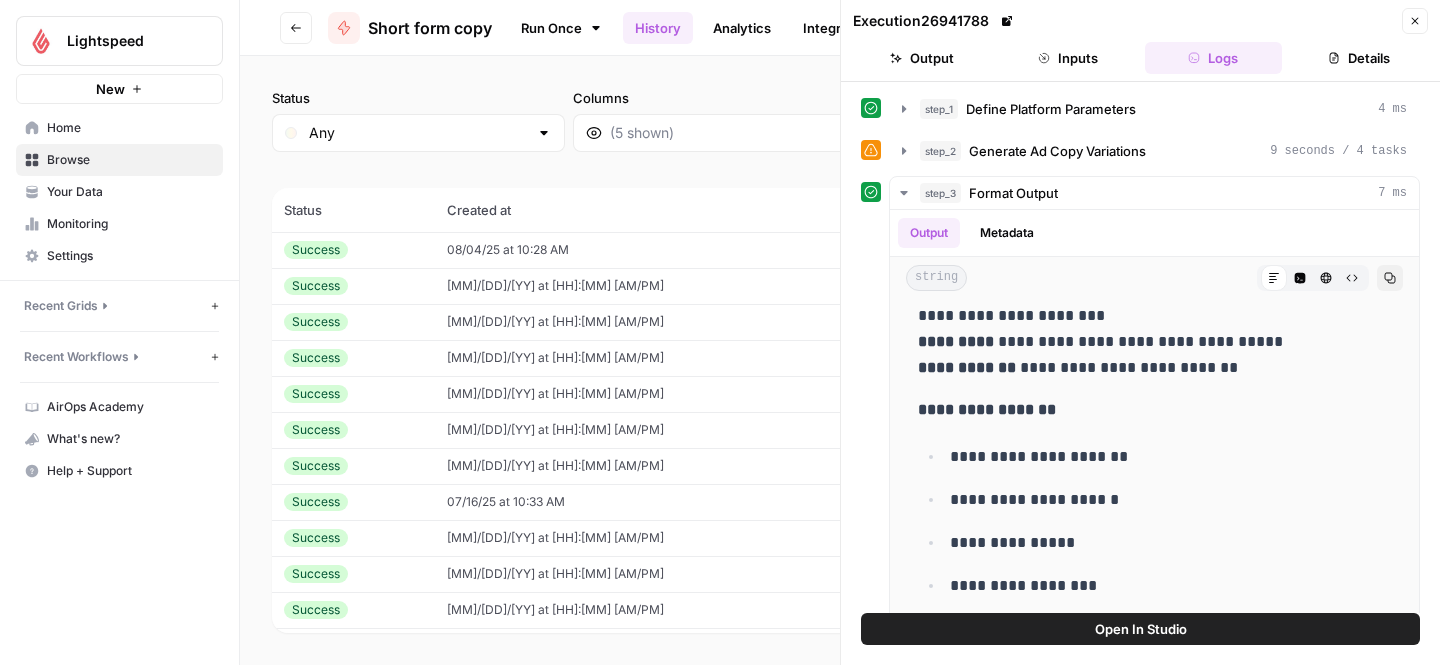 click 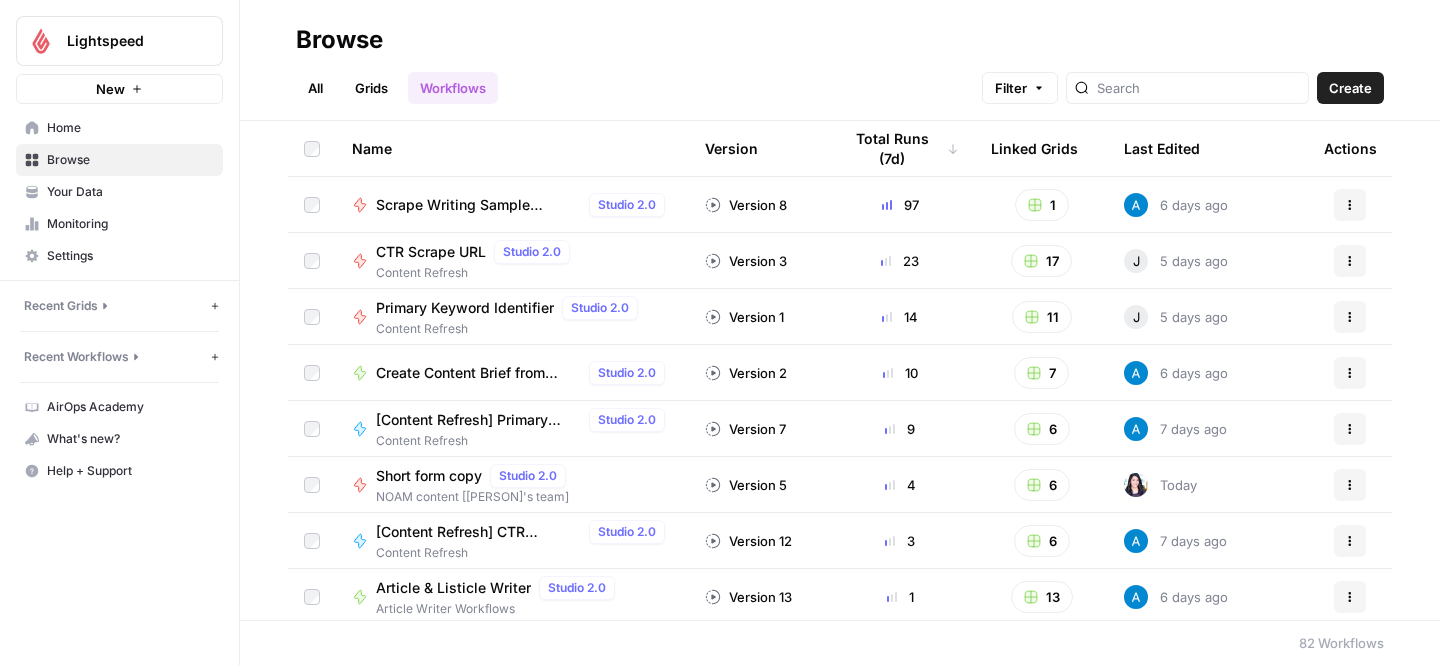 click on "Browse" at bounding box center [130, 160] 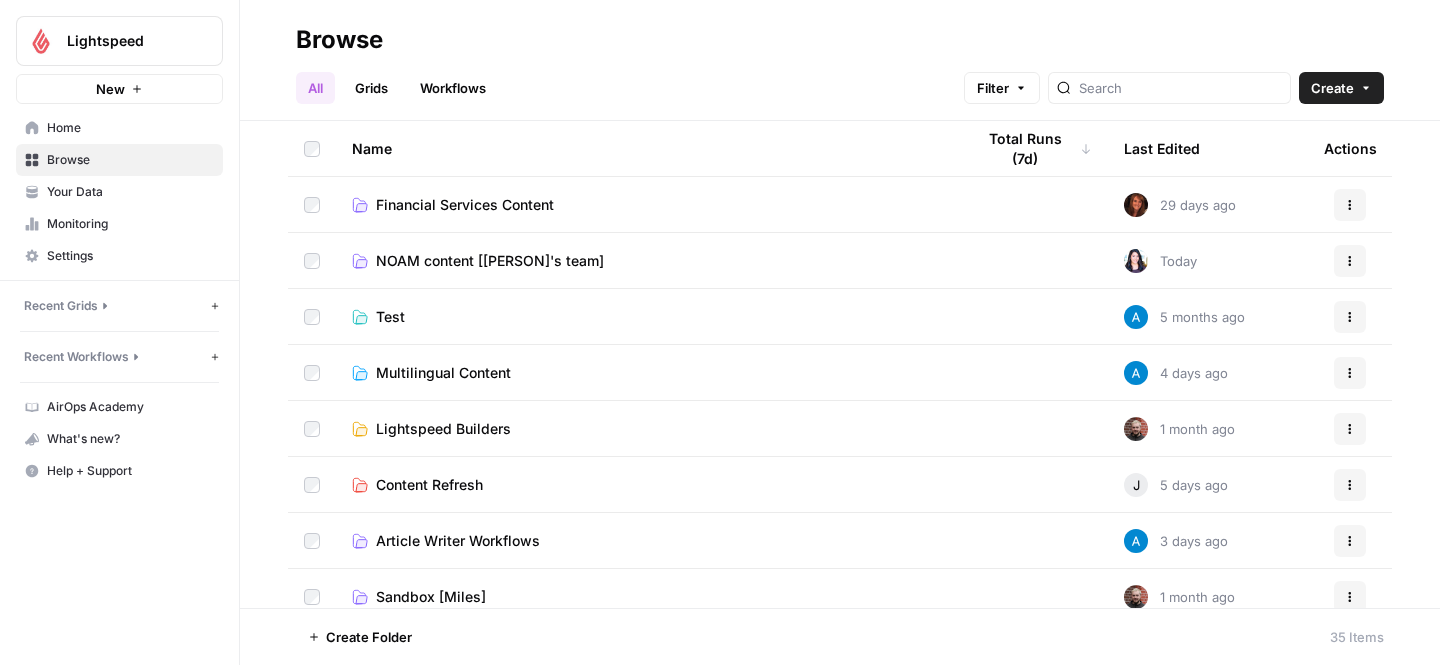 click on "[ORGANIZATION] content [TEAM_NAME]" at bounding box center (490, 261) 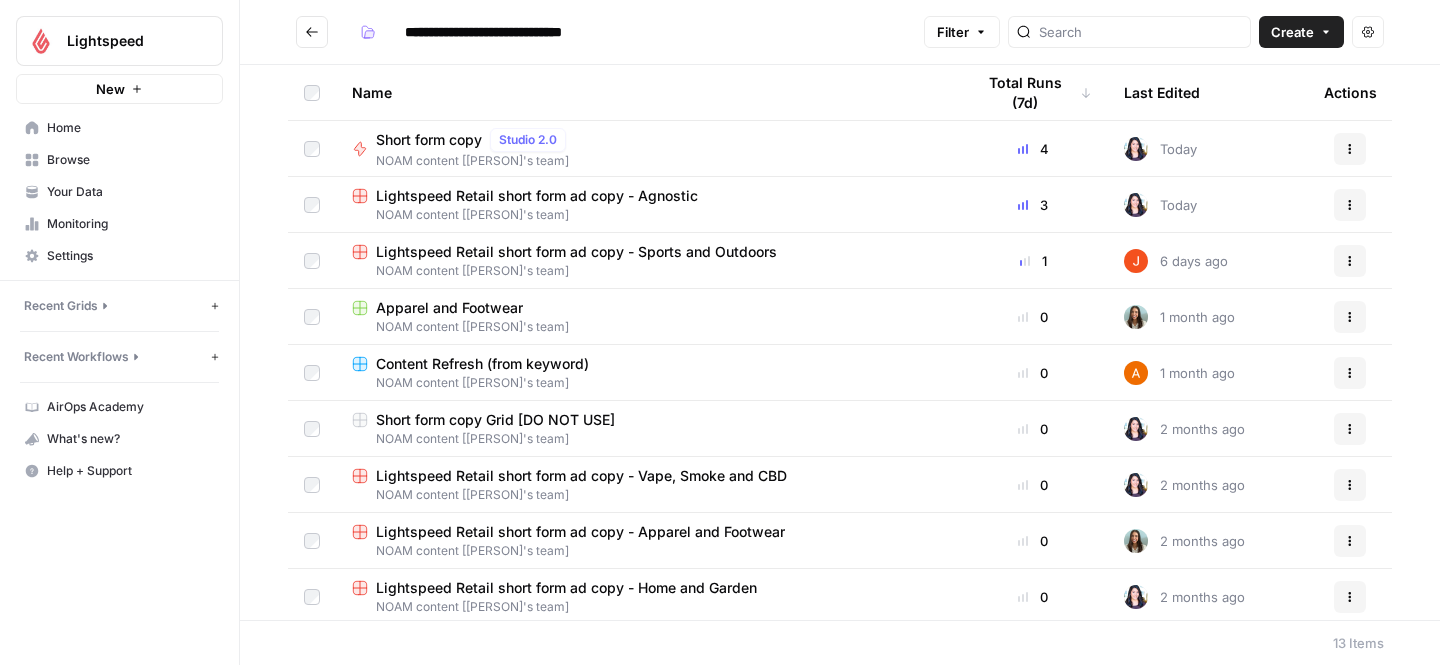 click on "Lightspeed Retail short form ad copy - Sports and Outdoors" at bounding box center [576, 252] 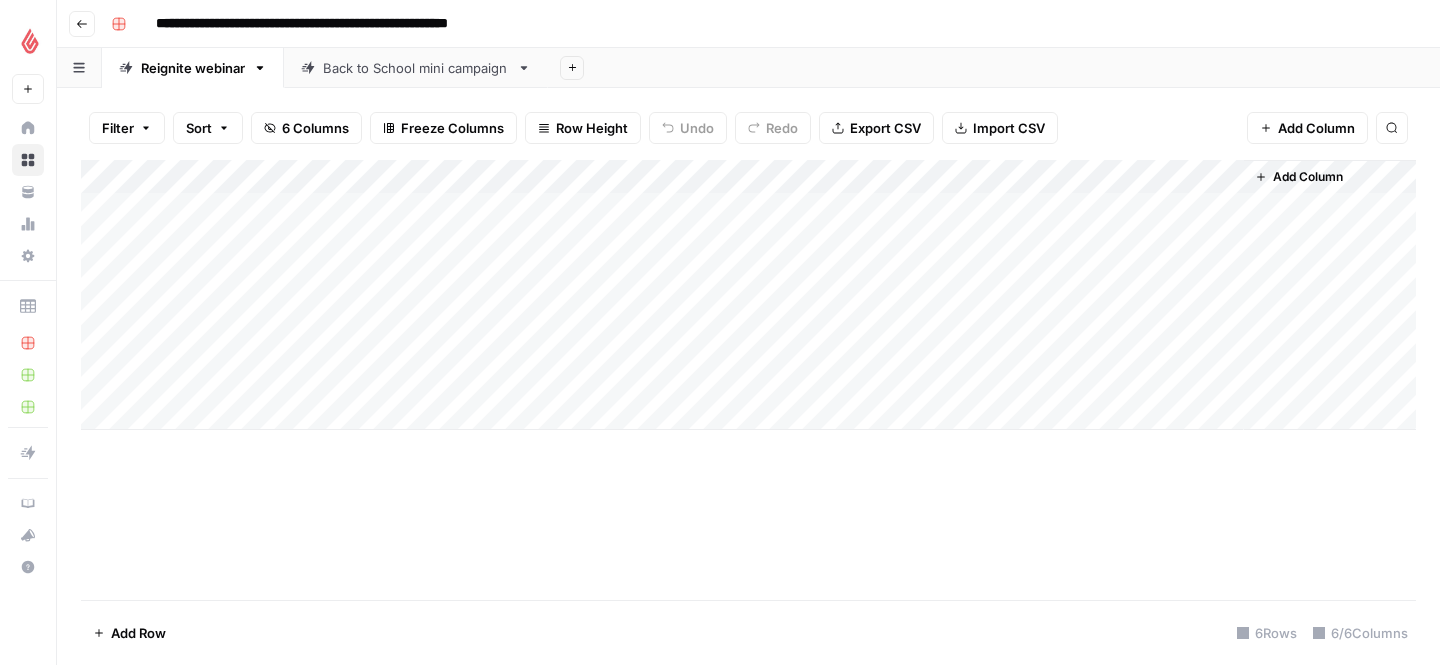 click on "Add Column" at bounding box center (748, 295) 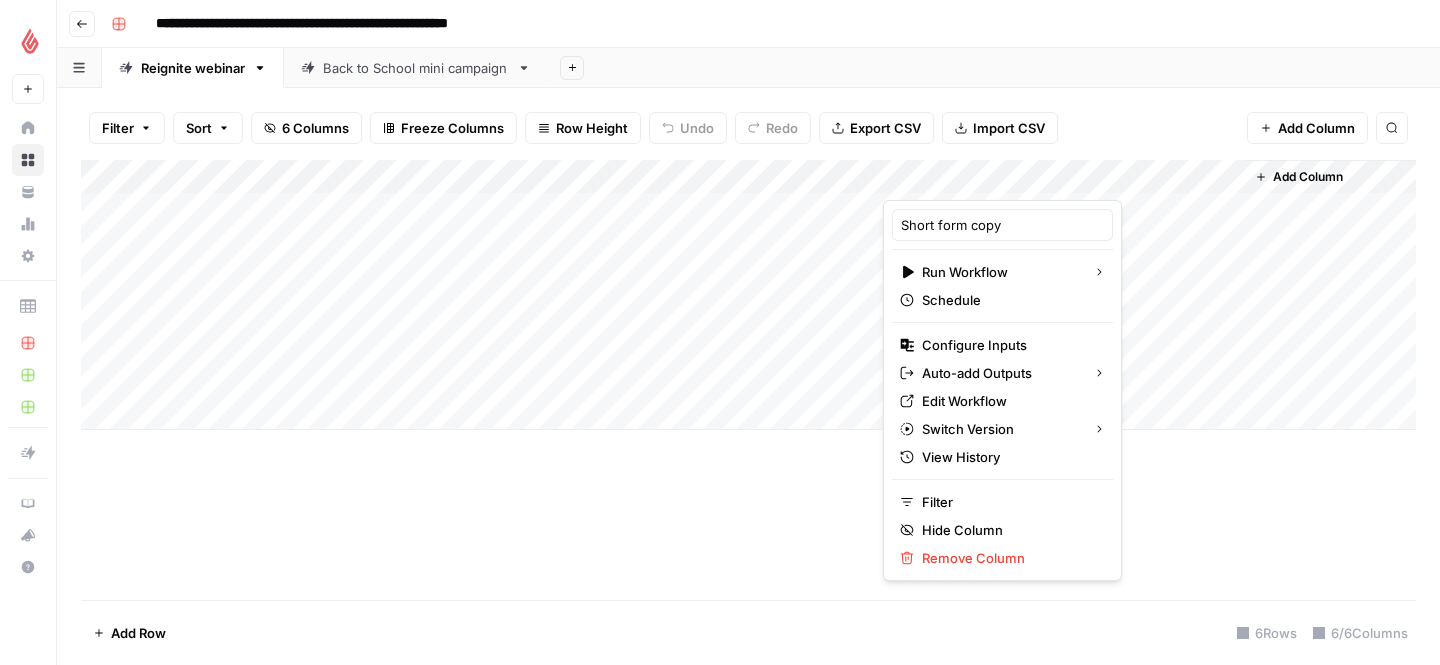 click on "Add Column" at bounding box center (748, 380) 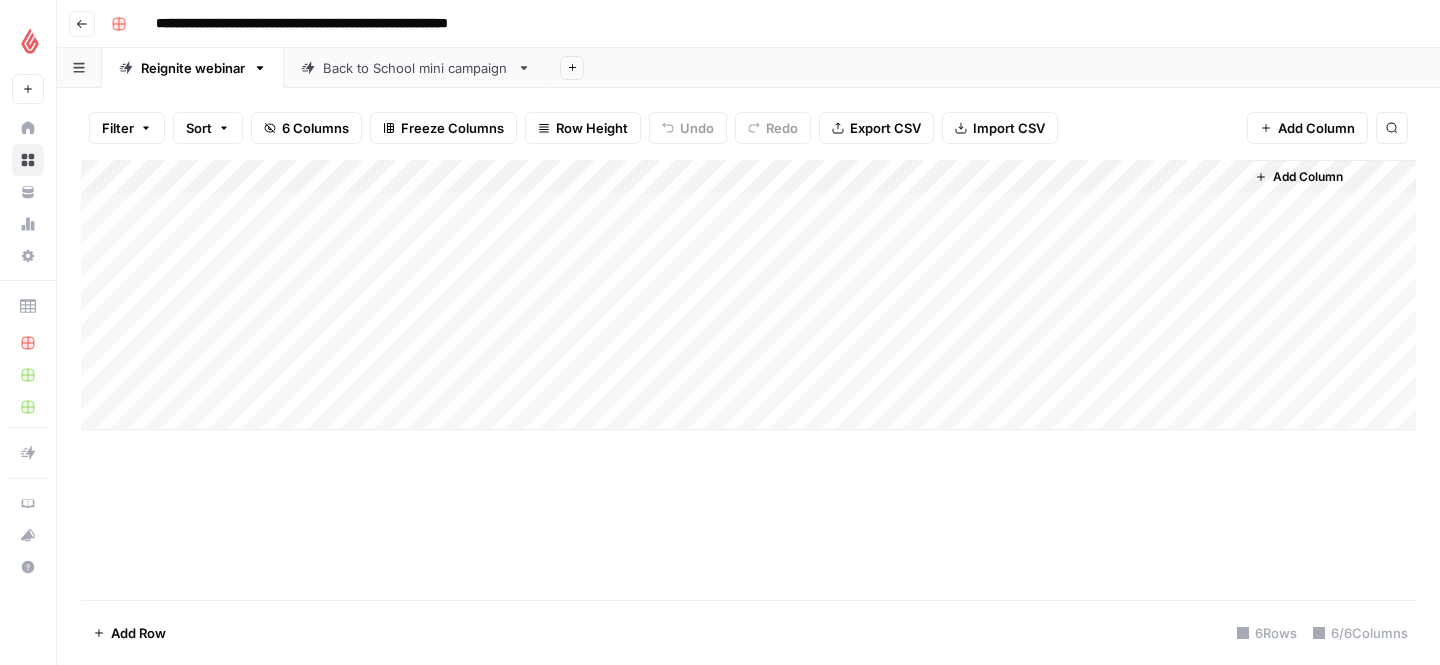 click on "Add Column" at bounding box center (748, 295) 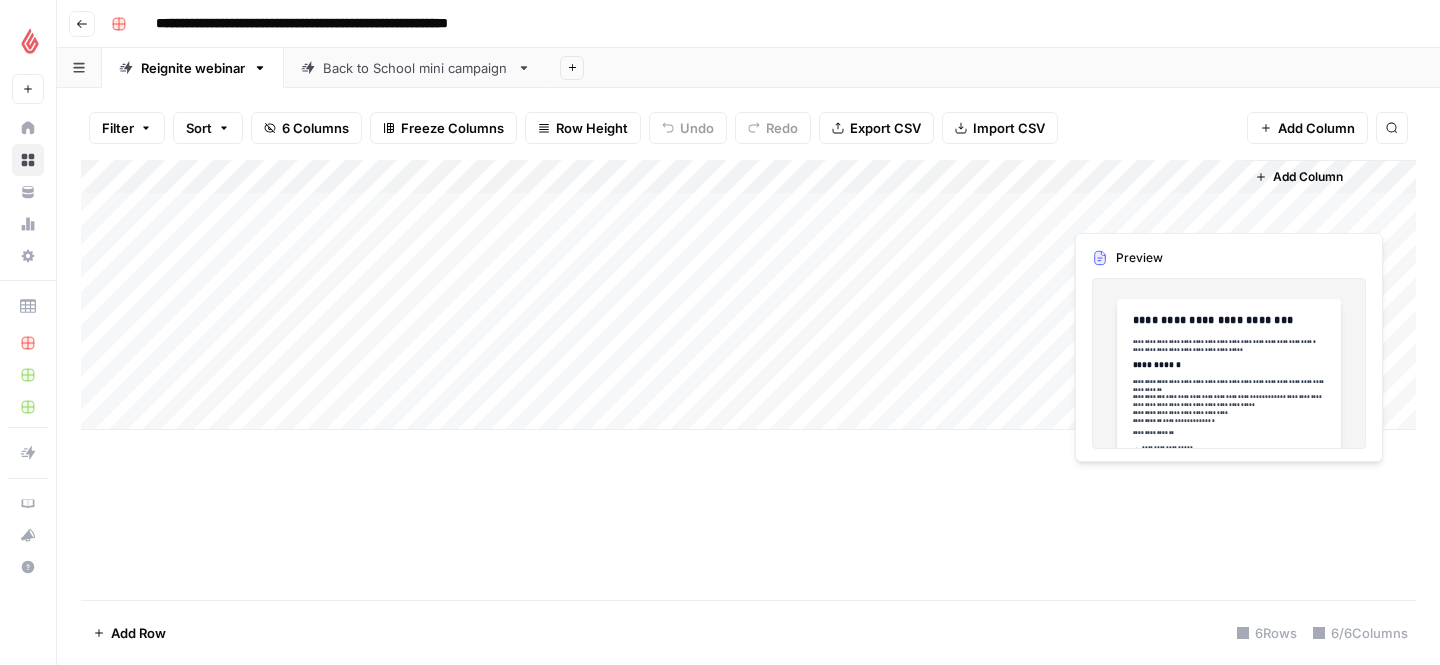 click on "Add Column" at bounding box center (748, 295) 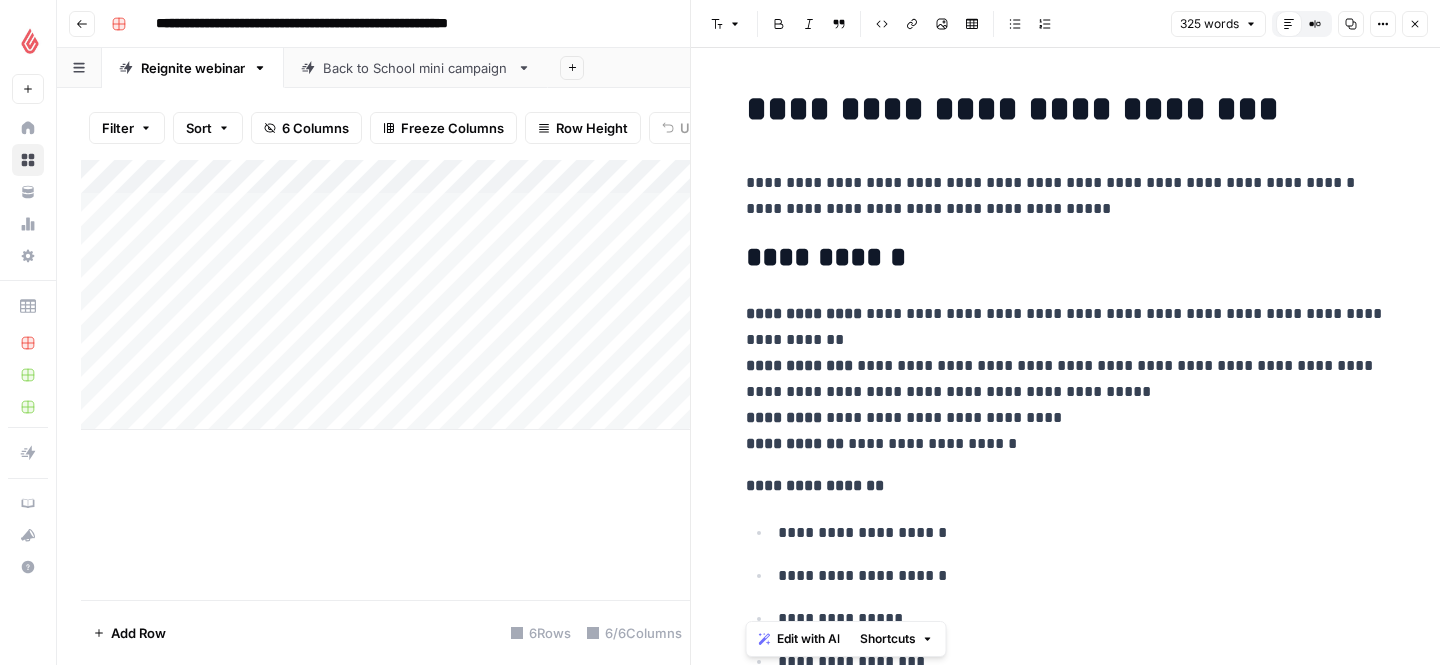 click 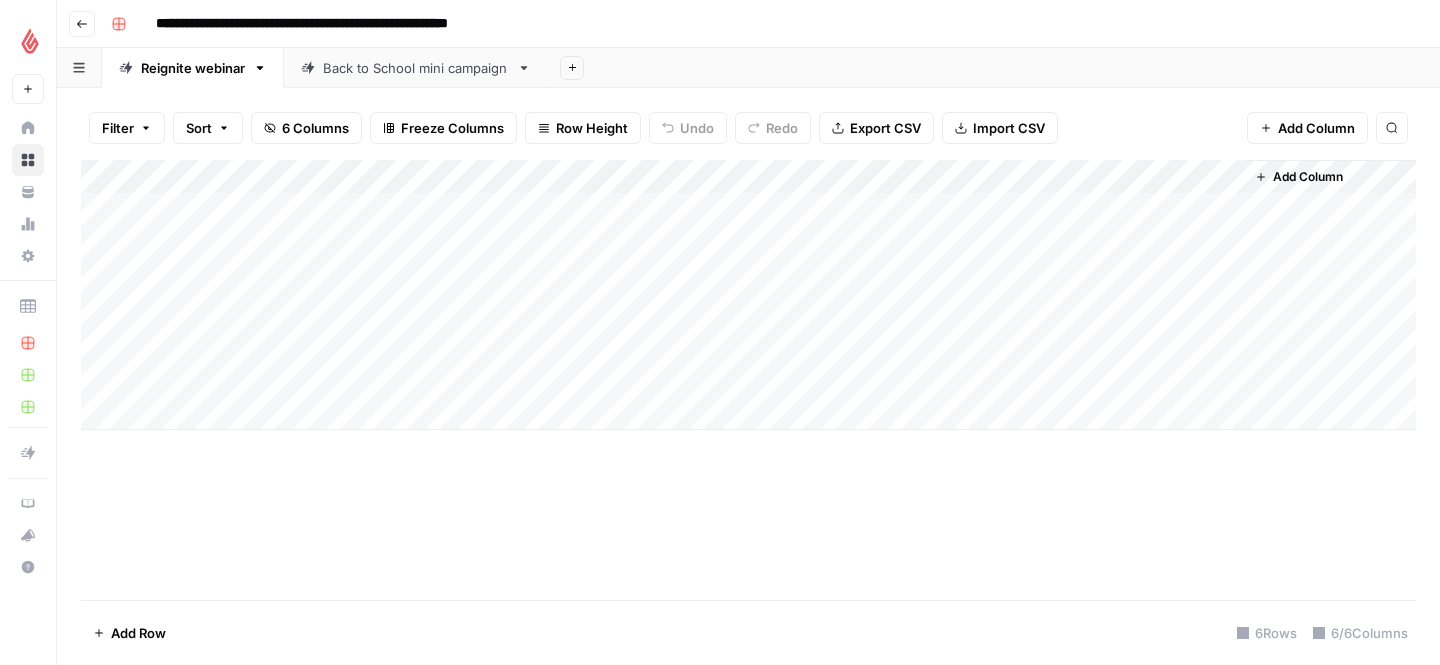 click on "Add Column" at bounding box center [748, 295] 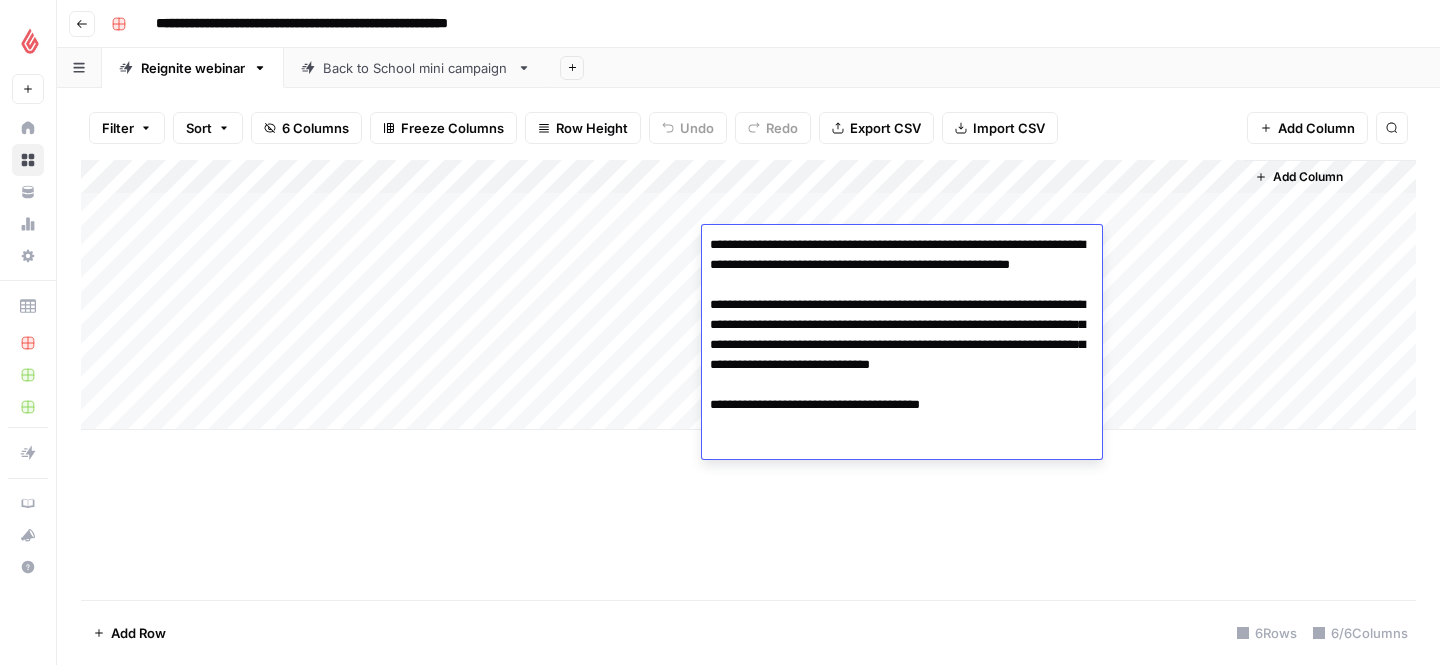 click on "Add Row 6  Rows 6/6  Columns" at bounding box center (748, 632) 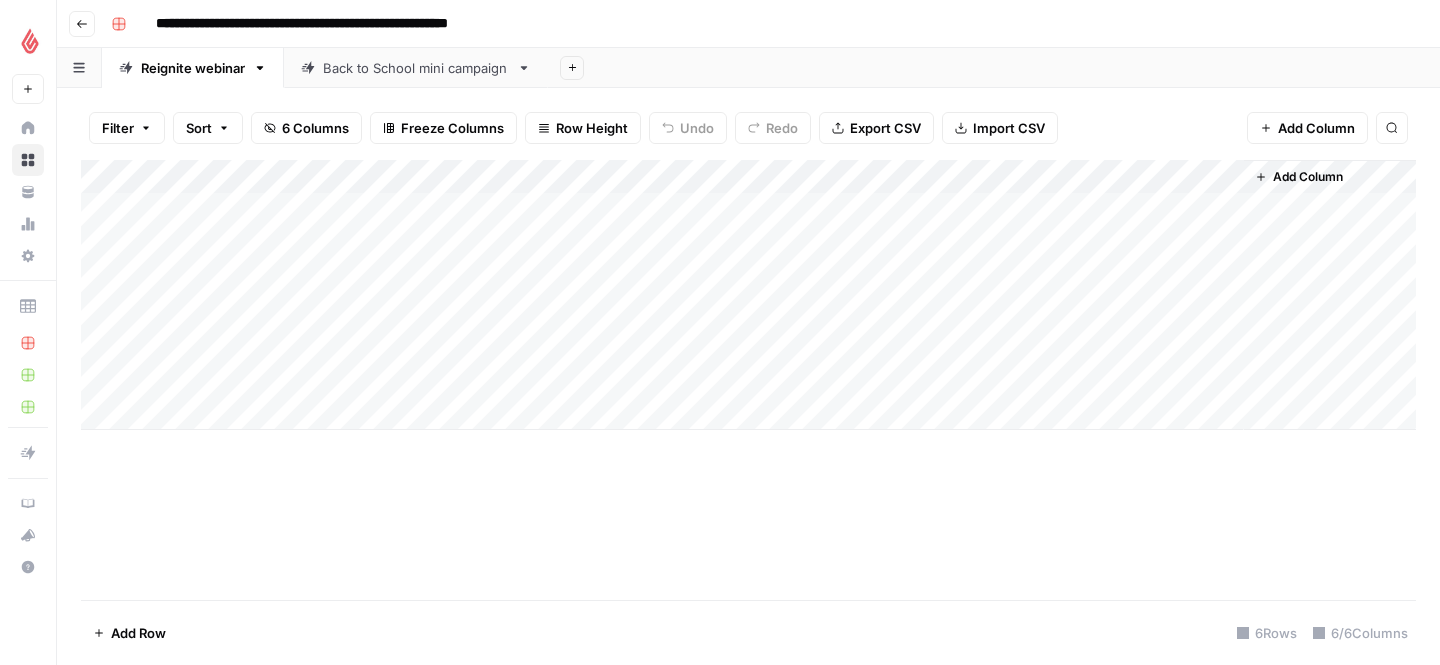 click on "Add Column" at bounding box center (748, 295) 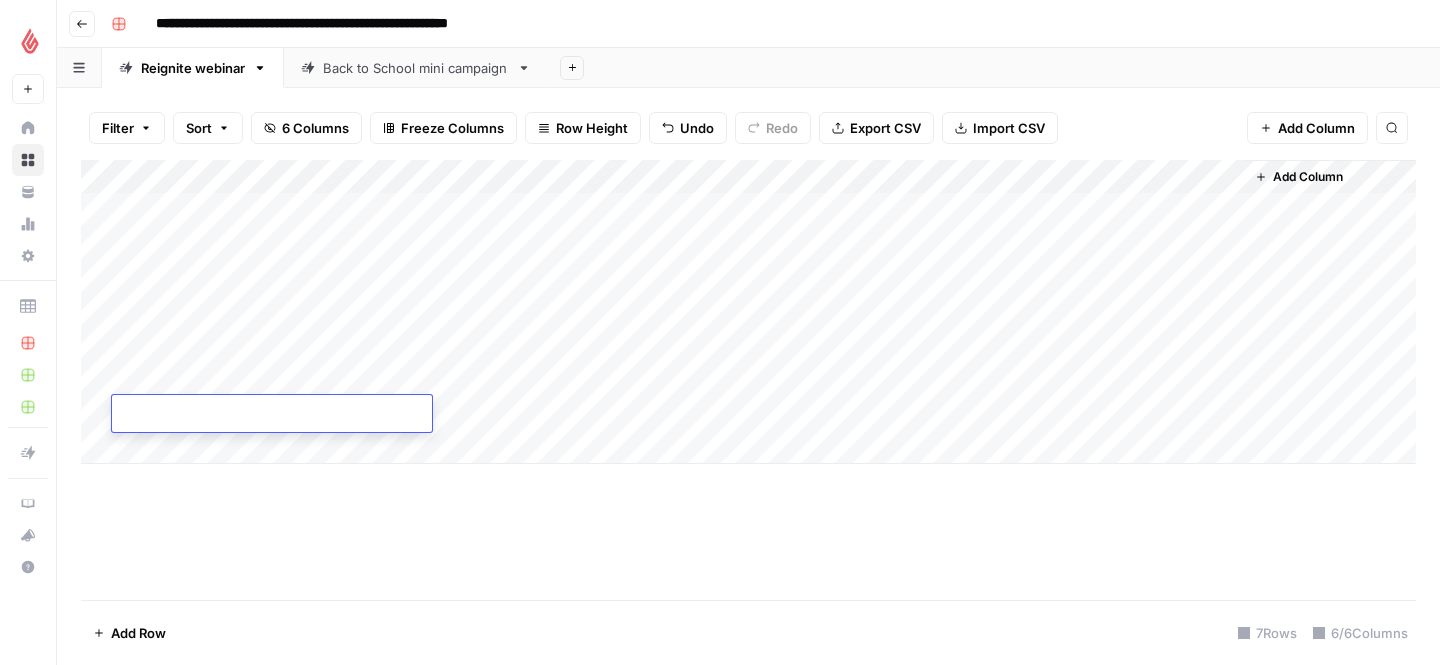 click on "Add Column" at bounding box center (748, 380) 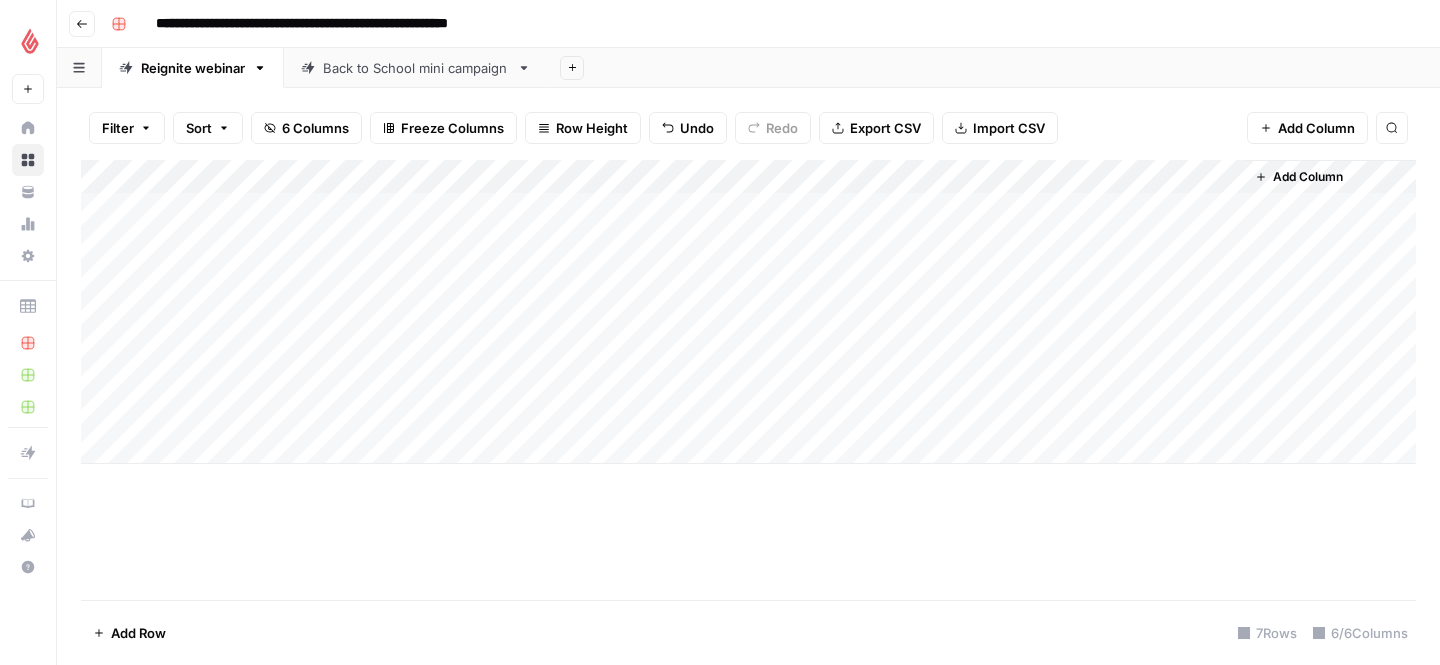 click on "Add Column" at bounding box center [748, 312] 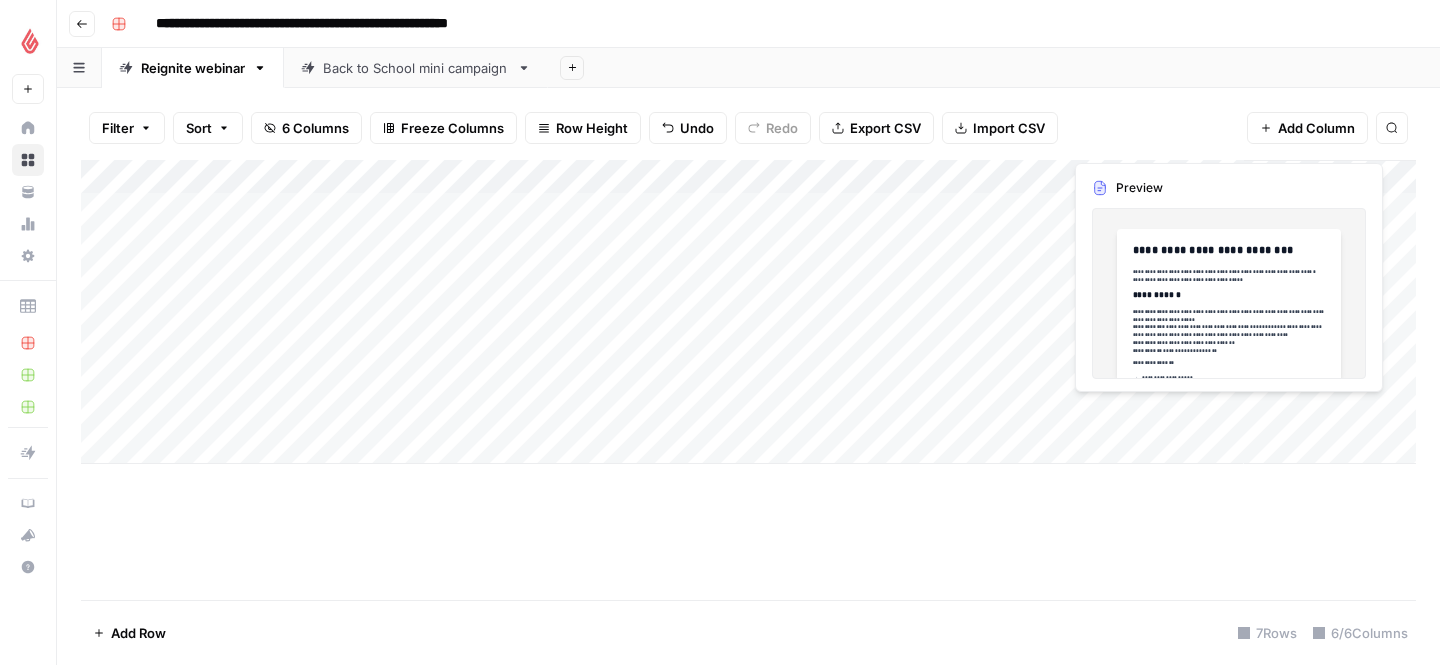 click on "Add Column" at bounding box center [748, 312] 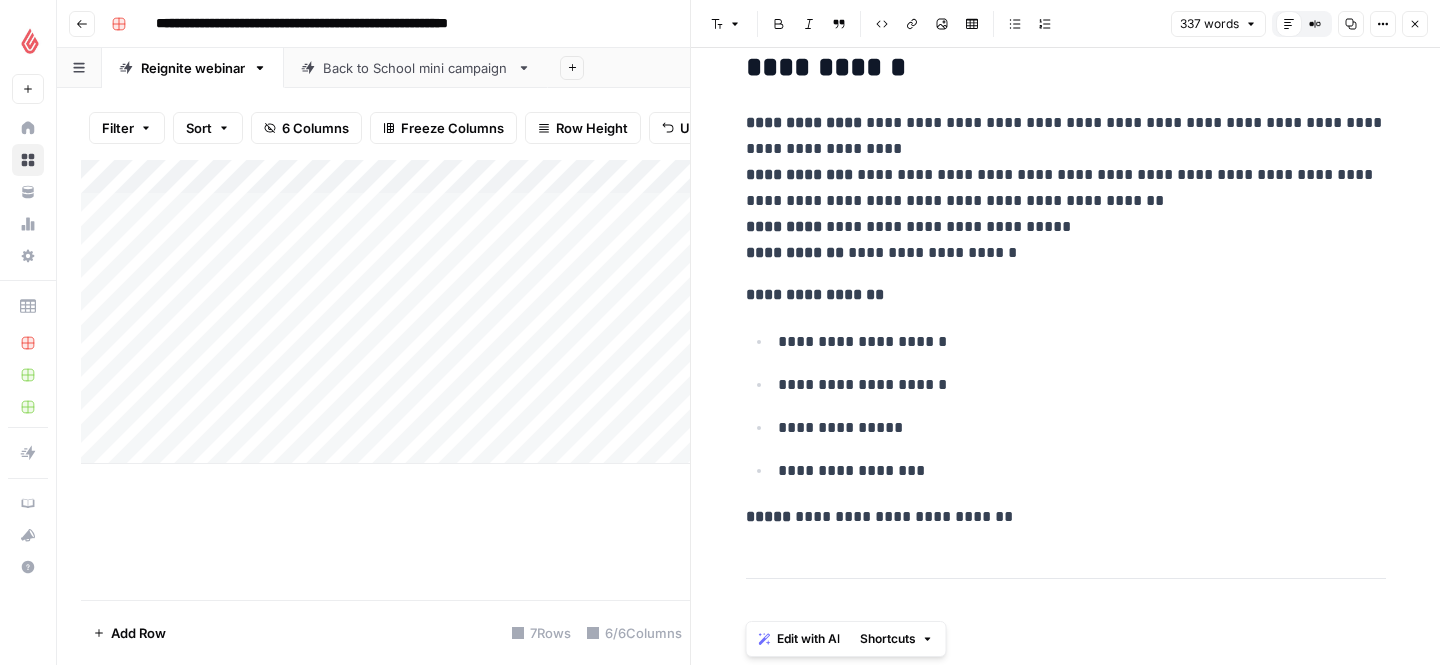 scroll, scrollTop: 763, scrollLeft: 0, axis: vertical 